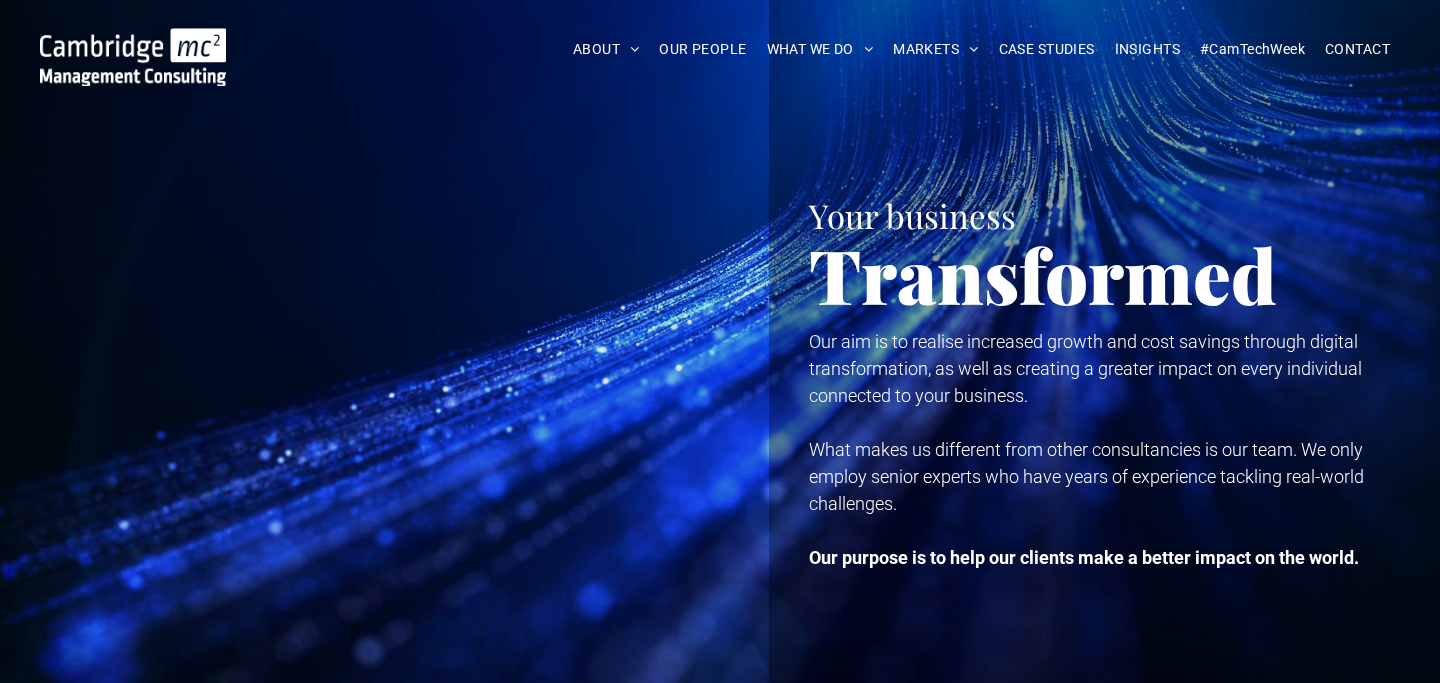 scroll, scrollTop: 8, scrollLeft: 0, axis: vertical 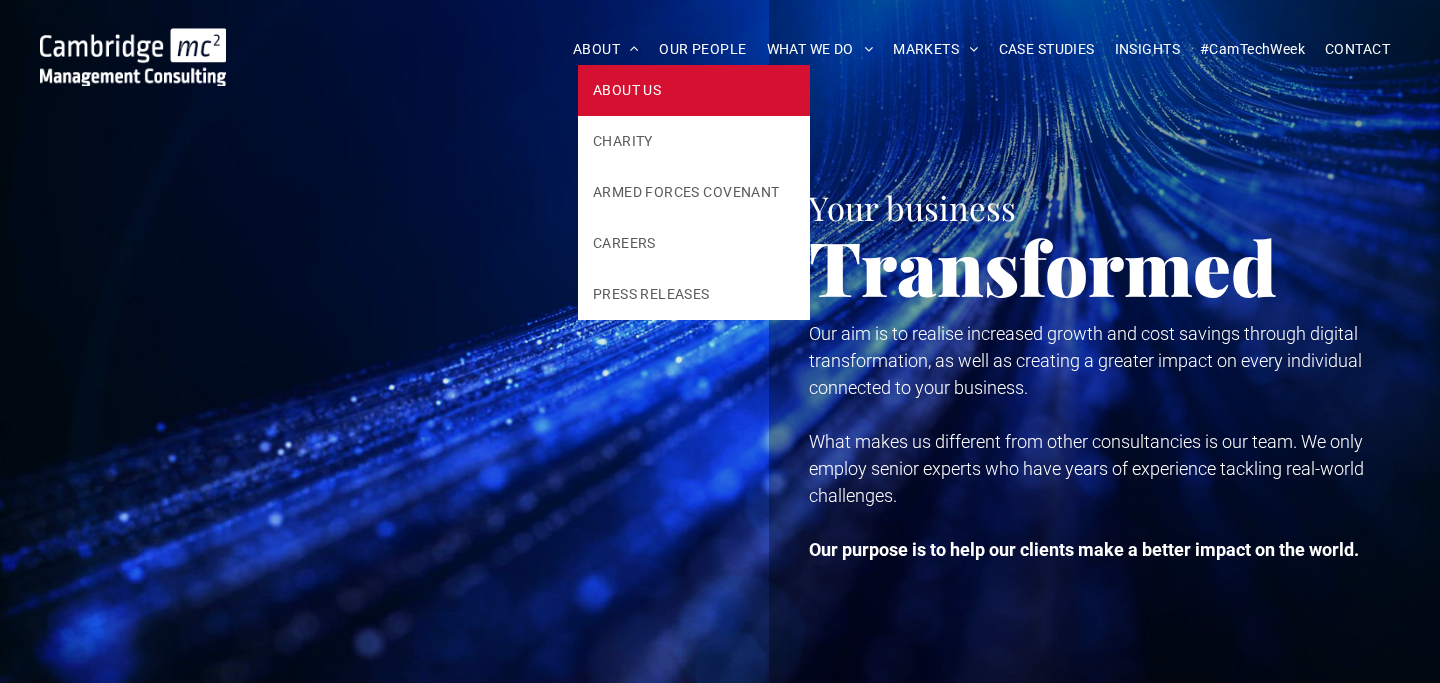click on "ABOUT US" at bounding box center [627, 90] 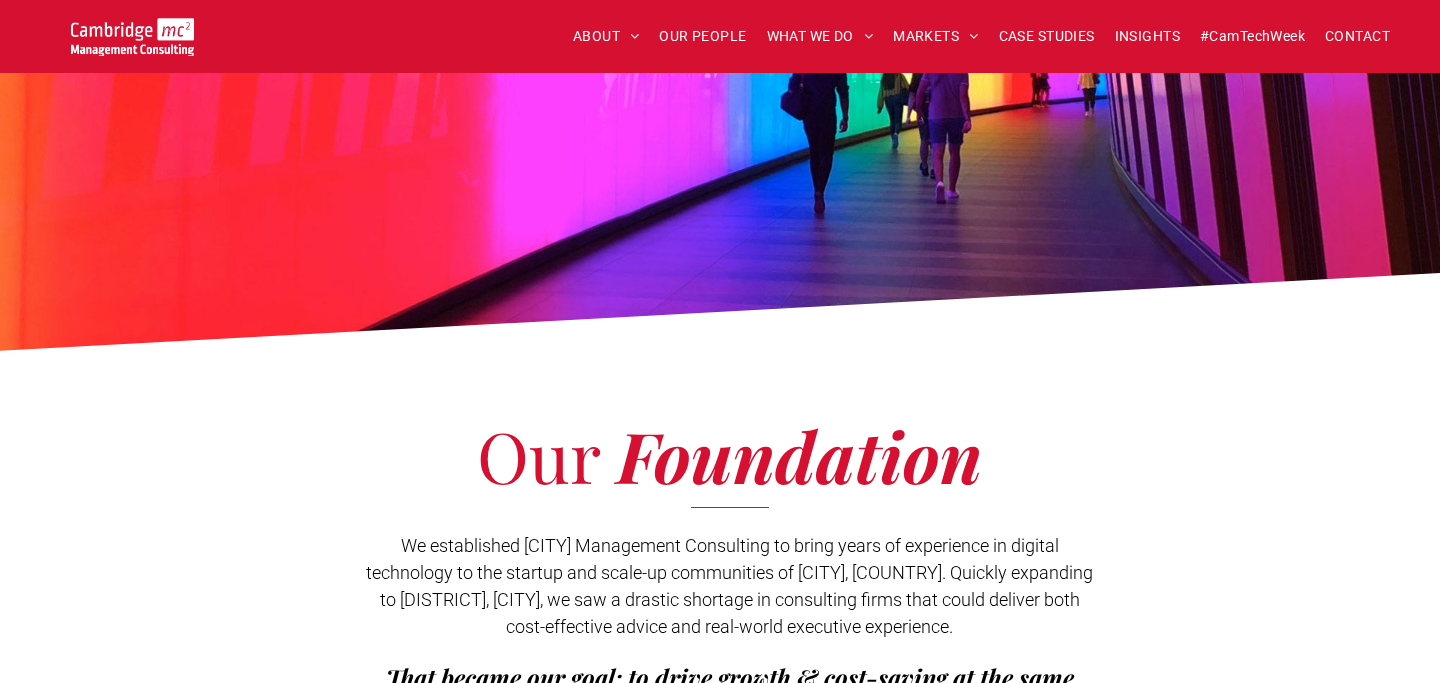 scroll, scrollTop: 203, scrollLeft: 0, axis: vertical 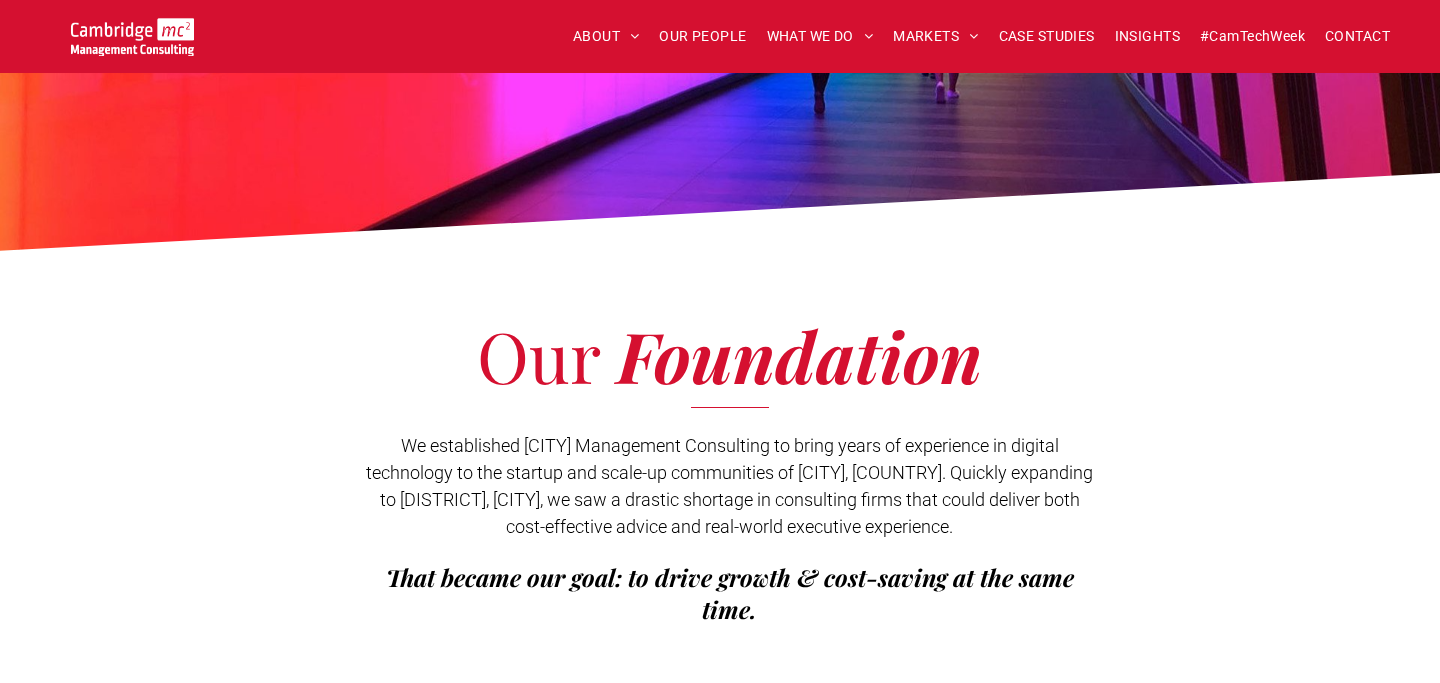 click on "We established [CITY] Management Consulting to bring years of experience in digital technology to the startup and scale-up communities of [CITY], [COUNTRY]. Quickly expanding to [DISTRICT], [CITY], we saw a drastic shortage in consulting firms that could deliver both cost-effective advice and real-world executive experience." at bounding box center [729, 486] 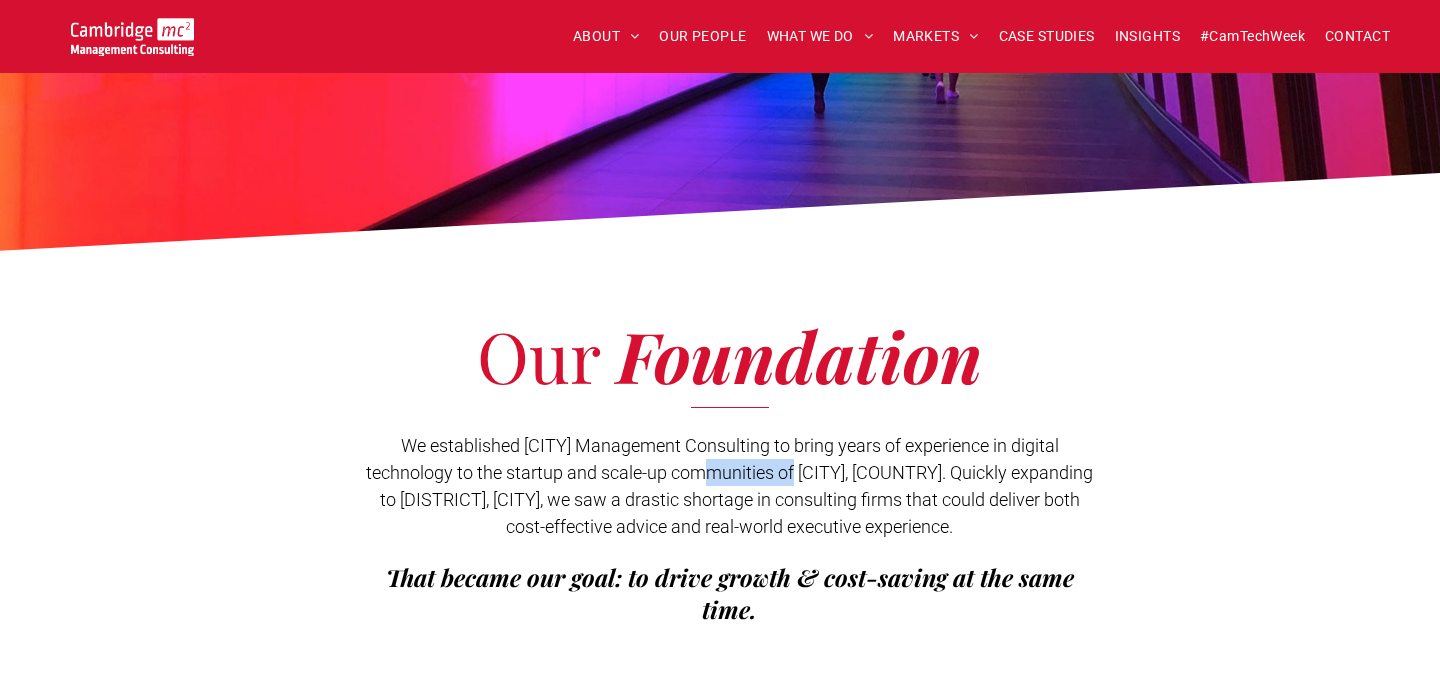 click on "We established [CITY] Management Consulting to bring years of experience in digital technology to the startup and scale-up communities of [CITY], [COUNTRY]. Quickly expanding to [DISTRICT], [CITY], we saw a drastic shortage in consulting firms that could deliver both cost-effective advice and real-world executive experience." at bounding box center (729, 486) 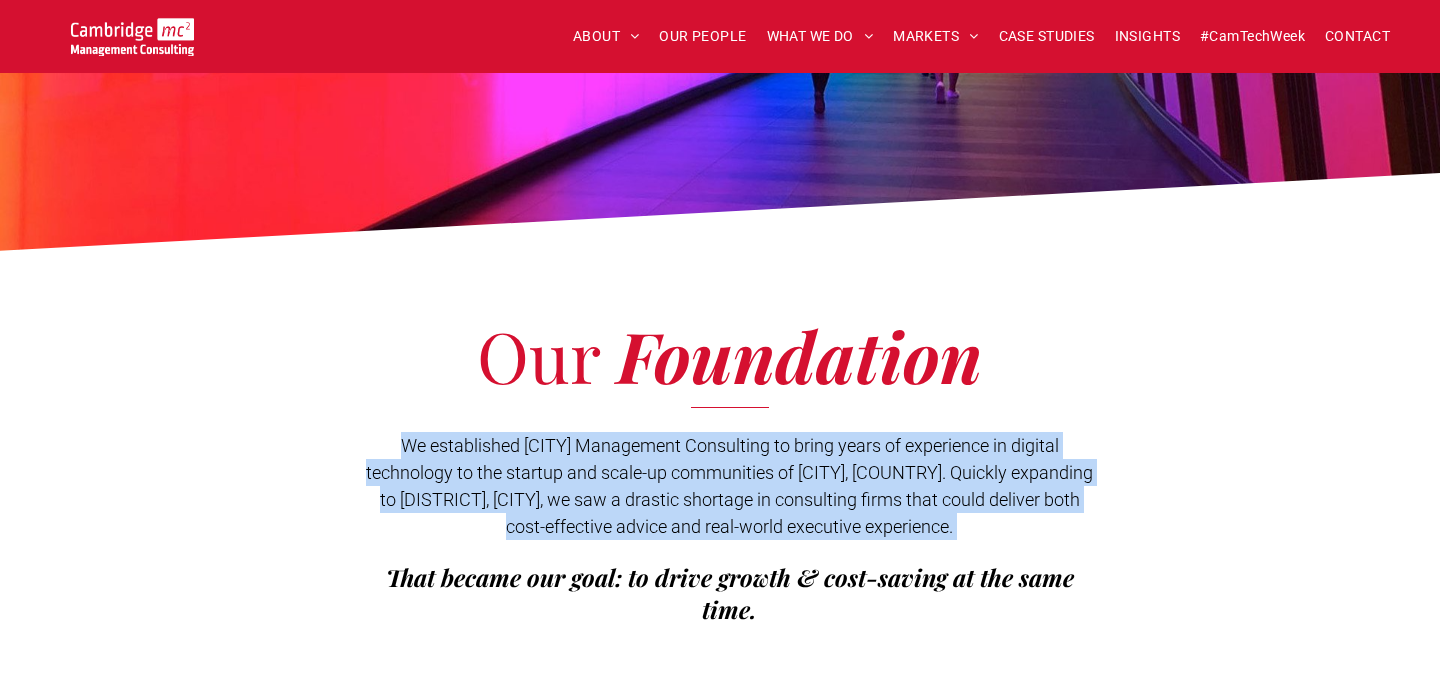 click on "We established [CITY] Management Consulting to bring years of experience in digital technology to the startup and scale-up communities of [CITY], [COUNTRY]. Quickly expanding to [DISTRICT], [CITY], we saw a drastic shortage in consulting firms that could deliver both cost-effective advice and real-world executive experience." at bounding box center (729, 486) 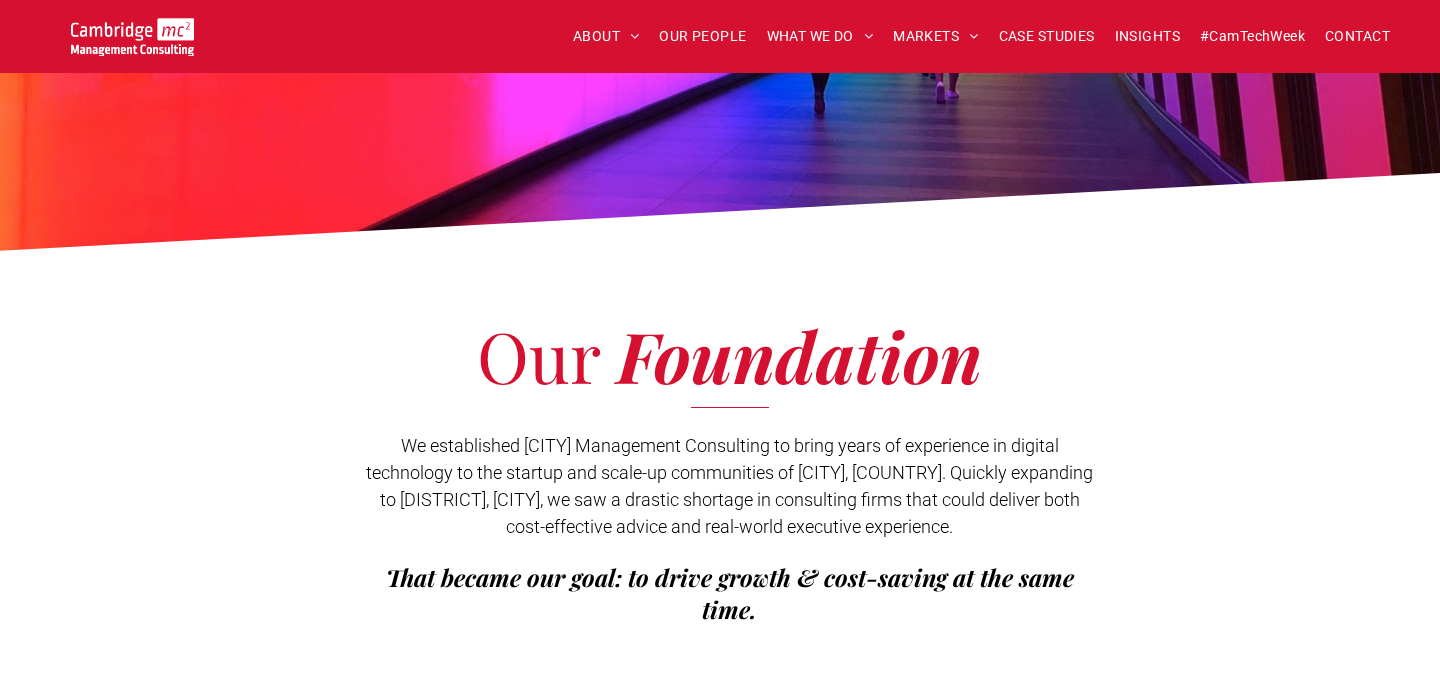 click on "We established [CITY] Management Consulting to bring years of experience in digital technology to the startup and scale-up communities of [CITY], [COUNTRY]. Quickly expanding to [DISTRICT], [CITY], we saw a drastic shortage in consulting firms that could deliver both cost-effective advice and real-world executive experience." at bounding box center [729, 486] 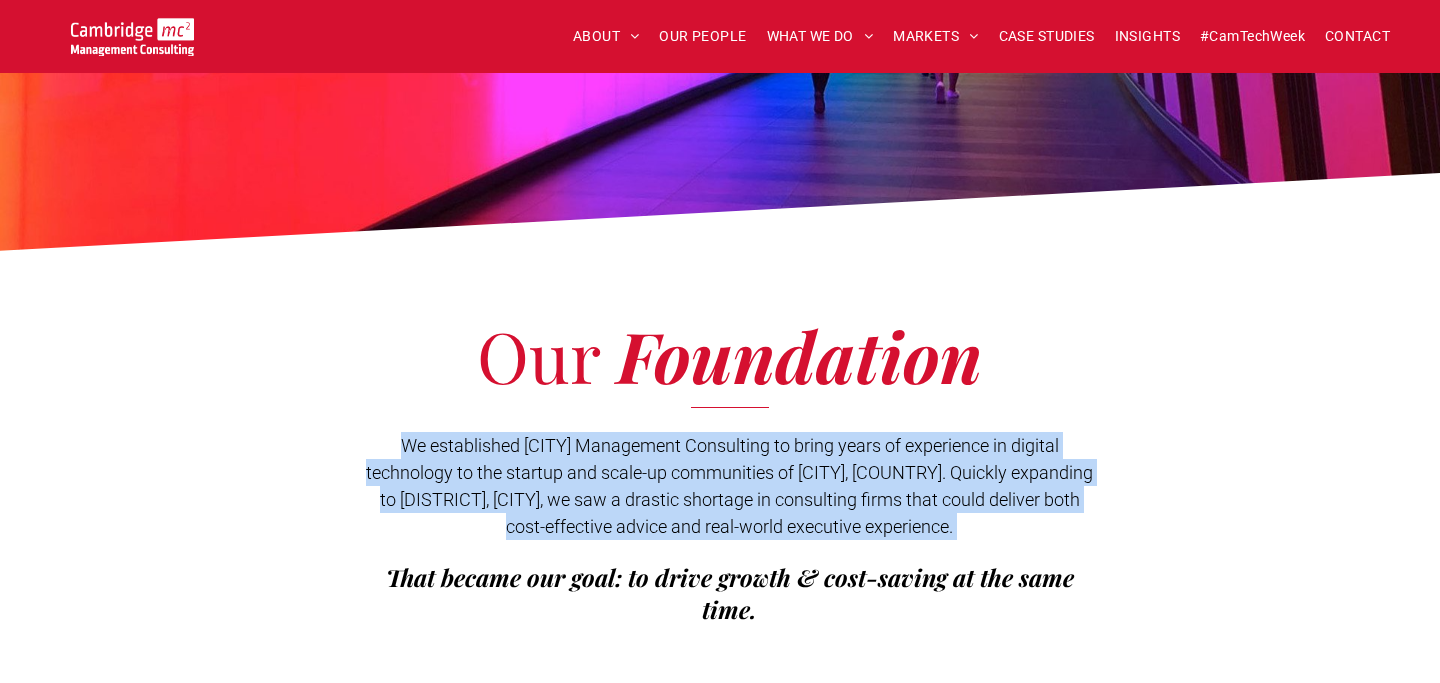 click on "We established [CITY] Management Consulting to bring years of experience in digital technology to the startup and scale-up communities of [CITY], [COUNTRY]. Quickly expanding to [DISTRICT], [CITY], we saw a drastic shortage in consulting firms that could deliver both cost-effective advice and real-world executive experience." at bounding box center [729, 486] 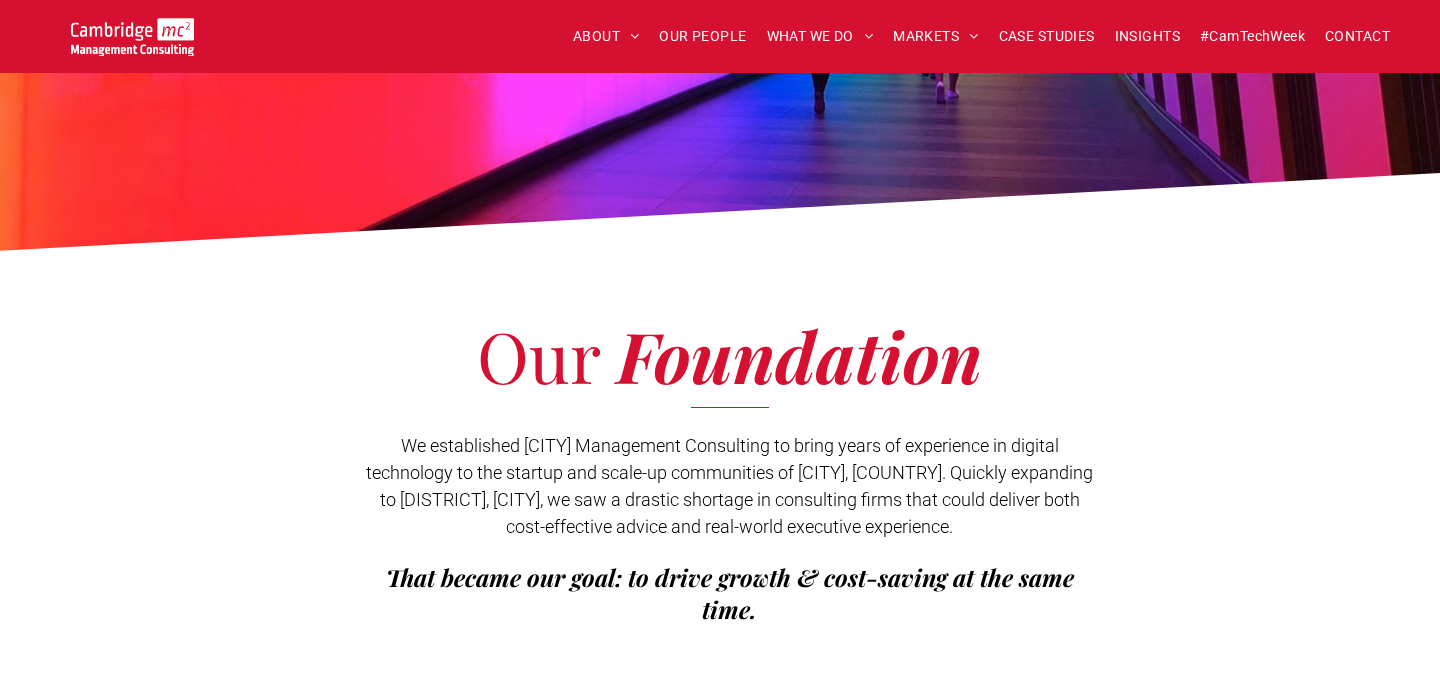 click on "We established [CITY] Management Consulting to bring years of experience in digital technology to the startup and scale-up communities of [CITY], [COUNTRY]. Quickly expanding to [DISTRICT], [CITY], we saw a drastic shortage in consulting firms that could deliver both cost-effective advice and real-world executive experience." at bounding box center (730, 486) 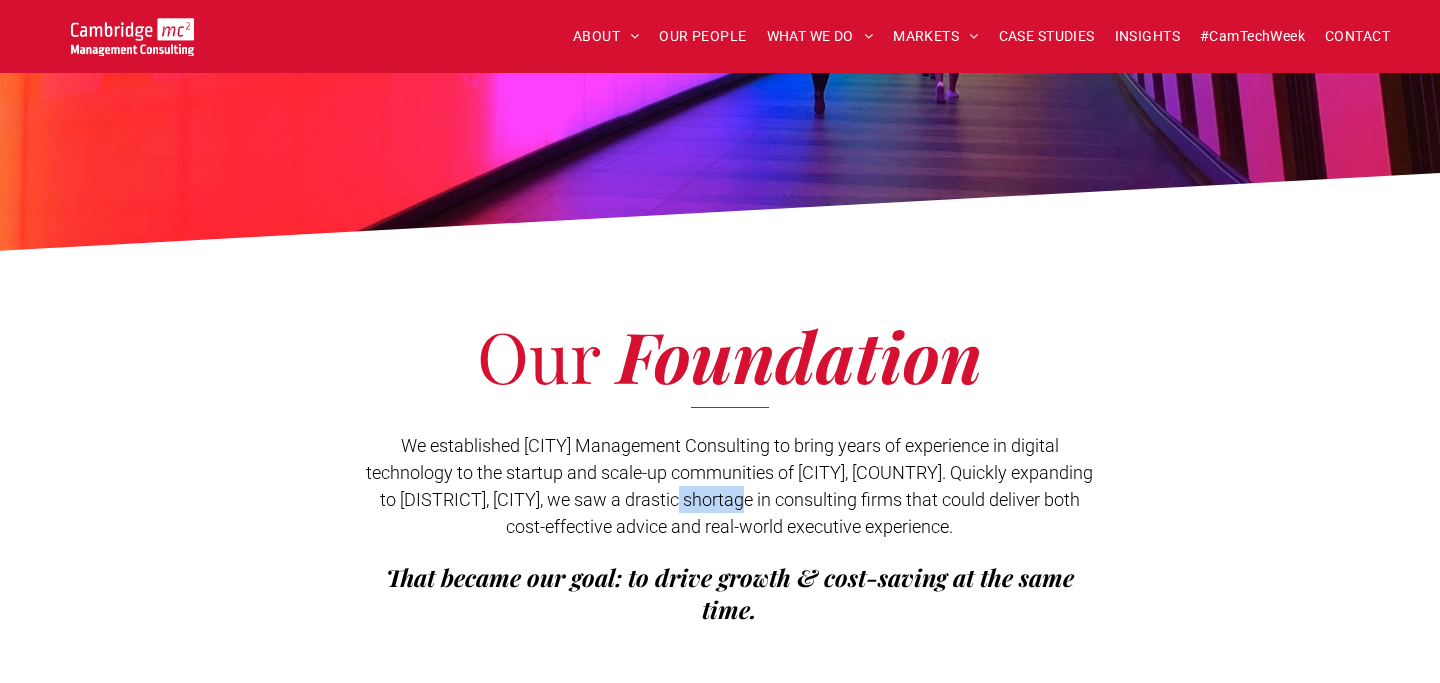 click on "We established [CITY] Management Consulting to bring years of experience in digital technology to the startup and scale-up communities of [CITY], [COUNTRY]. Quickly expanding to [DISTRICT], [CITY], we saw a drastic shortage in consulting firms that could deliver both cost-effective advice and real-world executive experience." at bounding box center [730, 486] 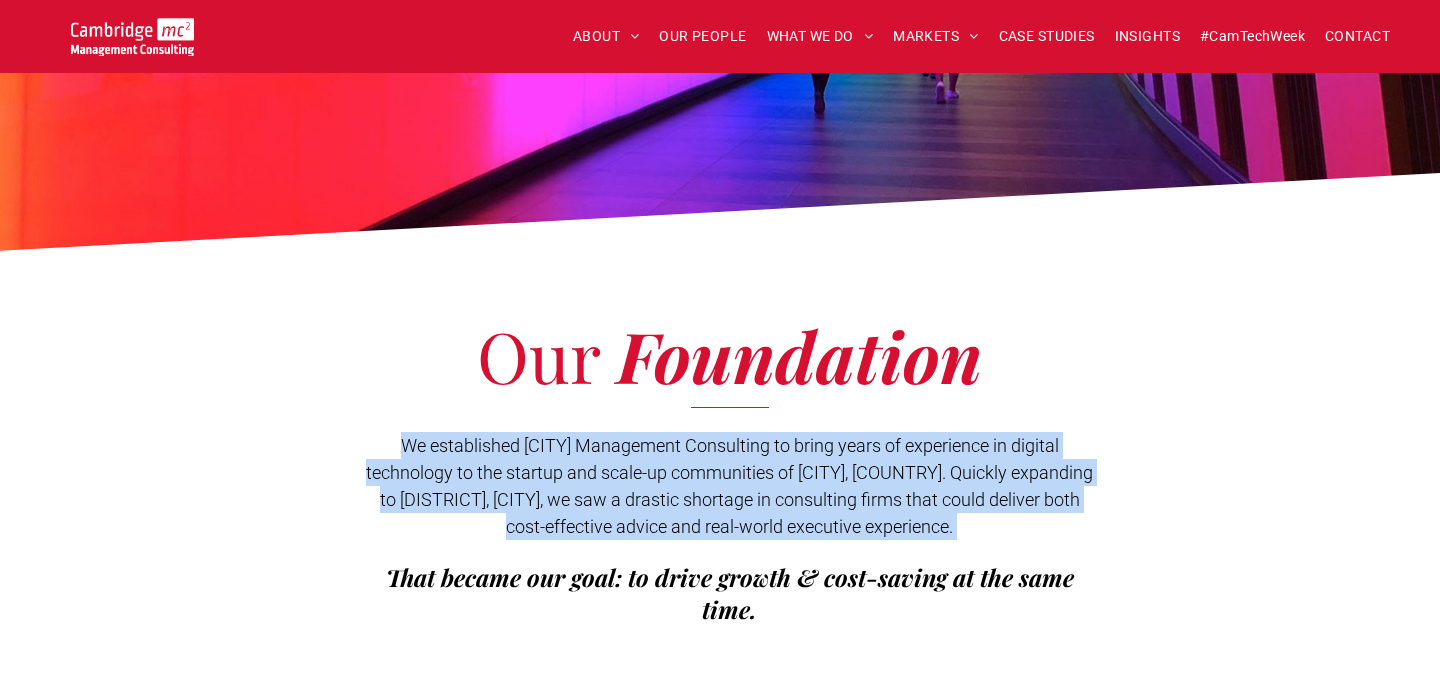 click on "We established Cambridge Management Consulting to bring years of experience in digital technology to the startup and scale-up communities of Cambridge, UK. Quickly expanding to Shoreditch, London, we saw a drastic shortage in consulting firms that could deliver both cost-effective advice and real-world executive experience." at bounding box center [729, 486] 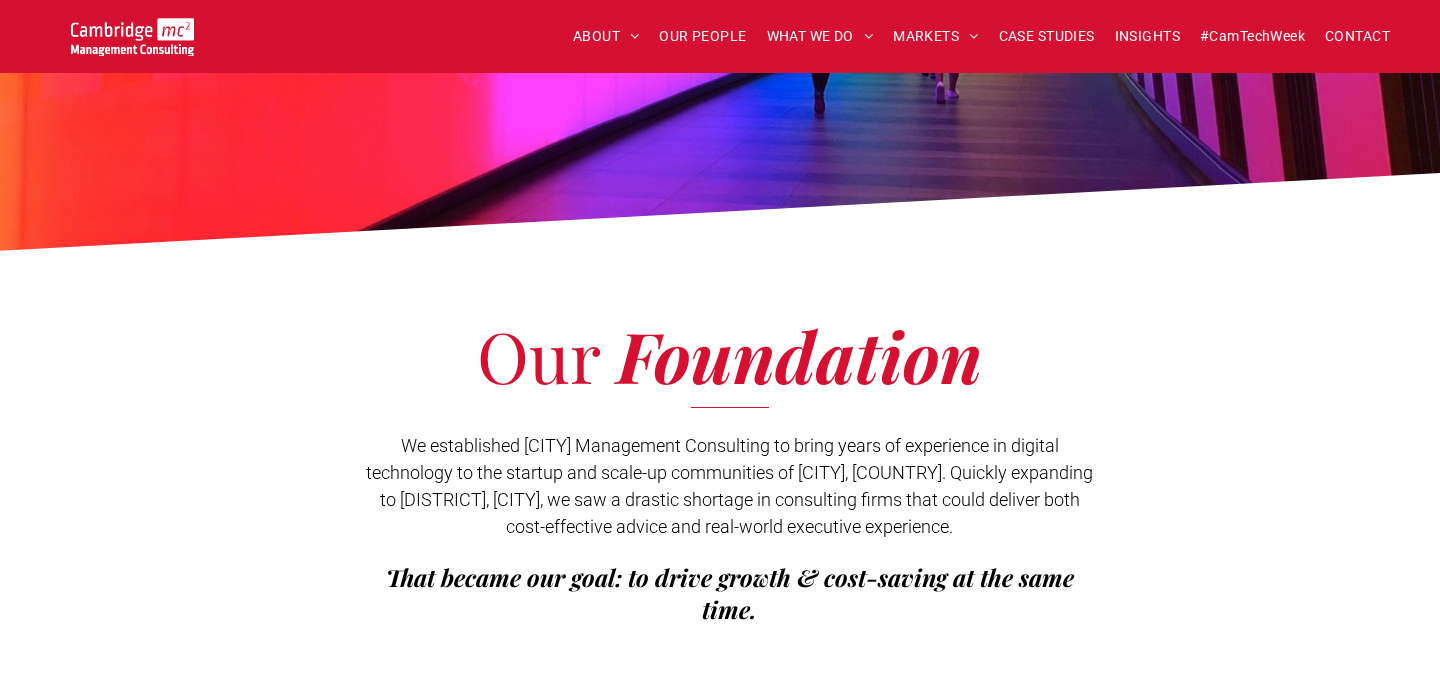 click on "We established Cambridge Management Consulting to bring years of experience in digital technology to the startup and scale-up communities of Cambridge, UK. Quickly expanding to Shoreditch, London, we saw a drastic shortage in consulting firms that could deliver both cost-effective advice and real-world executive experience." at bounding box center [729, 486] 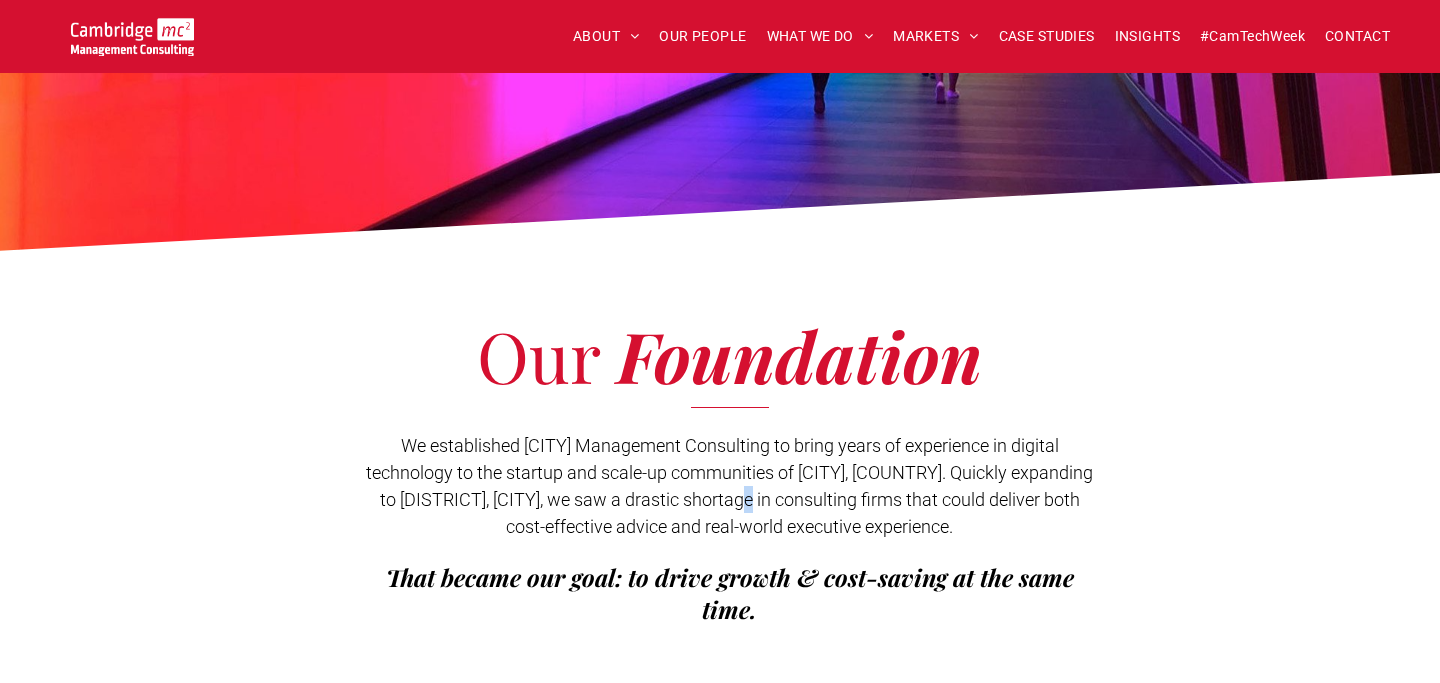 click on "We established Cambridge Management Consulting to bring years of experience in digital technology to the startup and scale-up communities of Cambridge, UK. Quickly expanding to Shoreditch, London, we saw a drastic shortage in consulting firms that could deliver both cost-effective advice and real-world executive experience." at bounding box center (729, 486) 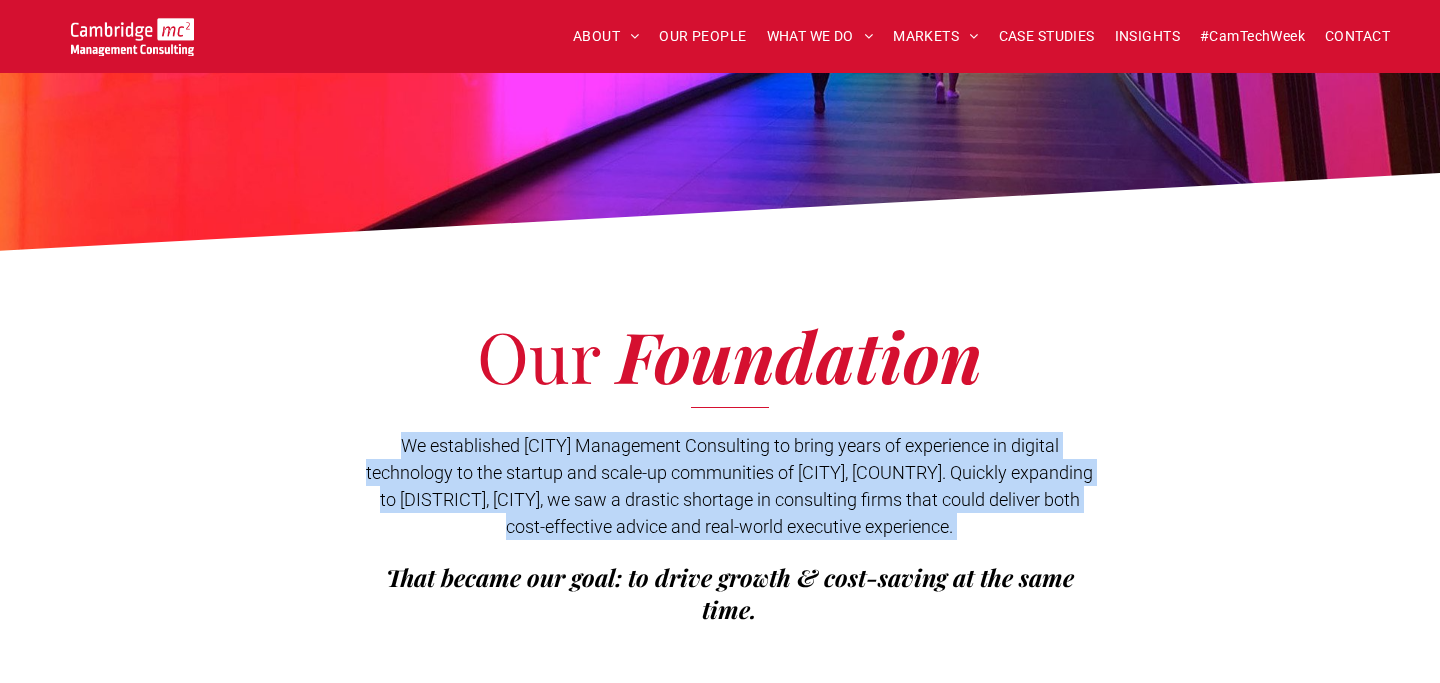 click on "We established Cambridge Management Consulting to bring years of experience in digital technology to the startup and scale-up communities of Cambridge, UK. Quickly expanding to Shoreditch, London, we saw a drastic shortage in consulting firms that could deliver both cost-effective advice and real-world executive experience." at bounding box center [730, 486] 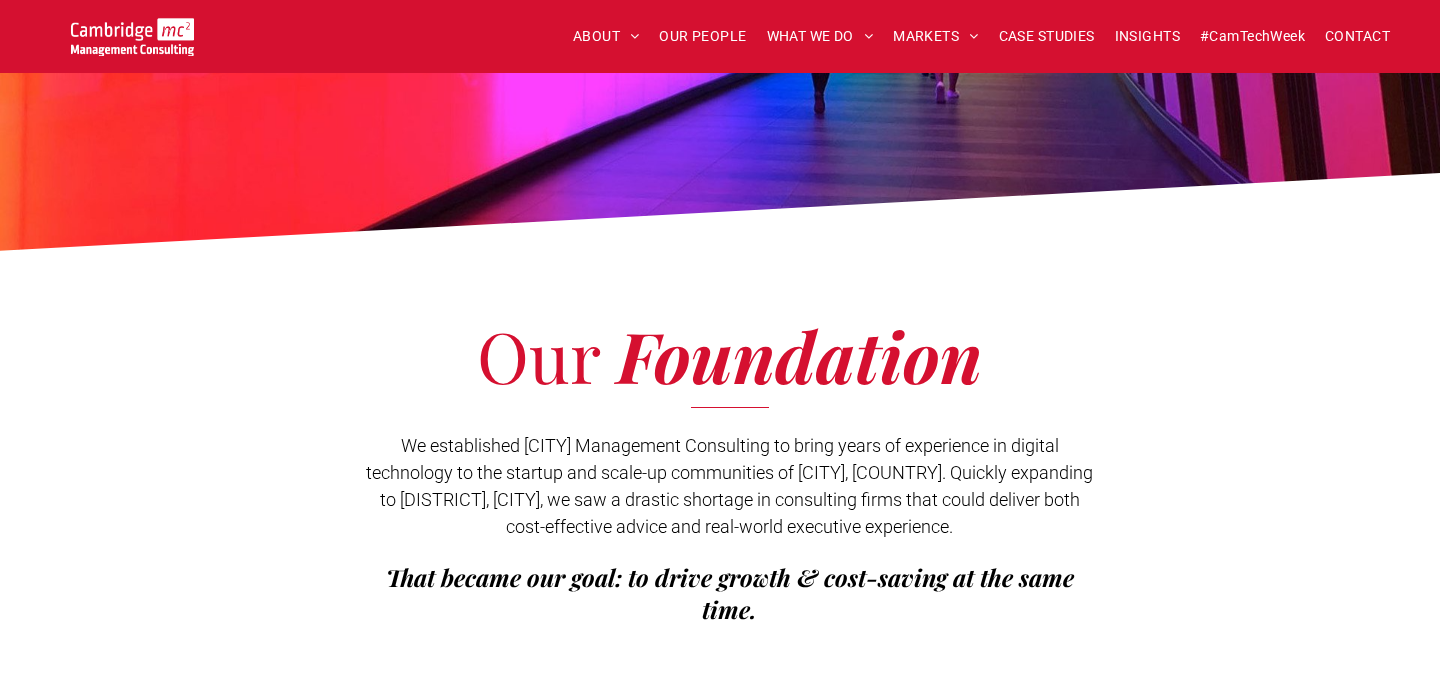 click on "We established Cambridge Management Consulting to bring years of experience in digital technology to the startup and scale-up communities of Cambridge, UK. Quickly expanding to Shoreditch, London, we saw a drastic shortage in consulting firms that could deliver both cost-effective advice and real-world executive experience." at bounding box center (730, 486) 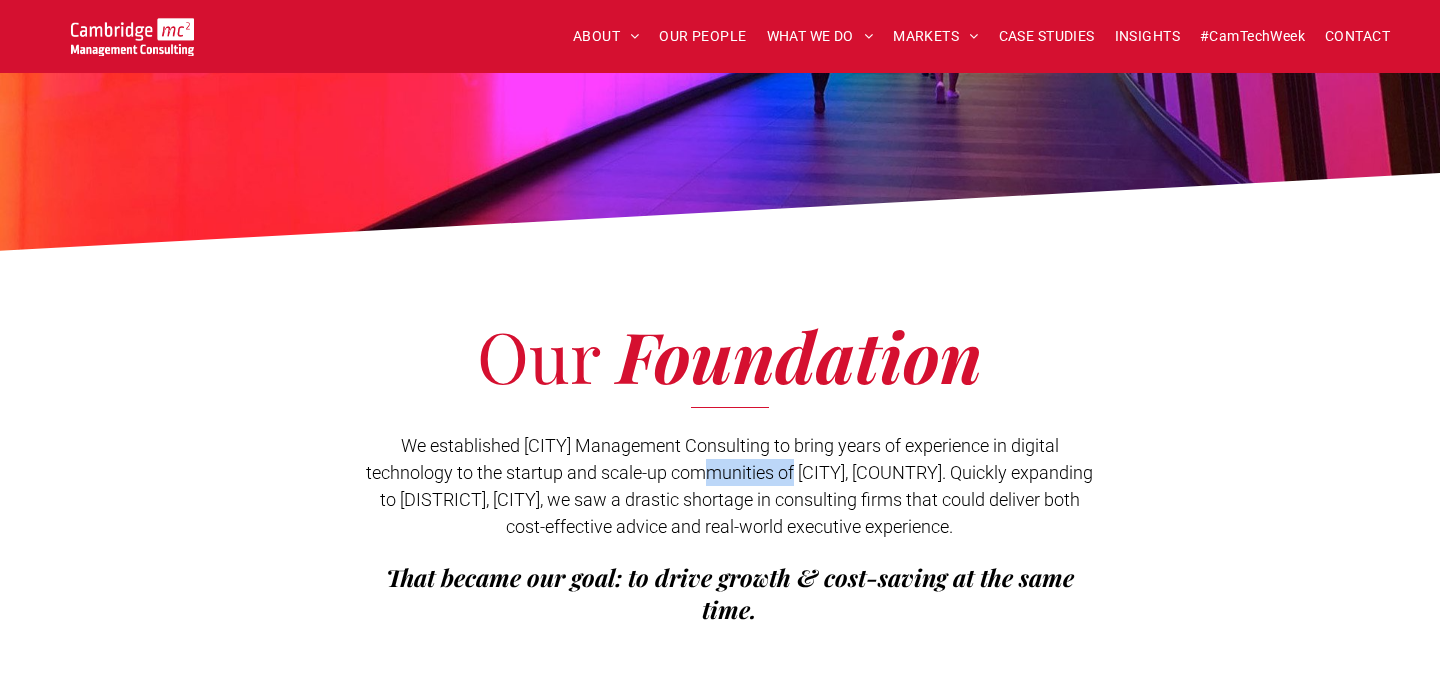 click on "We established Cambridge Management Consulting to bring years of experience in digital technology to the startup and scale-up communities of Cambridge, UK. Quickly expanding to Shoreditch, London, we saw a drastic shortage in consulting firms that could deliver both cost-effective advice and real-world executive experience." at bounding box center [730, 486] 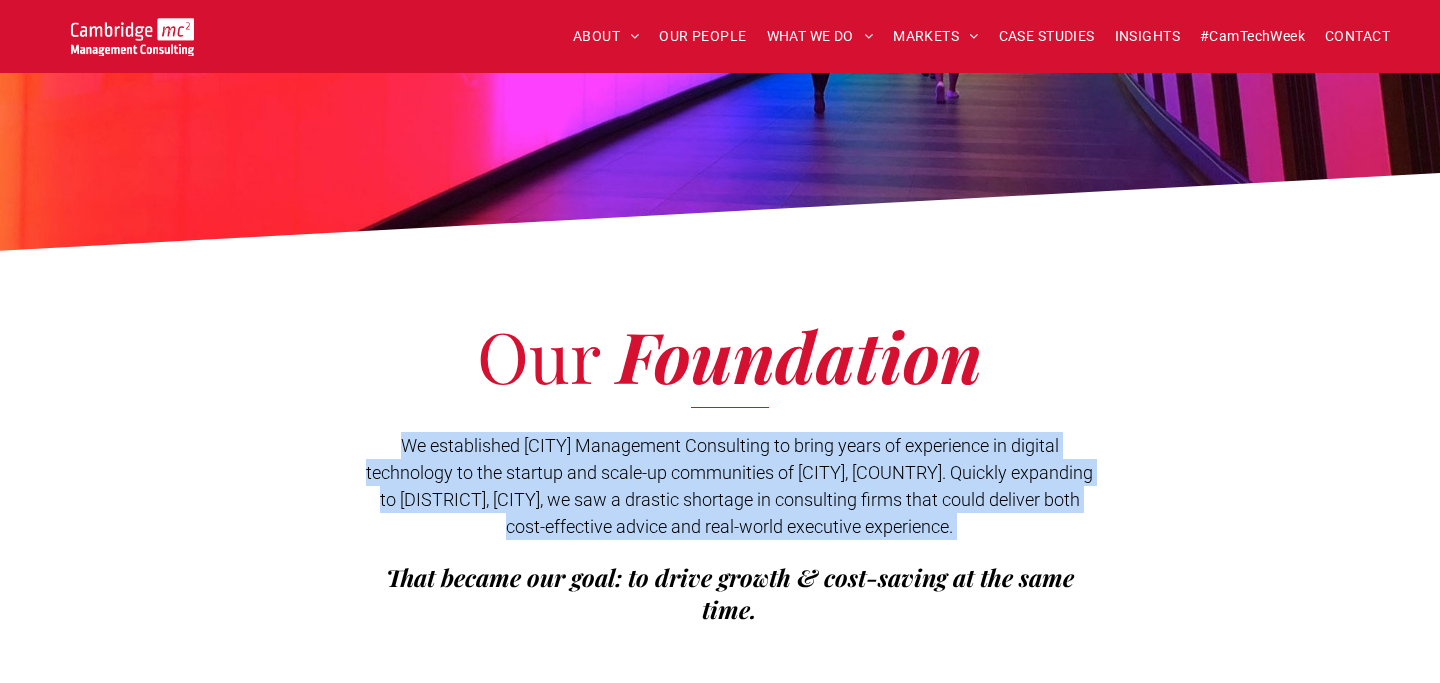click on "We established Cambridge Management Consulting to bring years of experience in digital technology to the startup and scale-up communities of Cambridge, UK. Quickly expanding to Shoreditch, London, we saw a drastic shortage in consulting firms that could deliver both cost-effective advice and real-world executive experience." at bounding box center (729, 486) 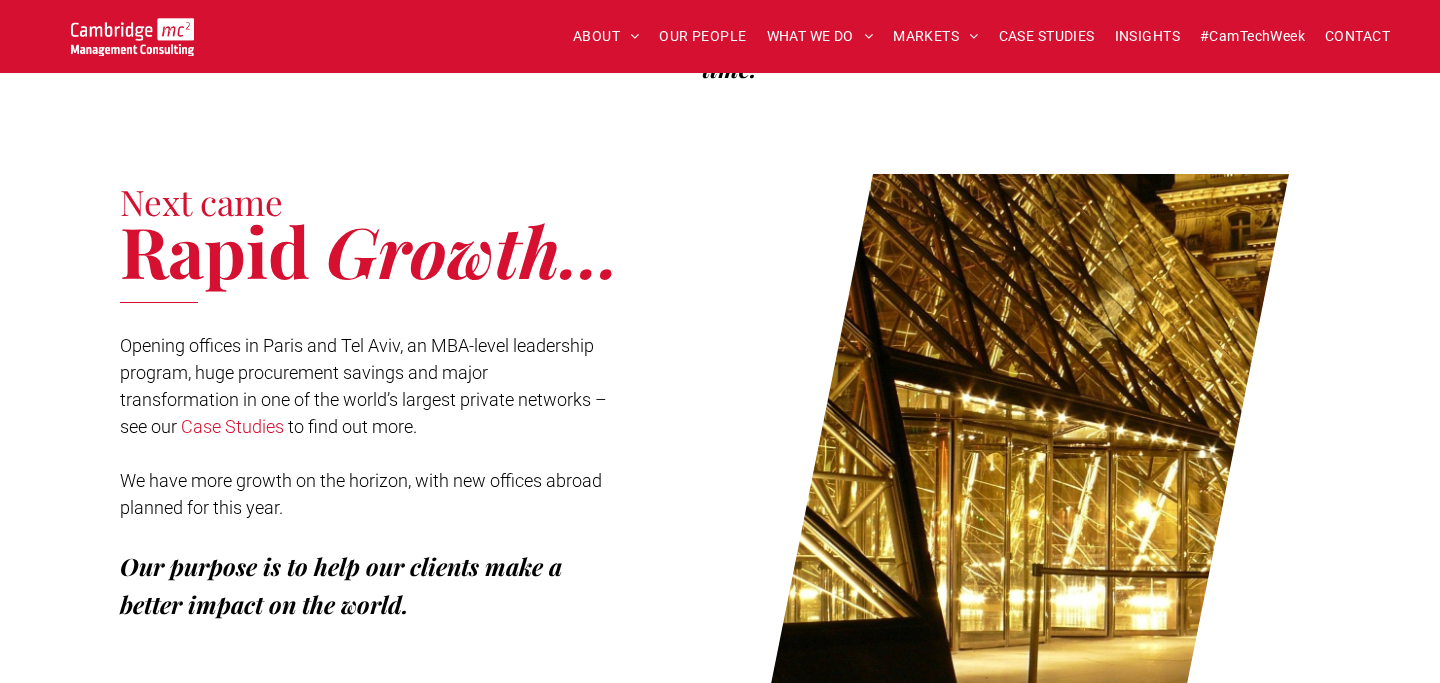 scroll, scrollTop: 750, scrollLeft: 0, axis: vertical 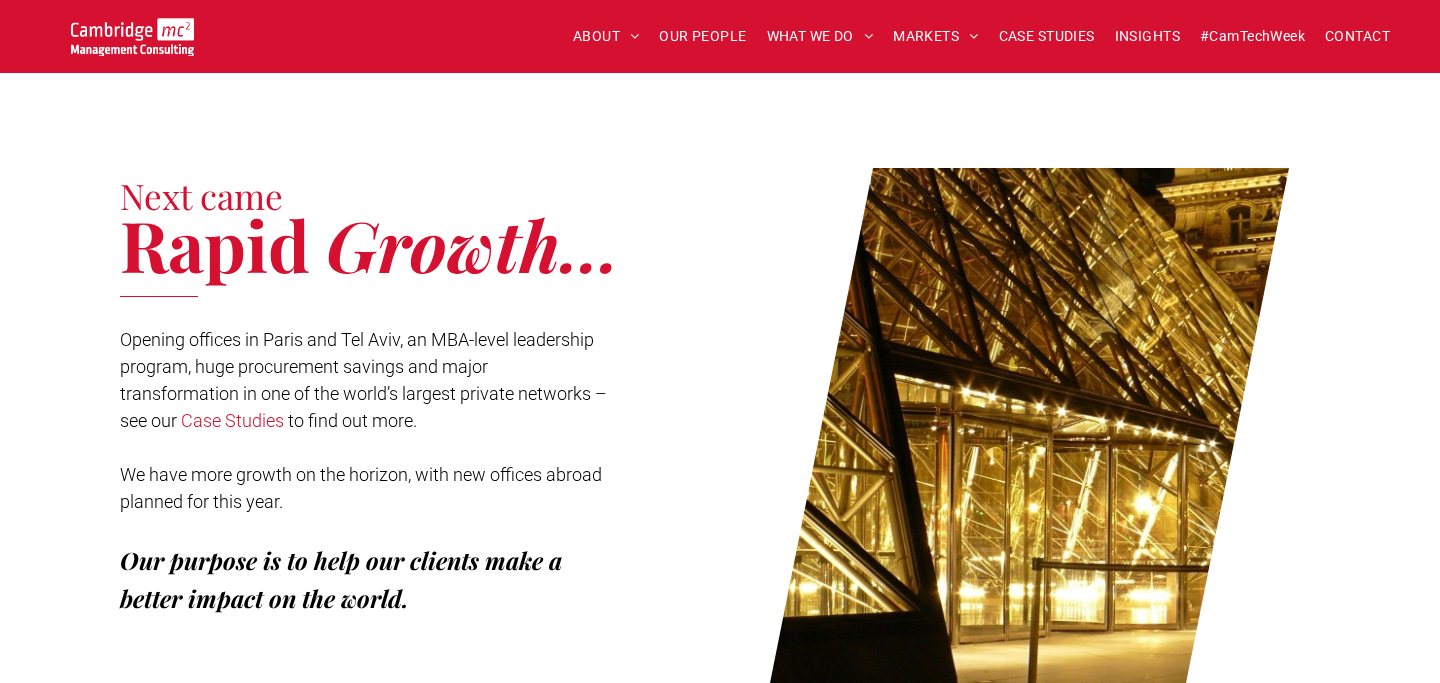 click on "Opening offices in Paris and Tel Aviv, an MBA-level leadership program, huge procurement savings and major transformation in one of the world’s largest private networks – see our" at bounding box center (363, 380) 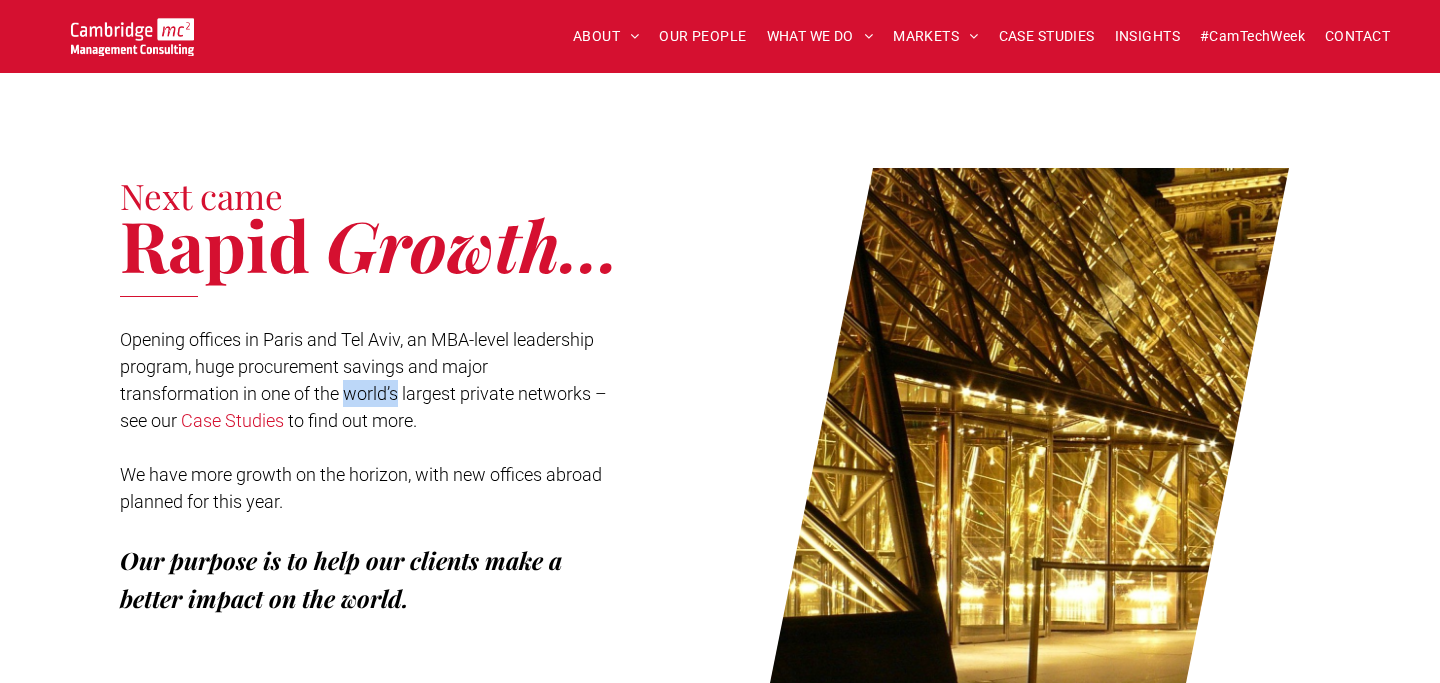 click on "Opening offices in Paris and Tel Aviv, an MBA-level leadership program, huge procurement savings and major transformation in one of the world’s largest private networks – see our" at bounding box center [363, 380] 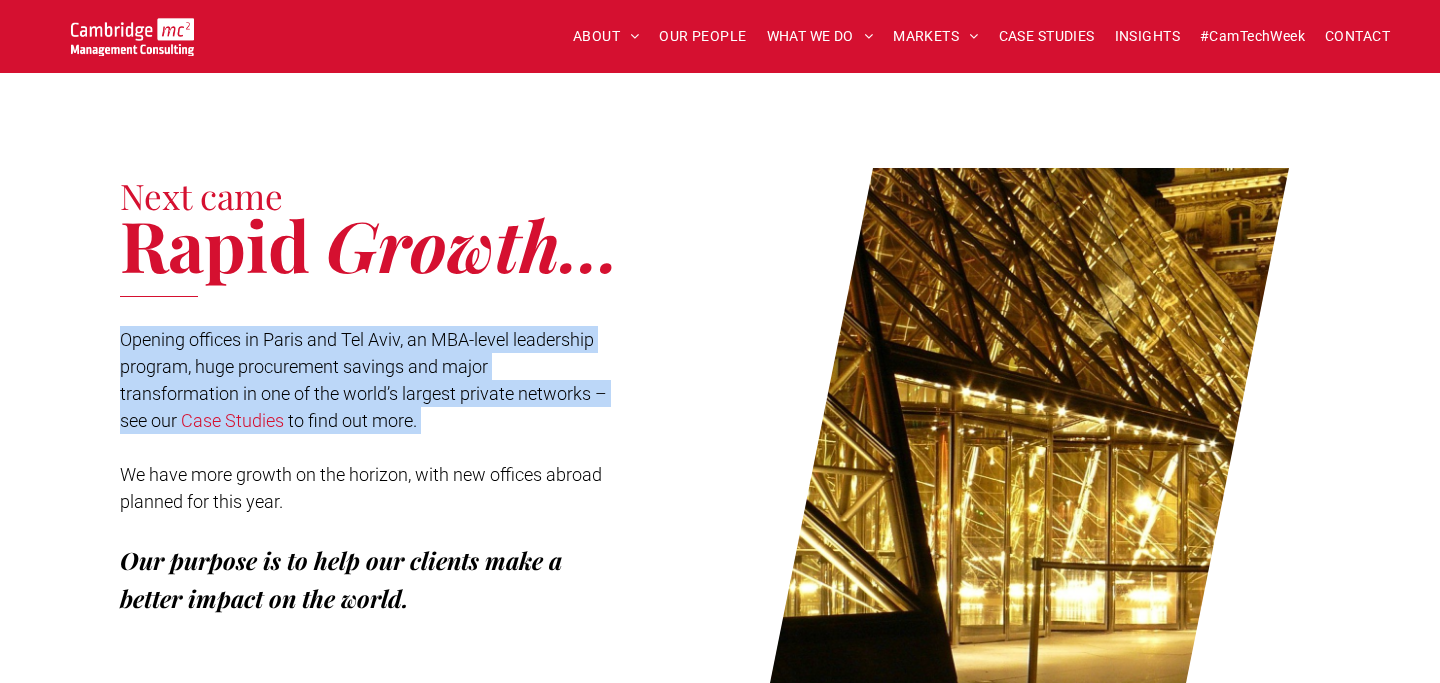 click on "Opening offices in Paris and Tel Aviv, an MBA-level leadership program, huge procurement savings and major transformation in one of the world’s largest private networks – see our" at bounding box center (363, 380) 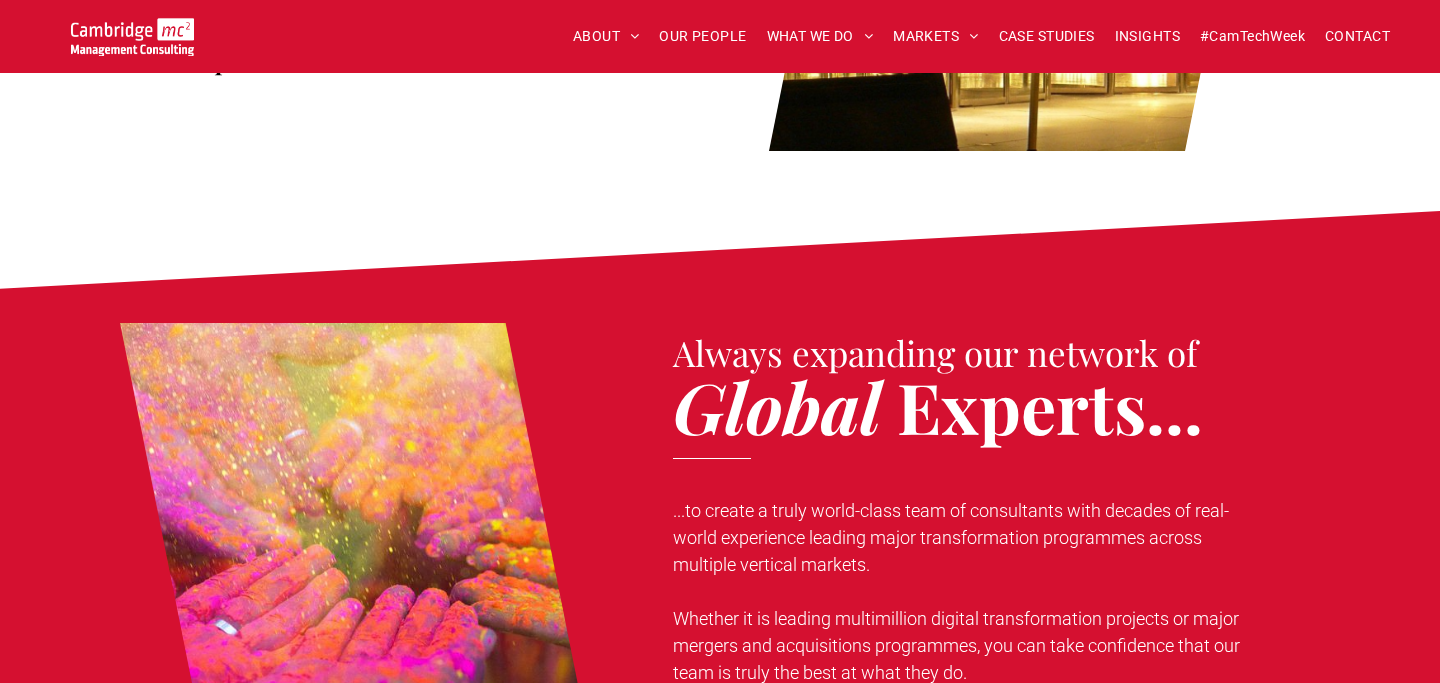 scroll, scrollTop: 1426, scrollLeft: 0, axis: vertical 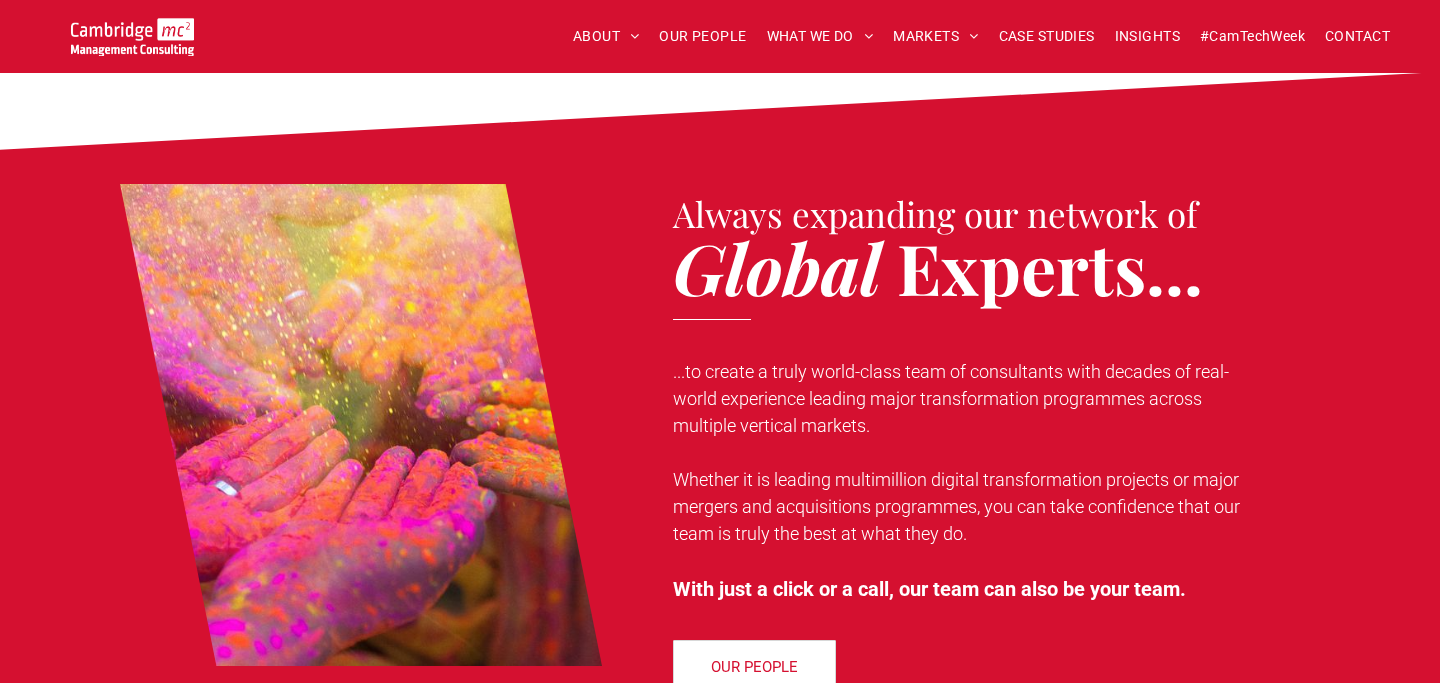 click on "...to create a truly world-class team of consultants with decades of real-world experience leading major transformation programmes across multiple vertical markets." at bounding box center (951, 398) 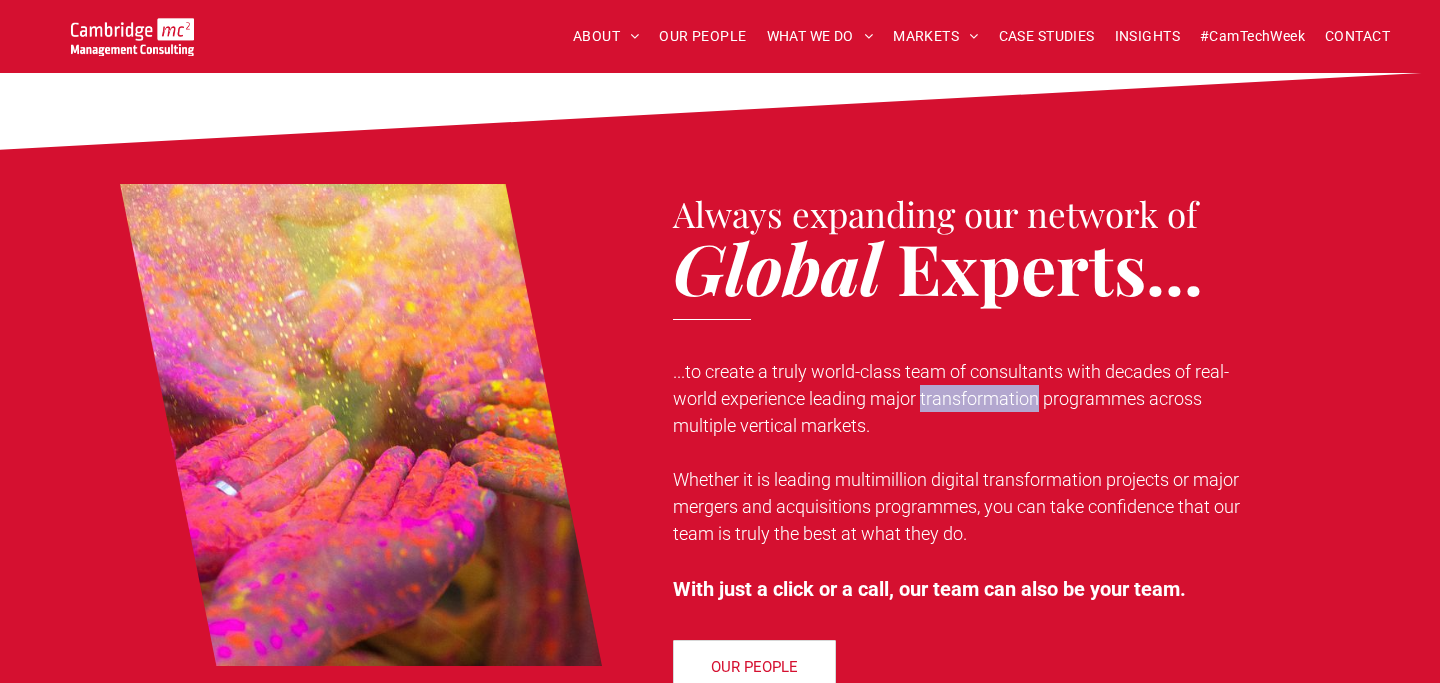 click on "...to create a truly world-class team of consultants with decades of real-world experience leading major transformation programmes across multiple vertical markets." at bounding box center (951, 398) 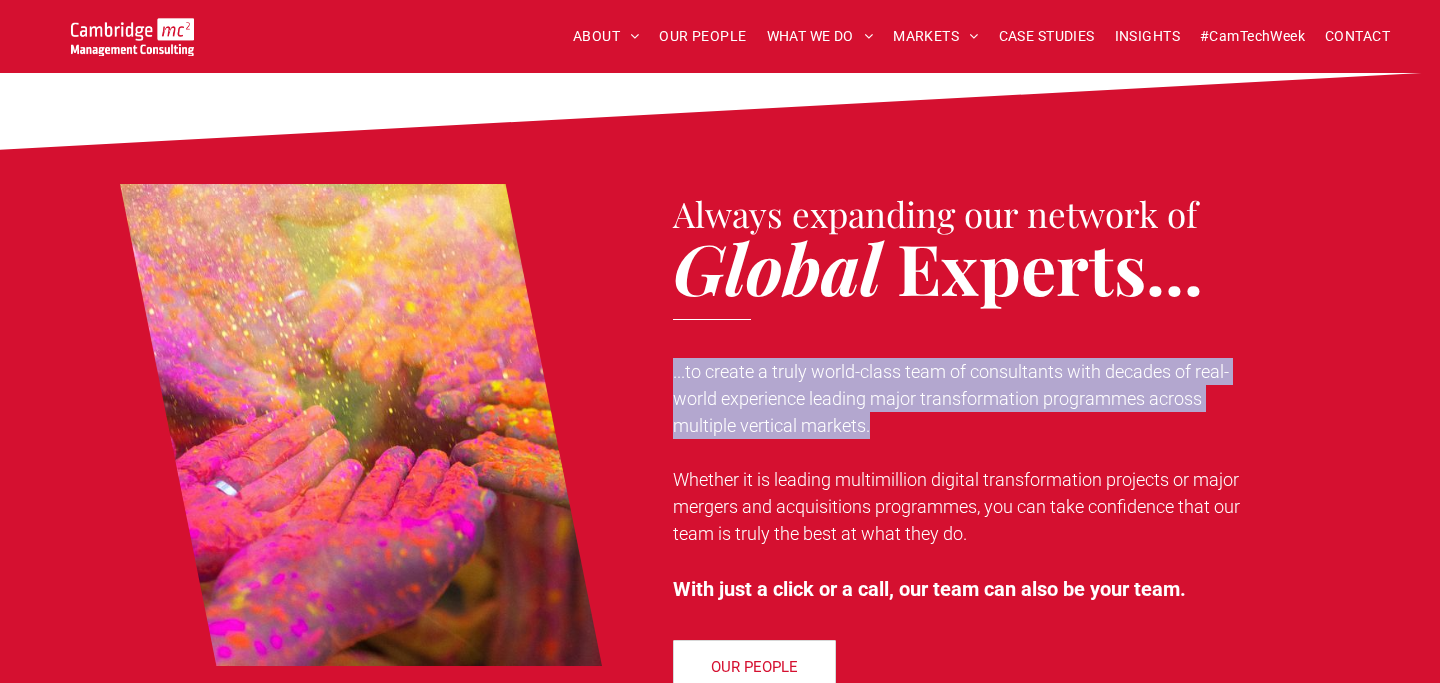 click on "...to create a truly world-class team of consultants with decades of real-world experience leading major transformation programmes across multiple vertical markets." at bounding box center [951, 398] 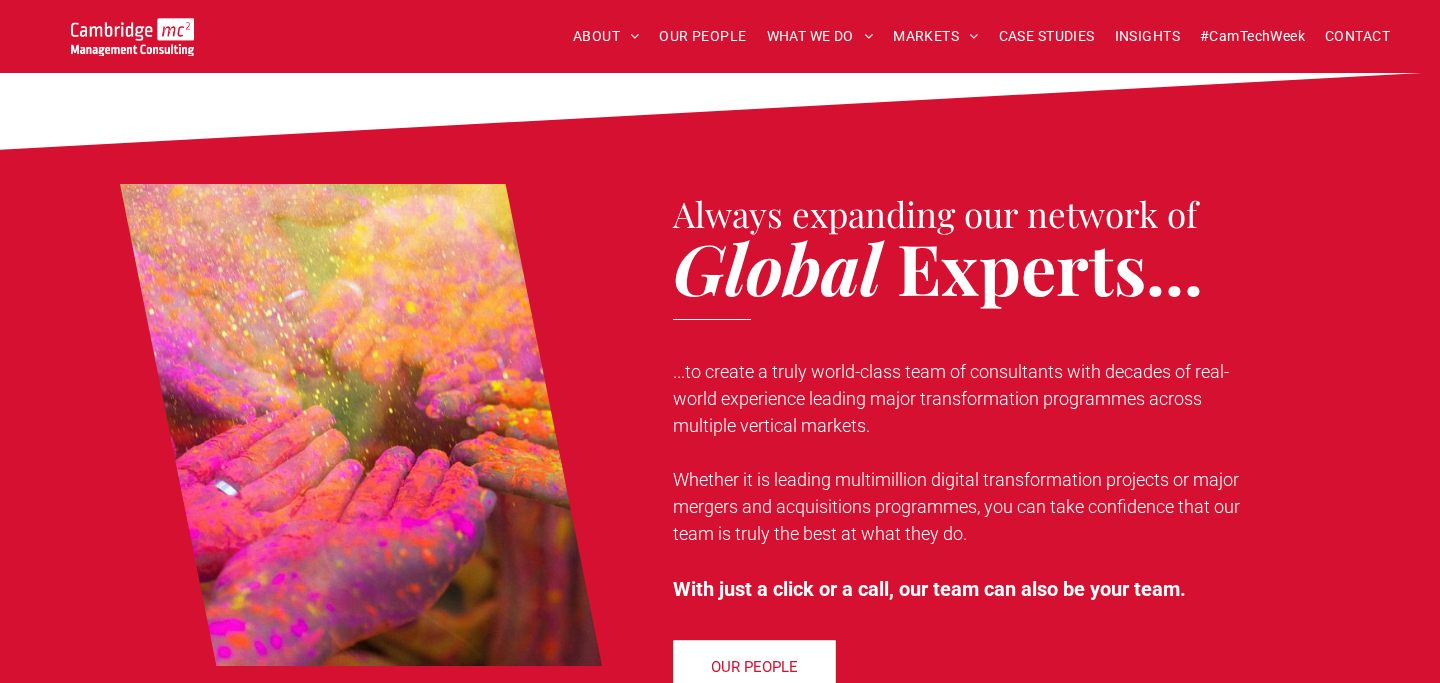 click on "...to create a truly world-class team of consultants with decades of real-world experience leading major transformation programmes across multiple vertical markets." at bounding box center (951, 398) 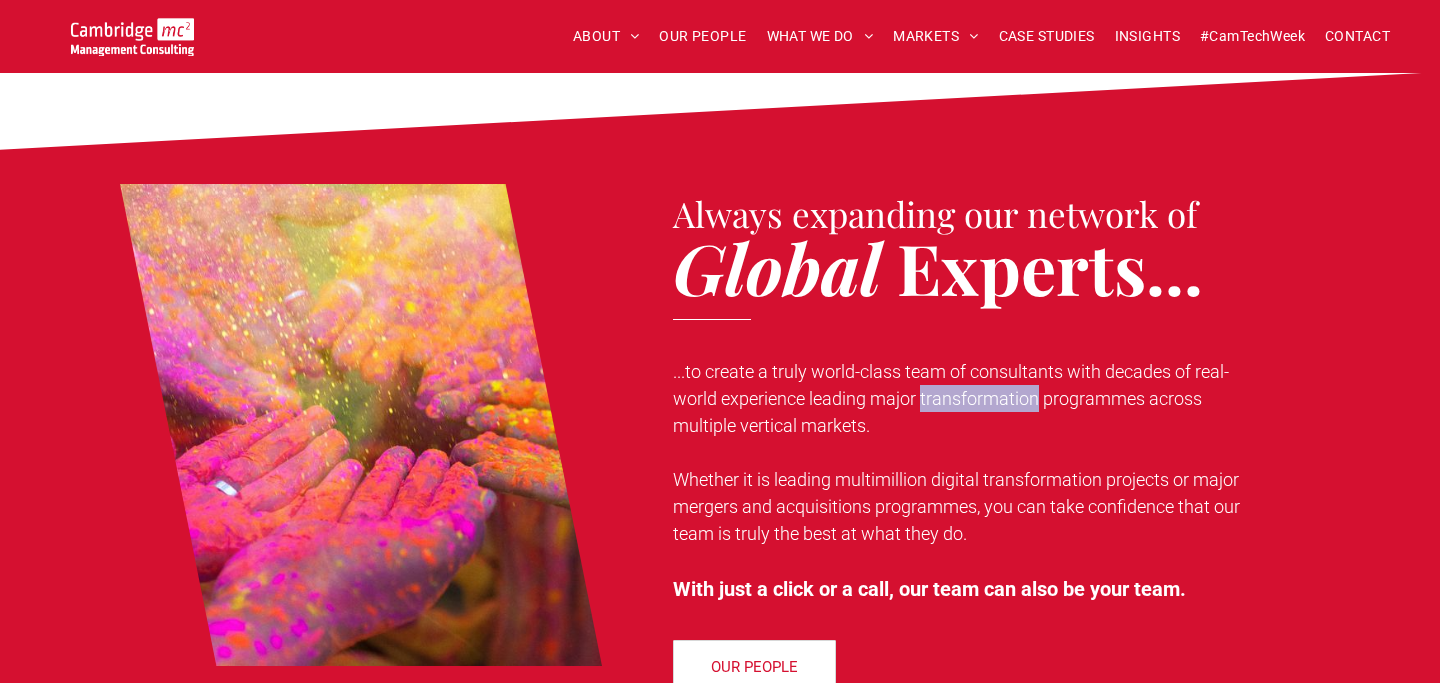 click on "...to create a truly world-class team of consultants with decades of real-world experience leading major transformation programmes across multiple vertical markets." at bounding box center [951, 398] 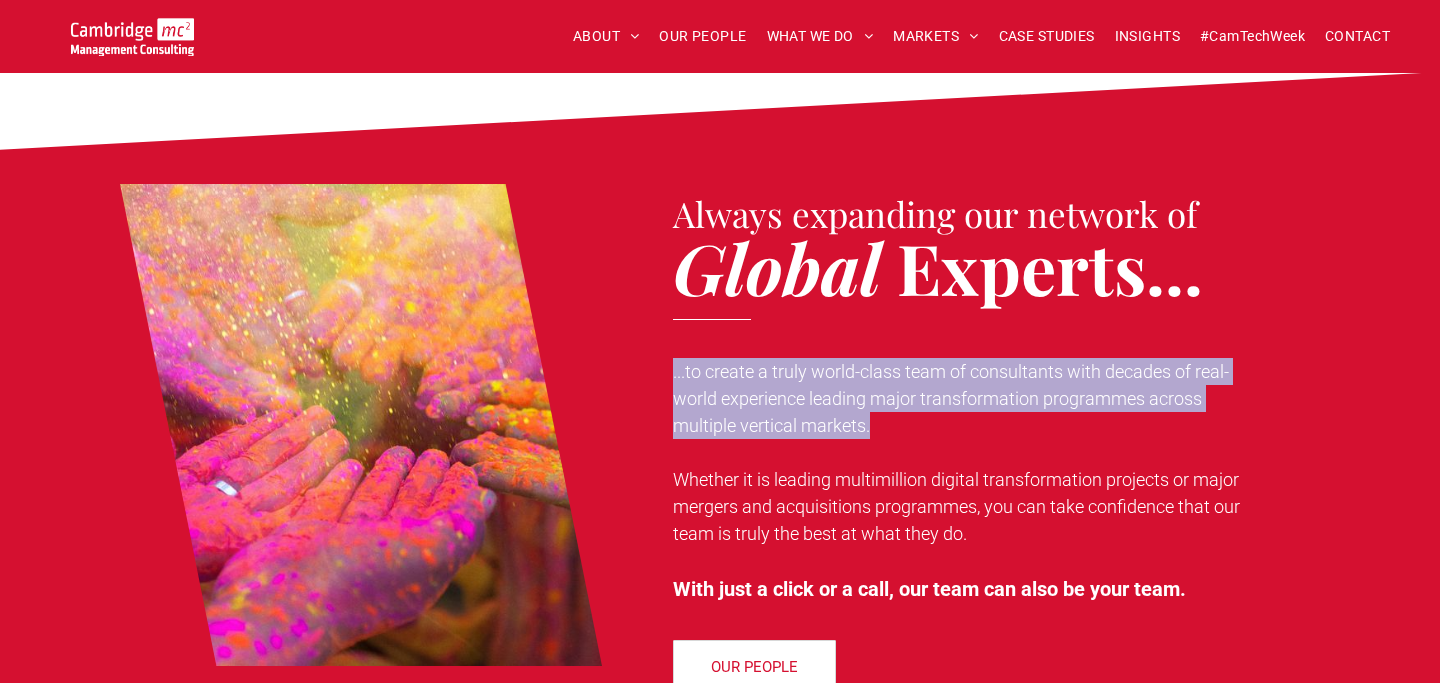 click on "Whether it is leading multimillion digital transformation projects or major mergers and acquisitions programmes, you can take confidence that our team is truly the best at what they do." at bounding box center [956, 506] 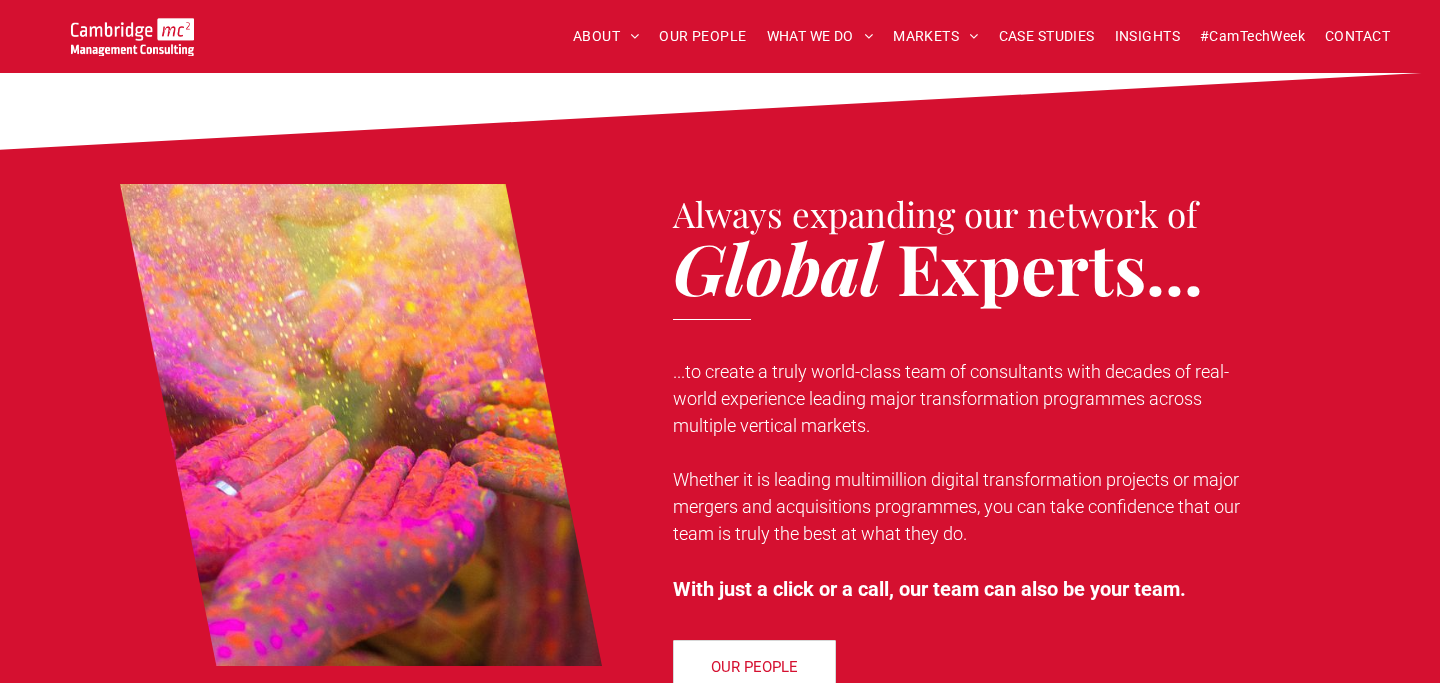 click on "Whether it is leading multimillion digital transformation projects or major mergers and acquisitions programmes, you can take confidence that our team is truly the best at what they do." at bounding box center (956, 506) 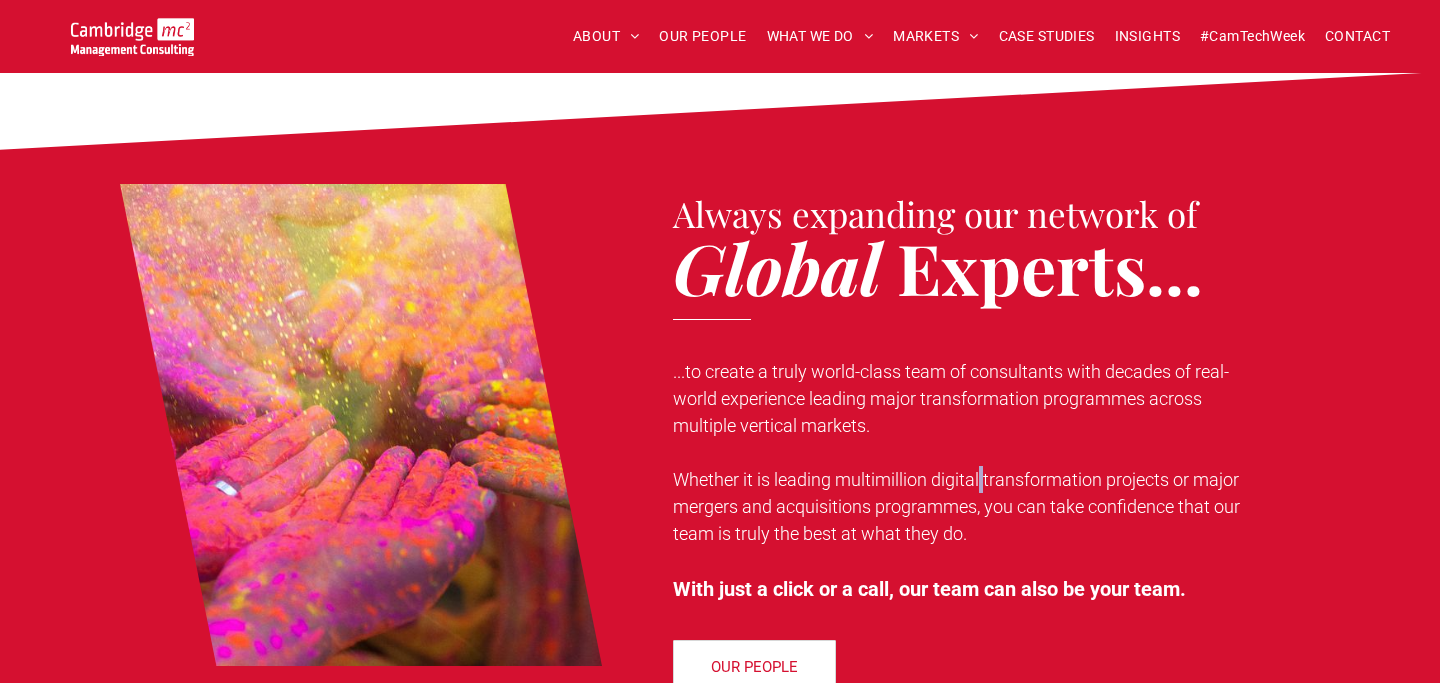 click on "Whether it is leading multimillion digital transformation projects or major mergers and acquisitions programmes, you can take confidence that our team is truly the best at what they do." at bounding box center (956, 506) 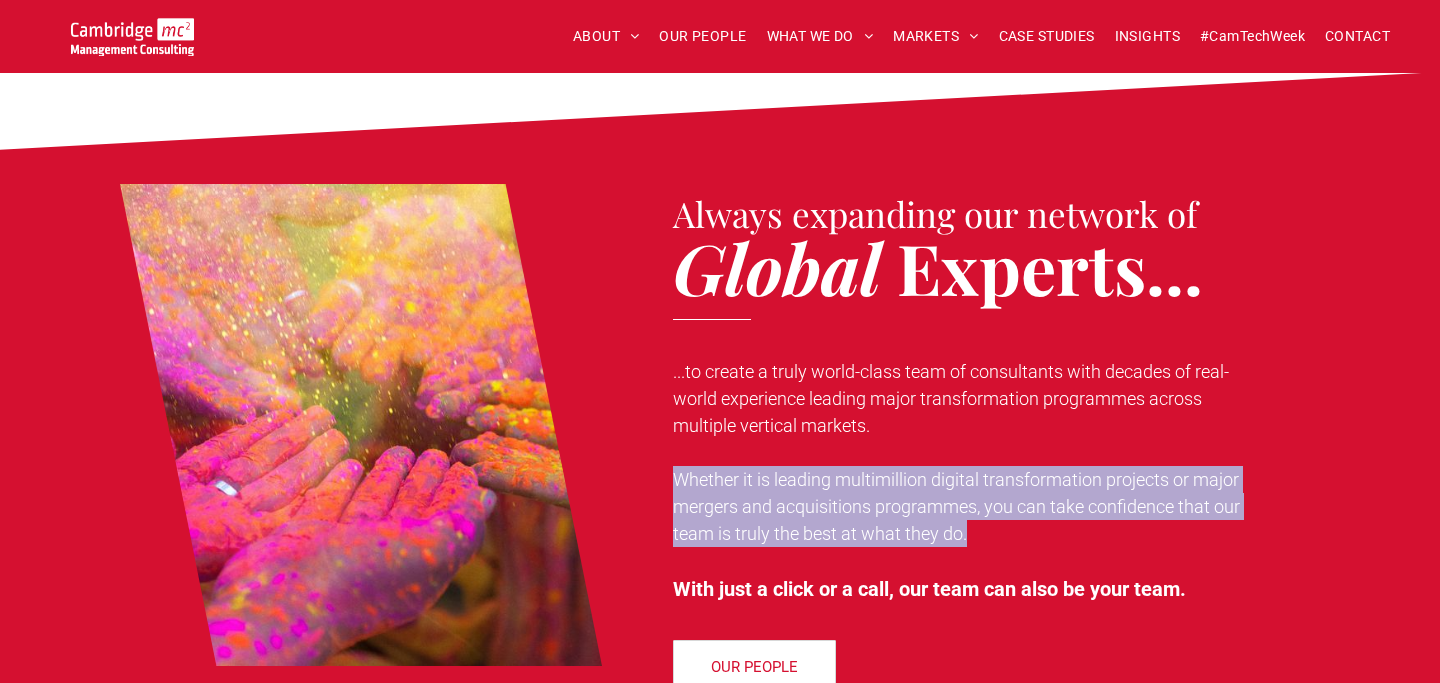 click on "Whether it is leading multimillion digital transformation projects or major mergers and acquisitions programmes, you can take confidence that our team is truly the best at what they do." at bounding box center (956, 506) 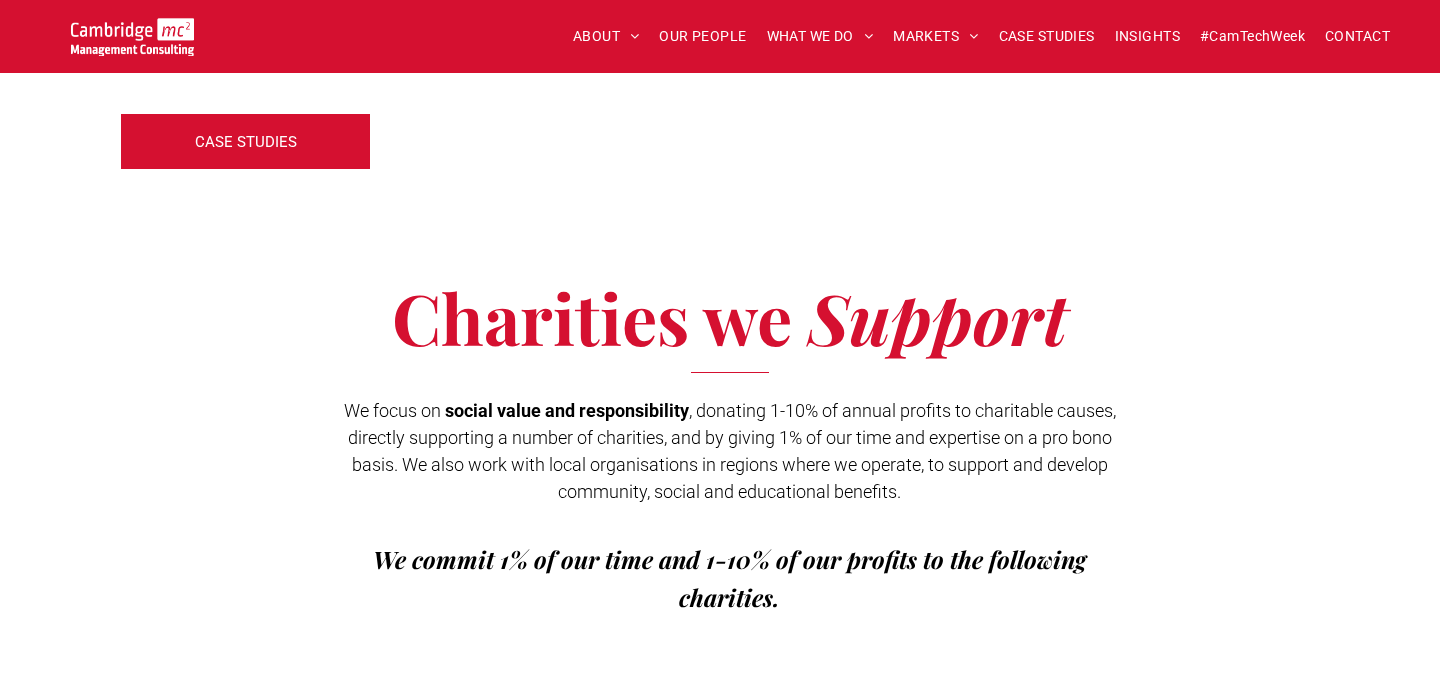scroll, scrollTop: 3187, scrollLeft: 0, axis: vertical 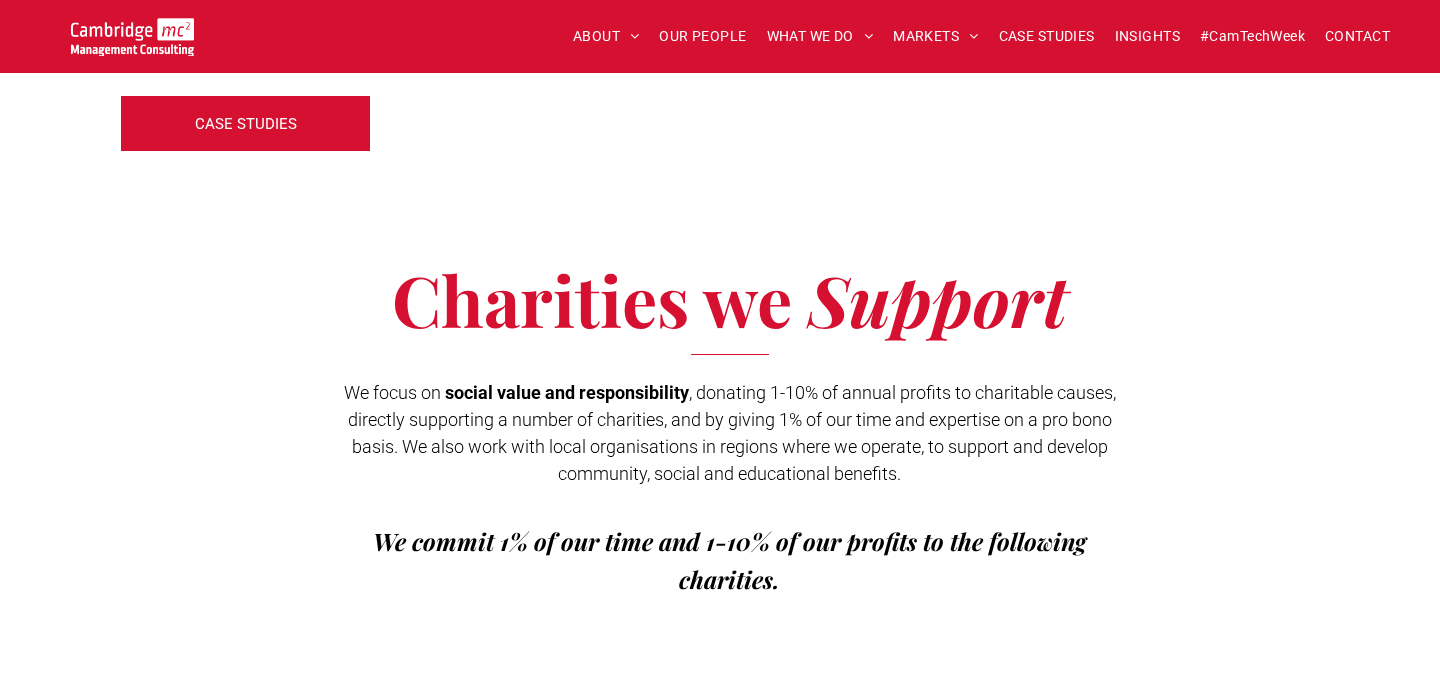 click on ", donating 1-10% of annual profits to charitable causes, directly supporting a number of charities, and by giving 1% of our time and expertise on a pro bono basis. We also work with local organisations in regions where we operate, to support and develop community, social and educational benefits." at bounding box center [732, 433] 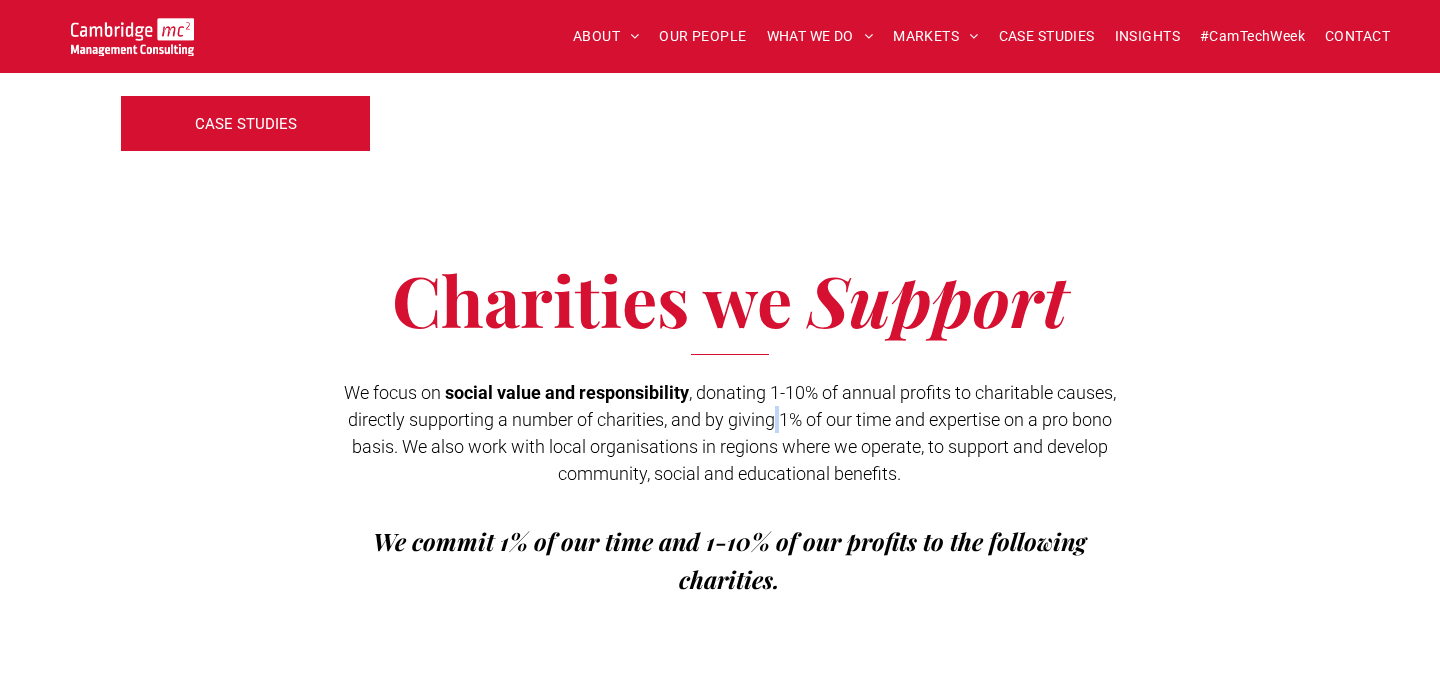 click on ", donating 1-10% of annual profits to charitable causes, directly supporting a number of charities, and by giving 1% of our time and expertise on a pro bono basis. We also work with local organisations in regions where we operate, to support and develop community, social and educational benefits." at bounding box center [732, 433] 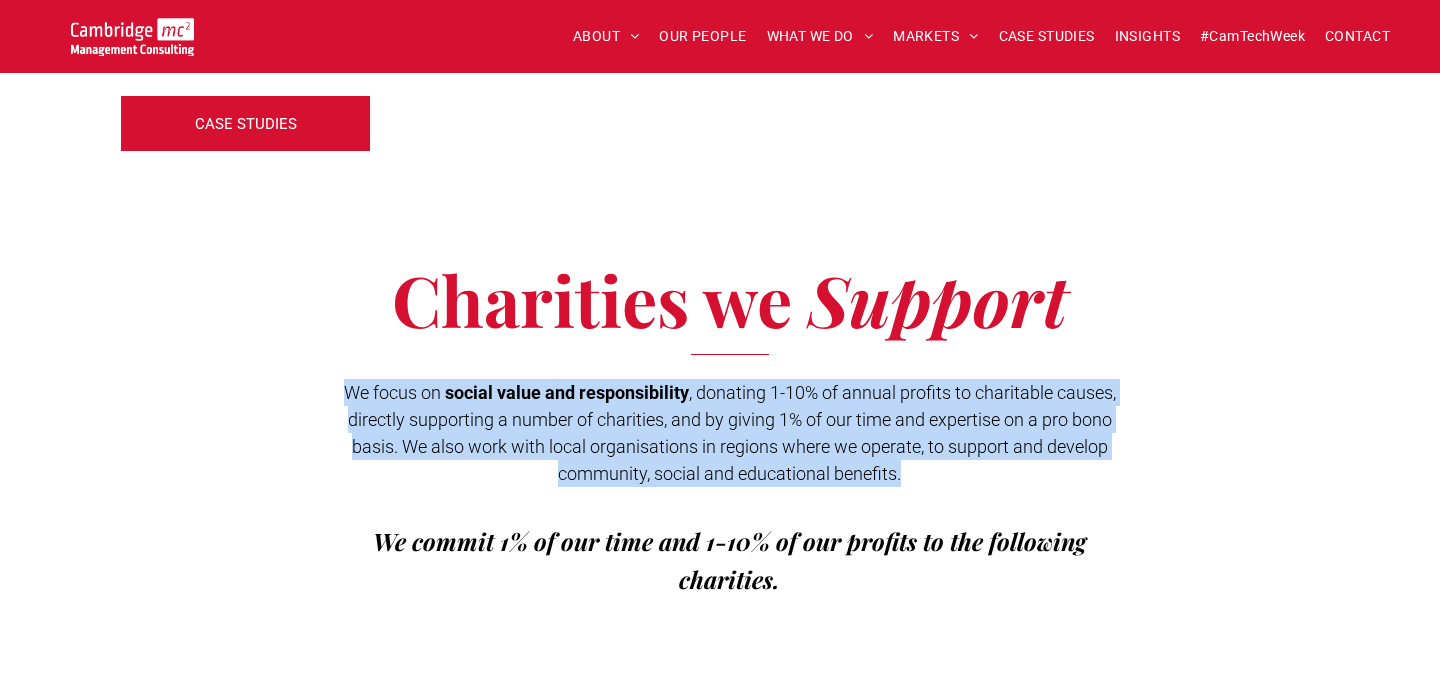 click on ", donating 1-10% of annual profits to charitable causes, directly supporting a number of charities, and by giving 1% of our time and expertise on a pro bono basis. We also work with local organisations in regions where we operate, to support and develop community, social and educational benefits." at bounding box center (732, 433) 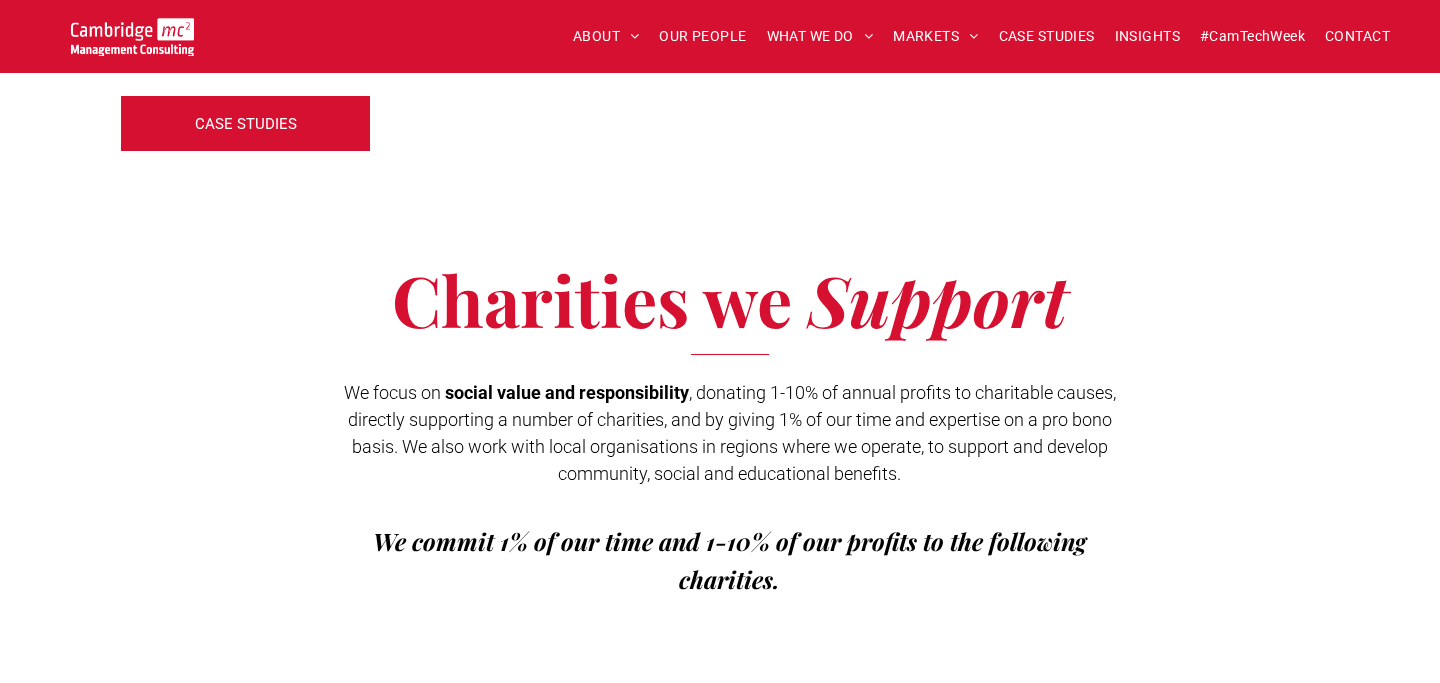 click on ", donating 1-10% of annual profits to charitable causes, directly supporting a number of charities, and by giving 1% of our time and expertise on a pro bono basis. We also work with local organisations in regions where we operate, to support and develop community, social and educational benefits." at bounding box center [732, 433] 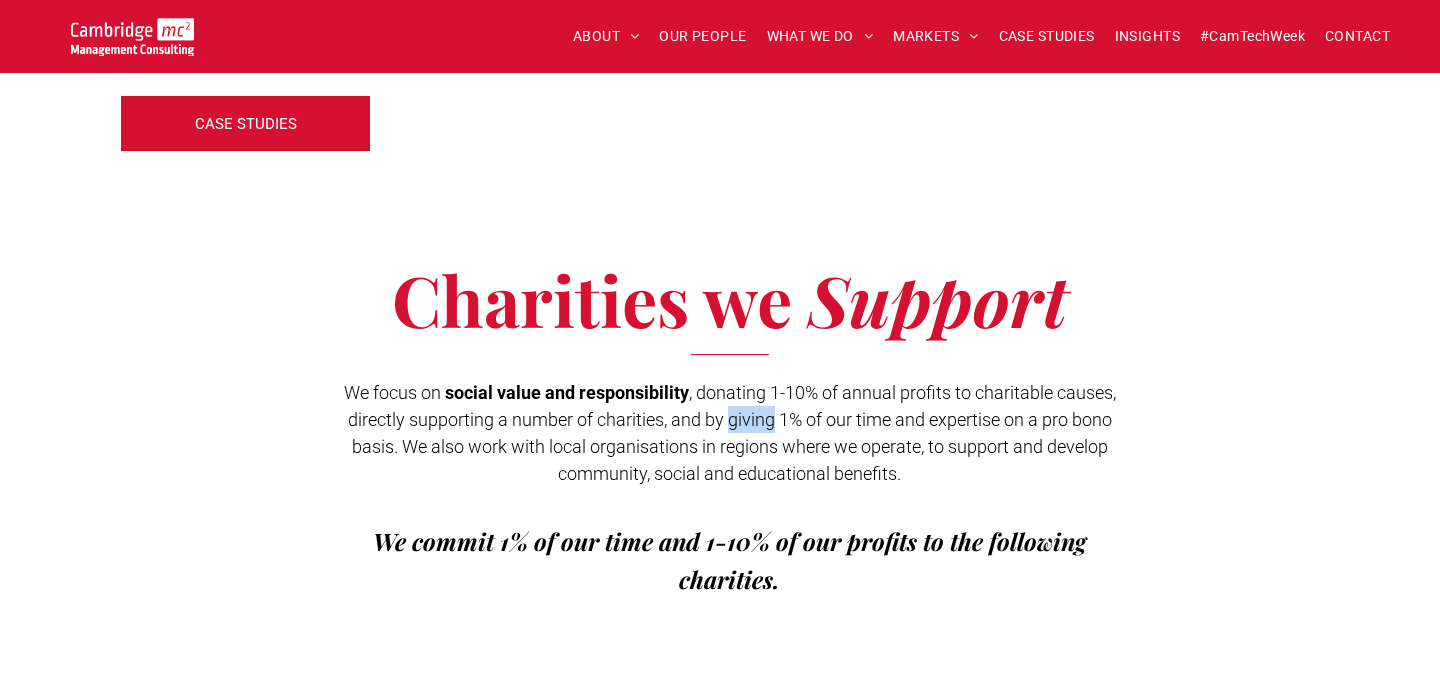 click on ", donating 1-10% of annual profits to charitable causes, directly supporting a number of charities, and by giving 1% of our time and expertise on a pro bono basis. We also work with local organisations in regions where we operate, to support and develop community, social and educational benefits." at bounding box center [732, 433] 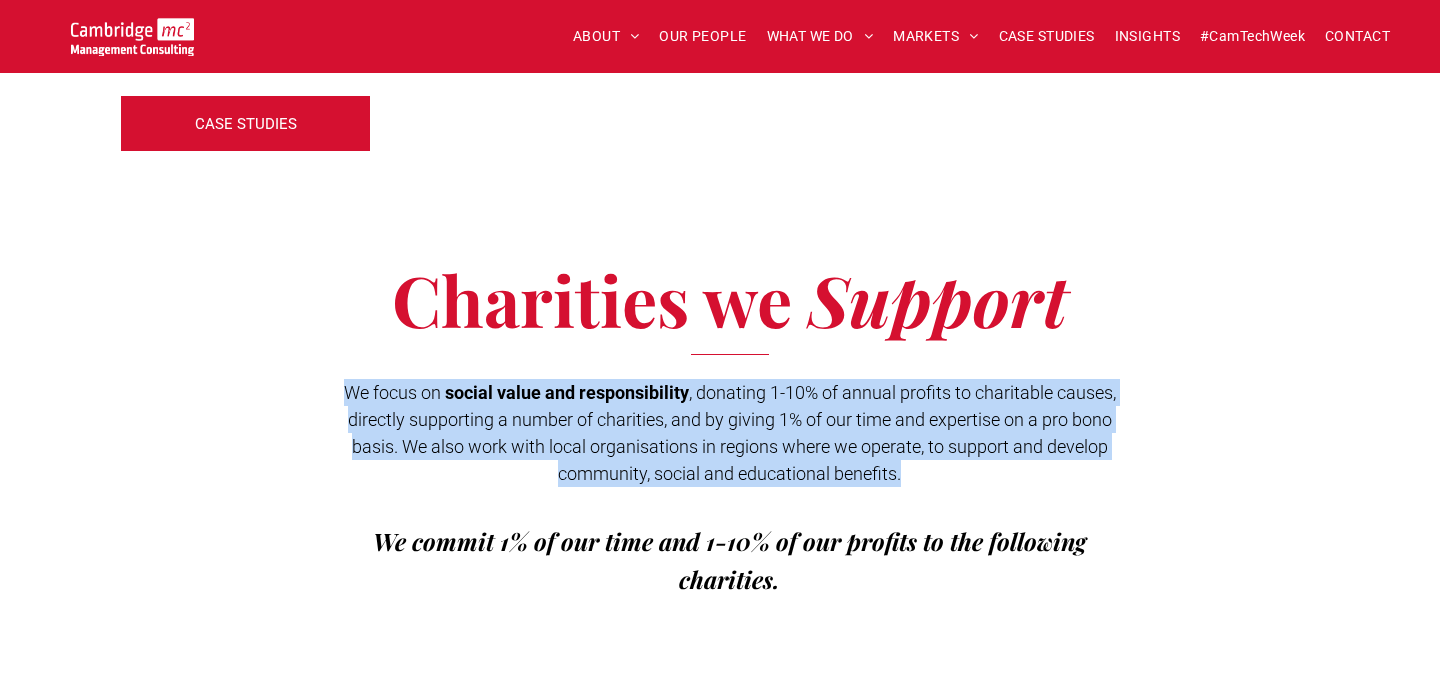 click on "We focus on
social value and responsibility , donating 1-10% of annual profits to charitable causes, directly supporting a number of charities, and by giving 1% of our time and expertise on a pro bono basis. We also work with local organisations in regions where we operate, to support and develop community, social and educational benefits." at bounding box center (730, 433) 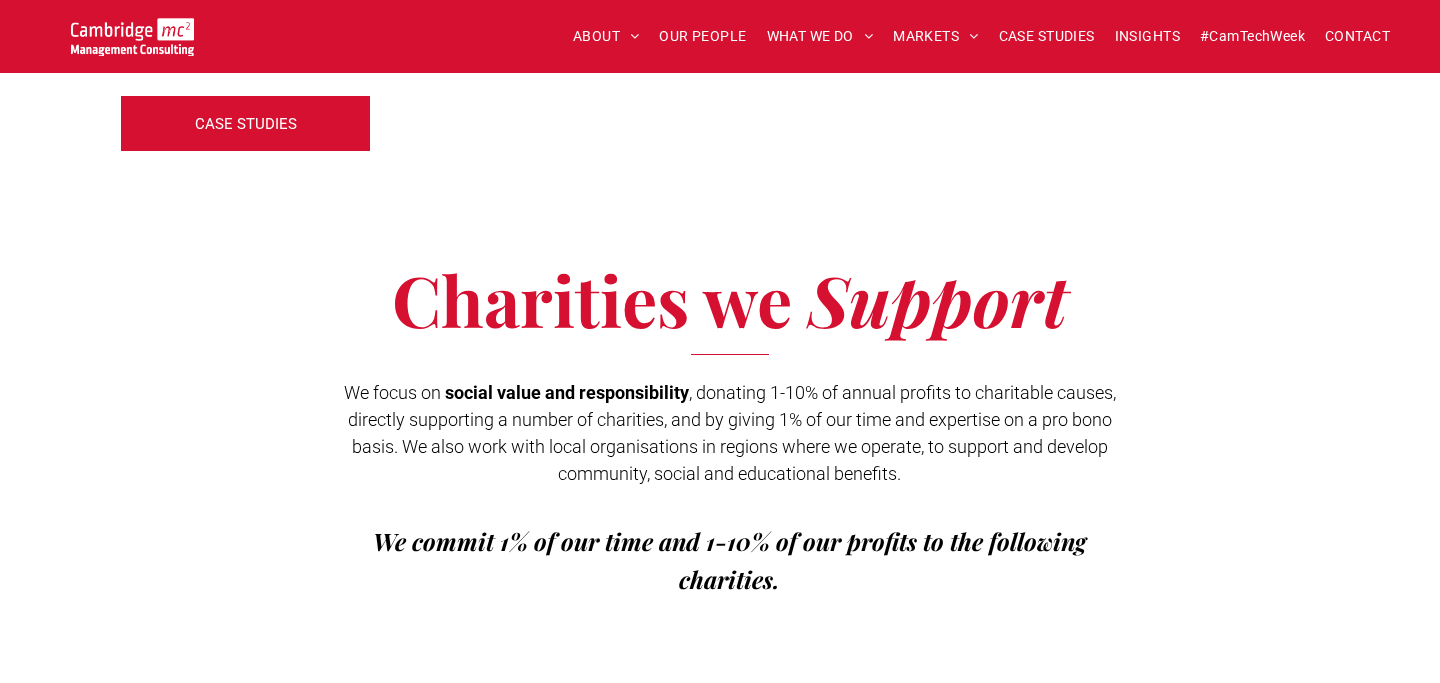 click on "We focus on
social value and responsibility , donating 1-10% of annual profits to charitable causes, directly supporting a number of charities, and by giving 1% of our time and expertise on a pro bono basis. We also work with local organisations in regions where we operate, to support and develop community, social and educational benefits." at bounding box center (730, 433) 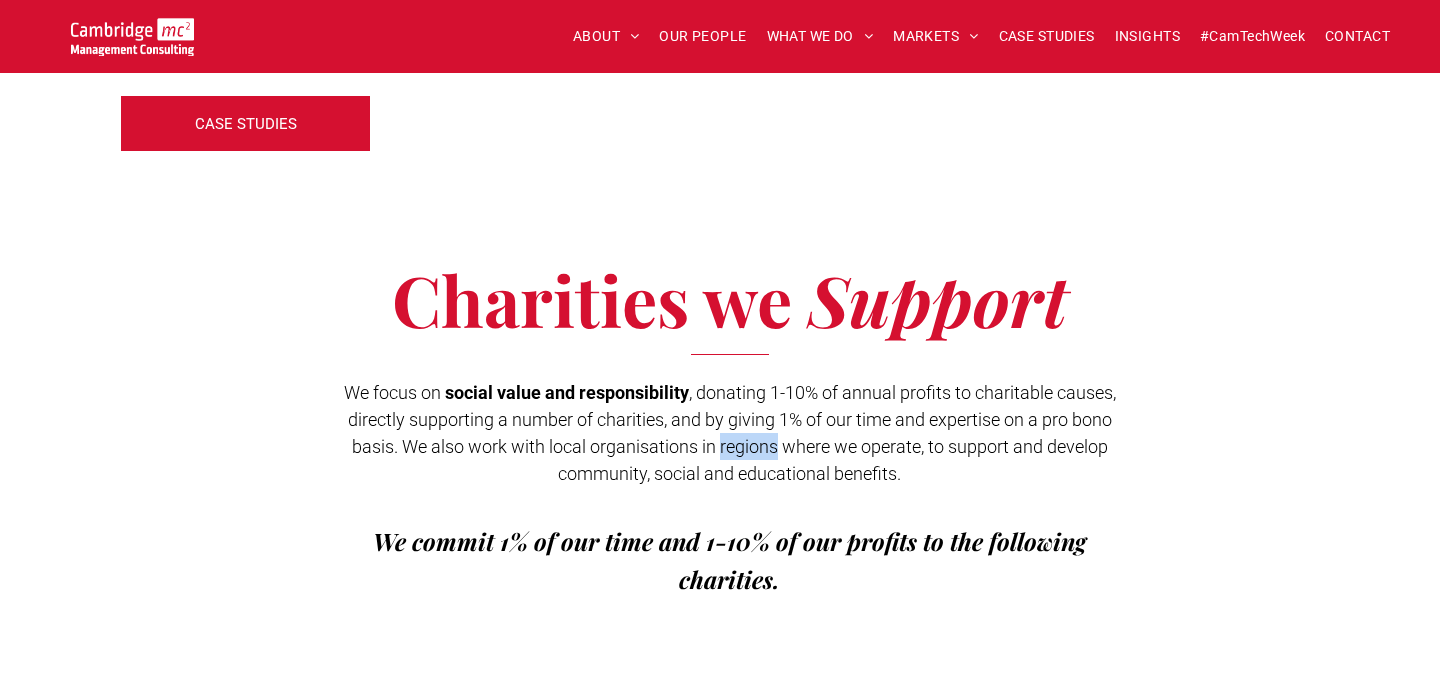 click on "We focus on
social value and responsibility , donating 1-10% of annual profits to charitable causes, directly supporting a number of charities, and by giving 1% of our time and expertise on a pro bono basis. We also work with local organisations in regions where we operate, to support and develop community, social and educational benefits." at bounding box center (730, 433) 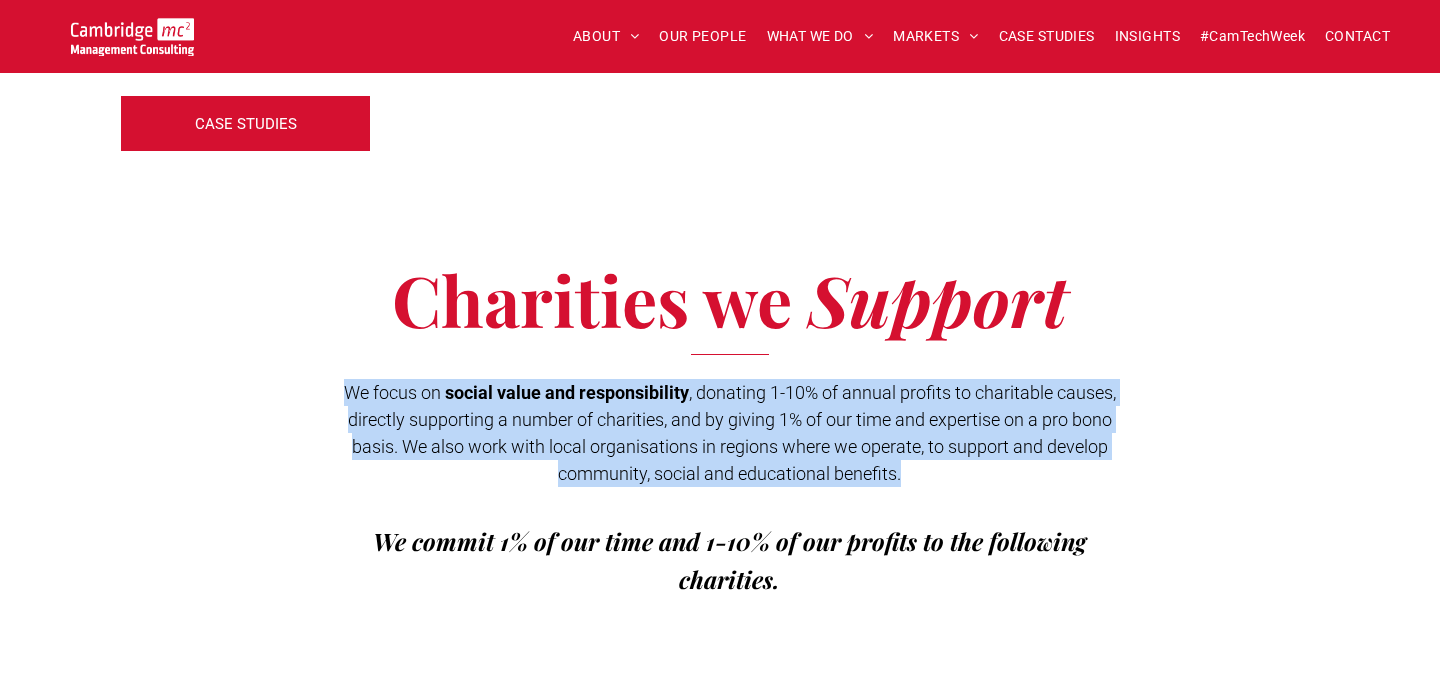 click on ", donating 1-10% of annual profits to charitable causes, directly supporting a number of charities, and by giving 1% of our time and expertise on a pro bono basis. We also work with local organisations in regions where we operate, to support and develop community, social and educational benefits." at bounding box center (732, 433) 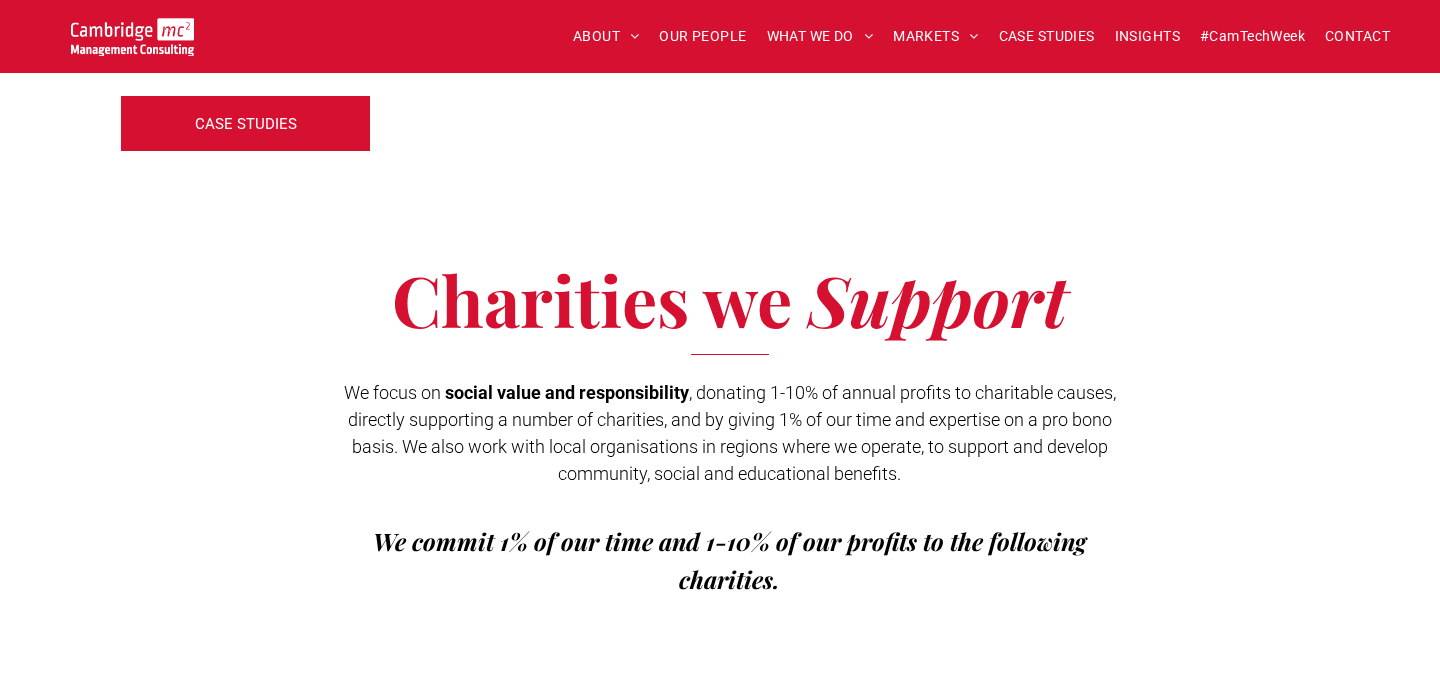 click on ", donating 1-10% of annual profits to charitable causes, directly supporting a number of charities, and by giving 1% of our time and expertise on a pro bono basis. We also work with local organisations in regions where we operate, to support and develop community, social and educational benefits." at bounding box center [732, 433] 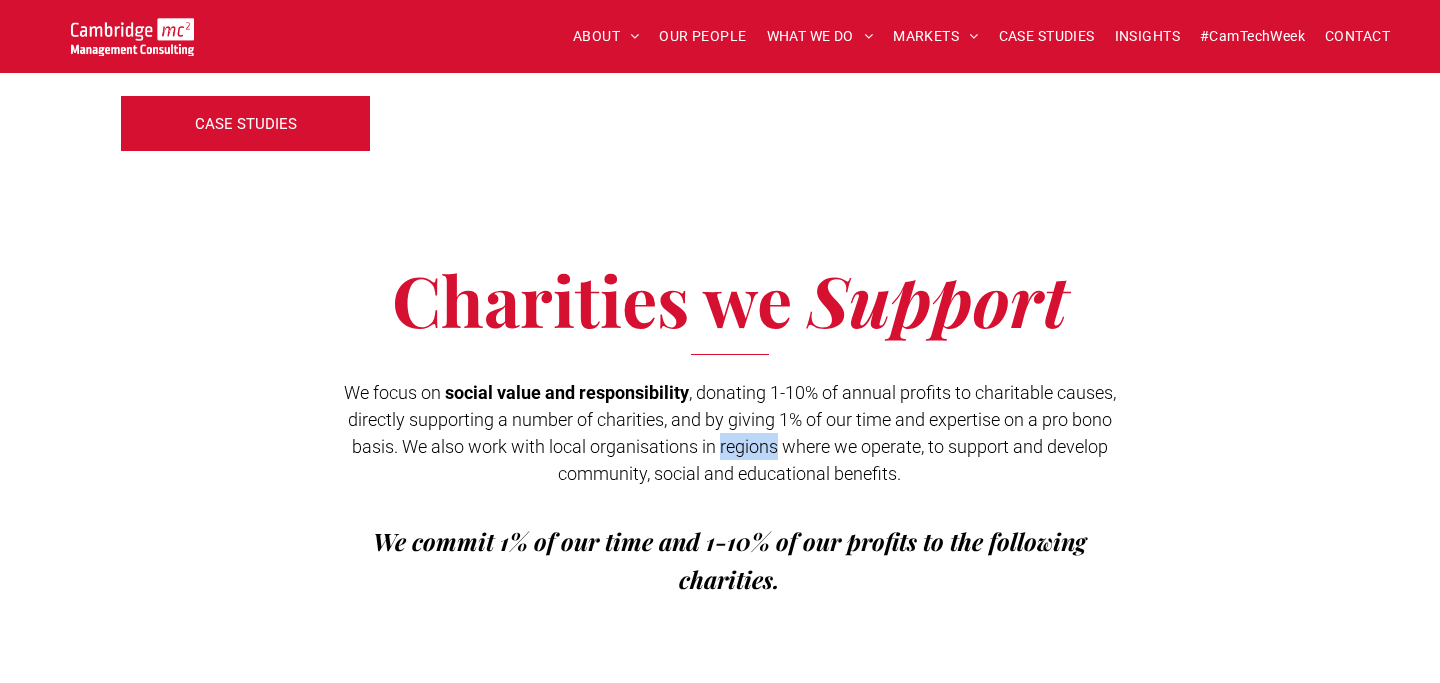 click on ", donating 1-10% of annual profits to charitable causes, directly supporting a number of charities, and by giving 1% of our time and expertise on a pro bono basis. We also work with local organisations in regions where we operate, to support and develop community, social and educational benefits." at bounding box center [732, 433] 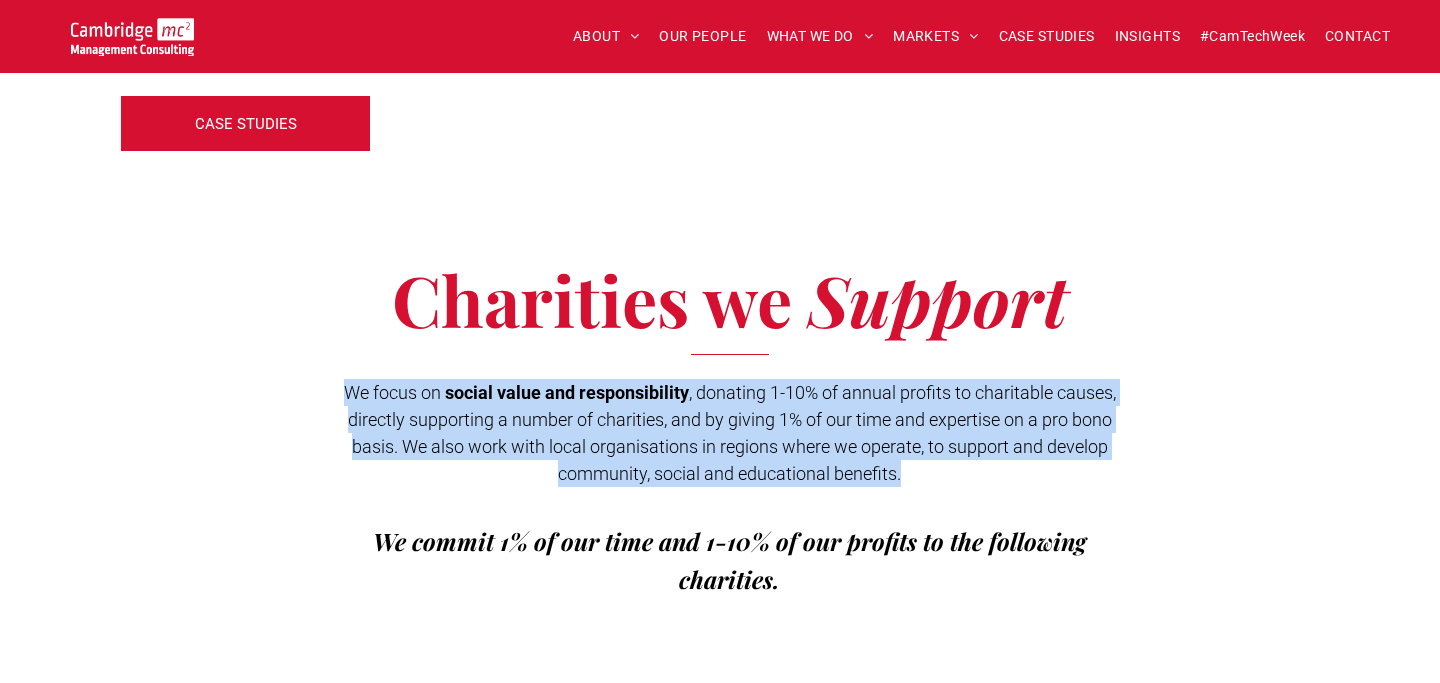 click on ", donating 1-10% of annual profits to charitable causes, directly supporting a number of charities, and by giving 1% of our time and expertise on a pro bono basis. We also work with local organisations in regions where we operate, to support and develop community, social and educational benefits." at bounding box center (732, 433) 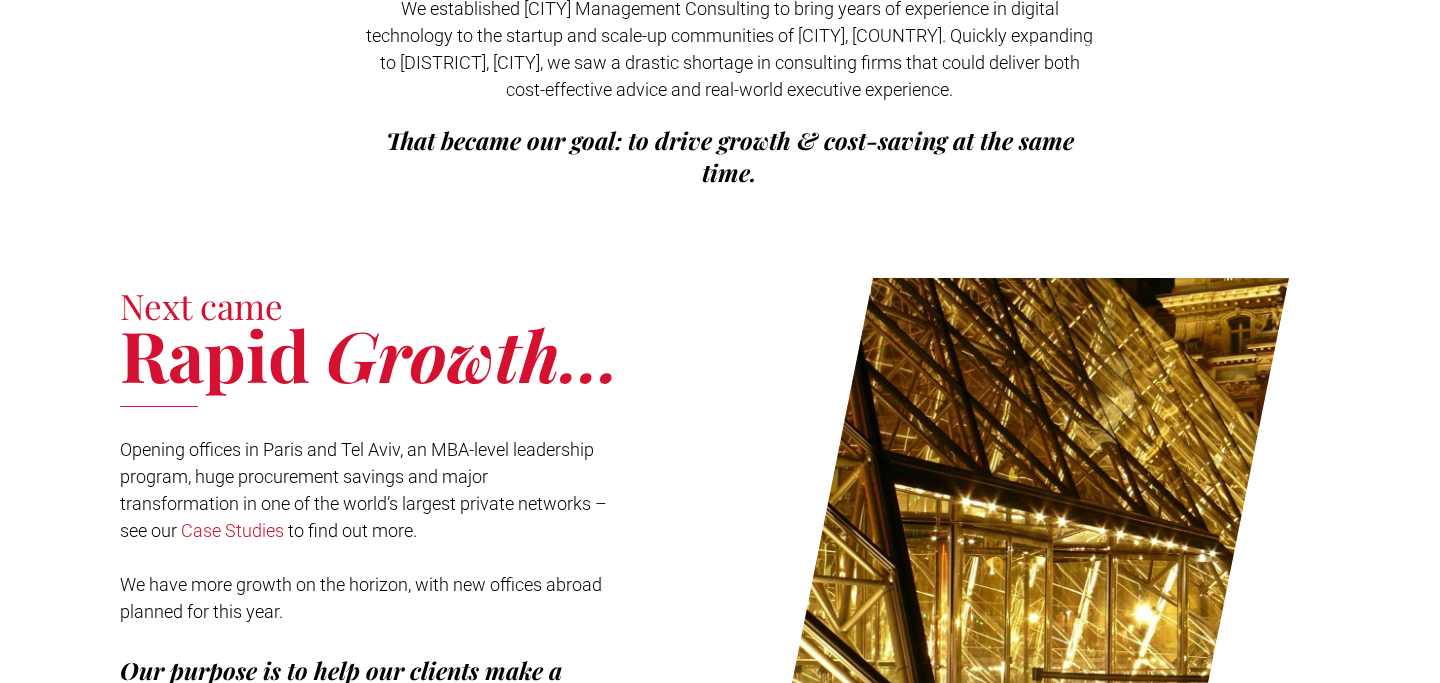 scroll, scrollTop: 0, scrollLeft: 0, axis: both 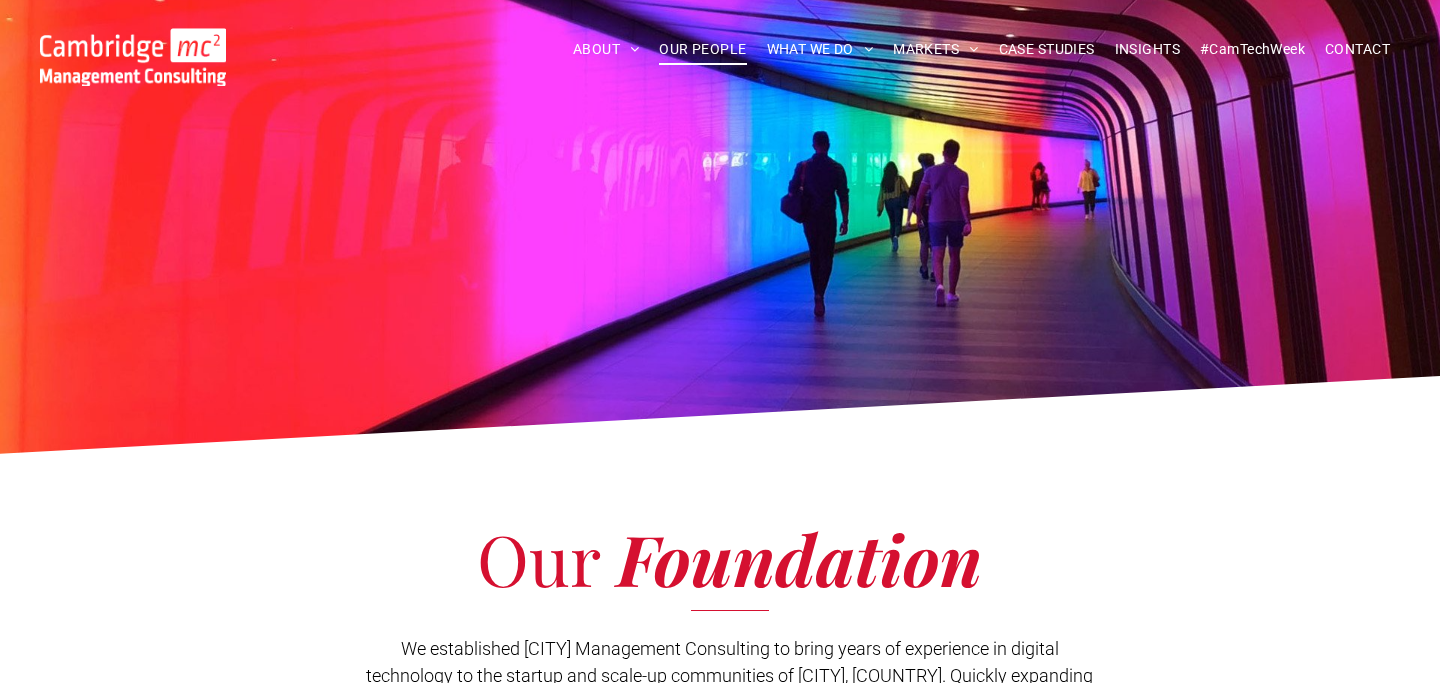 click on "OUR PEOPLE" at bounding box center (702, 49) 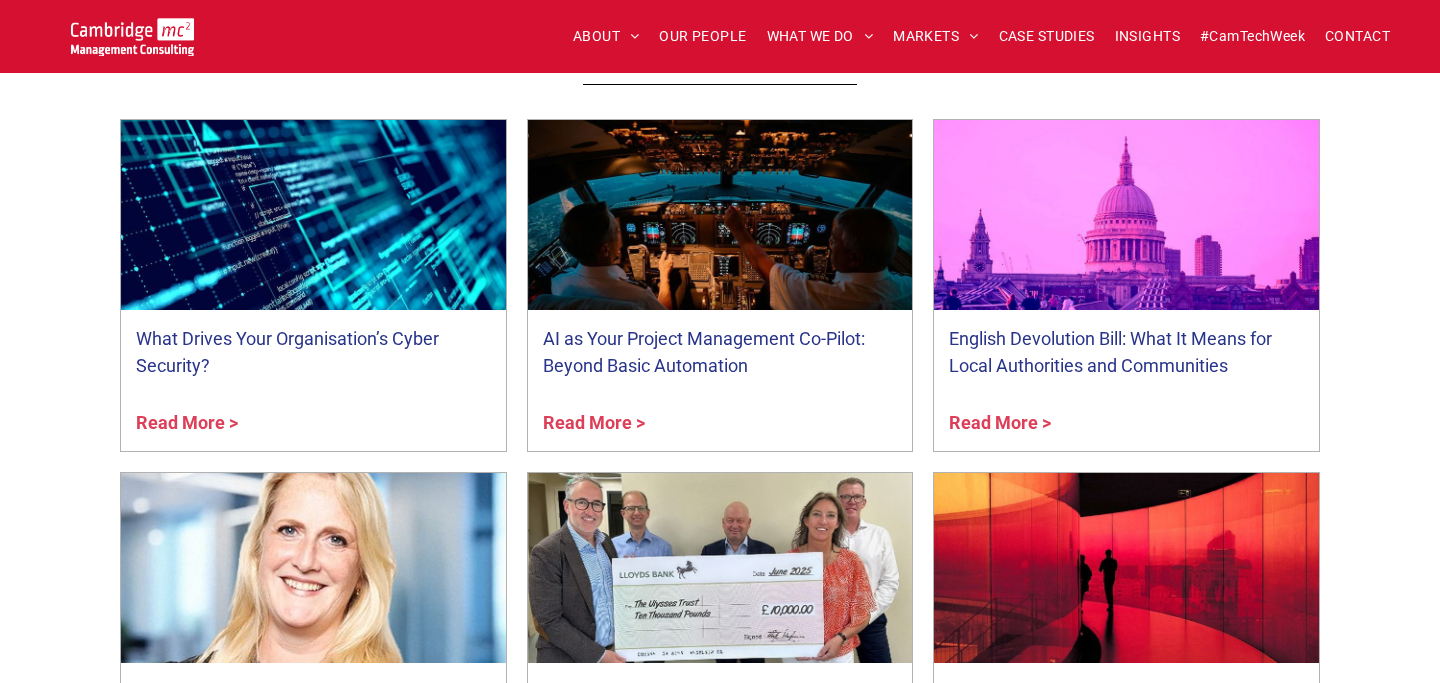 scroll, scrollTop: 7634, scrollLeft: 0, axis: vertical 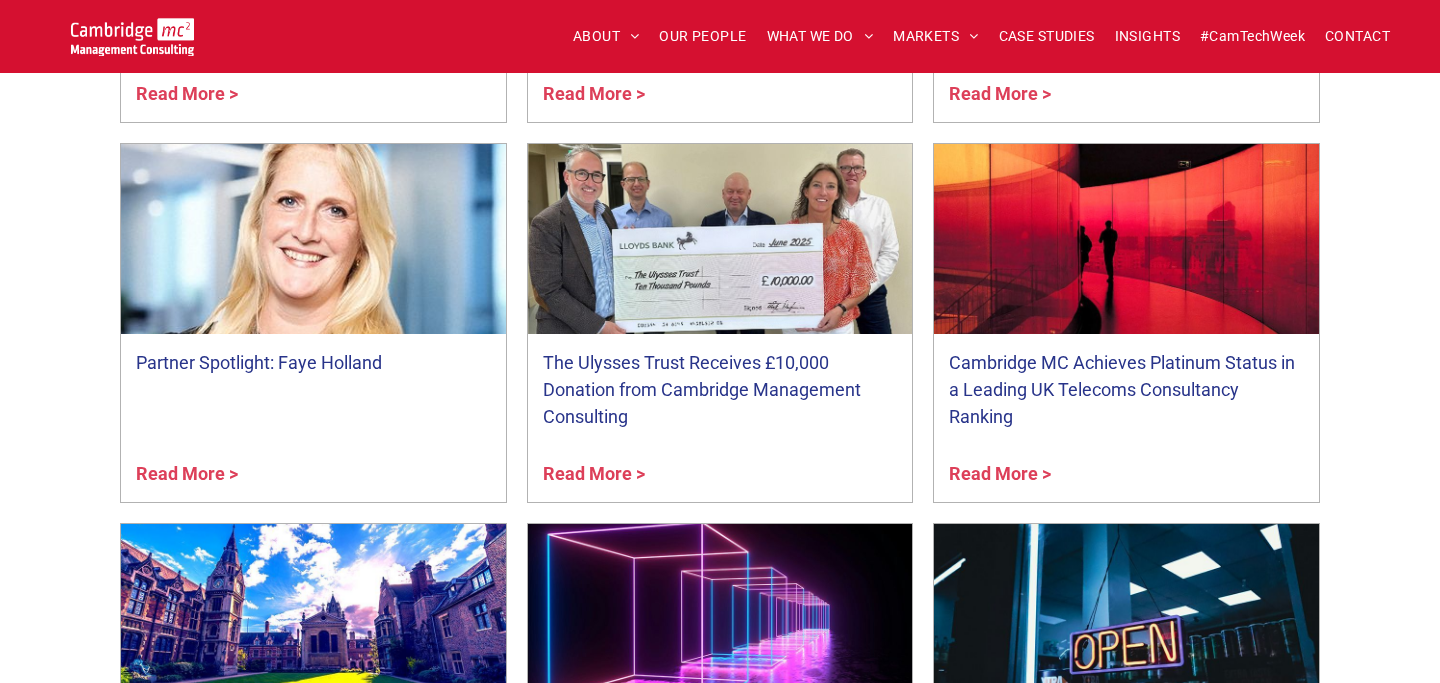 click on "Partner Spotlight: Faye Holland" at bounding box center [313, 362] 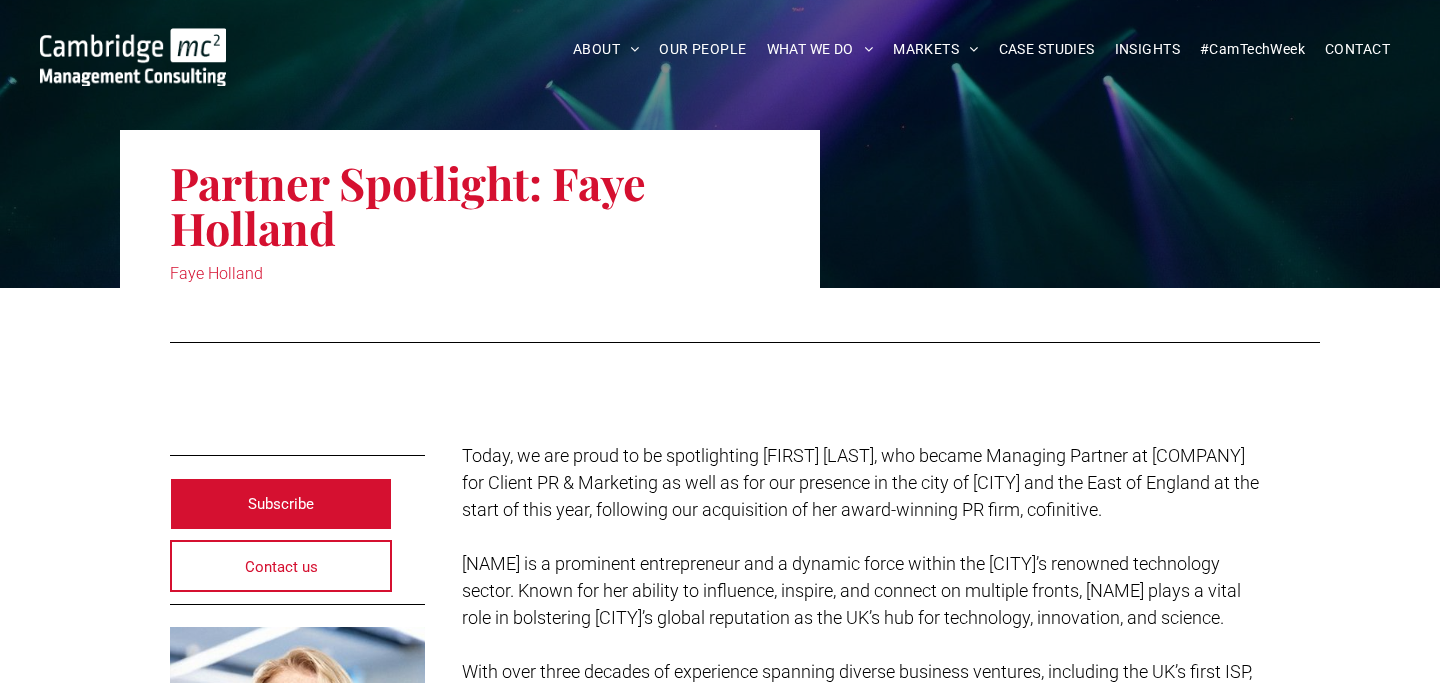 scroll, scrollTop: 236, scrollLeft: 0, axis: vertical 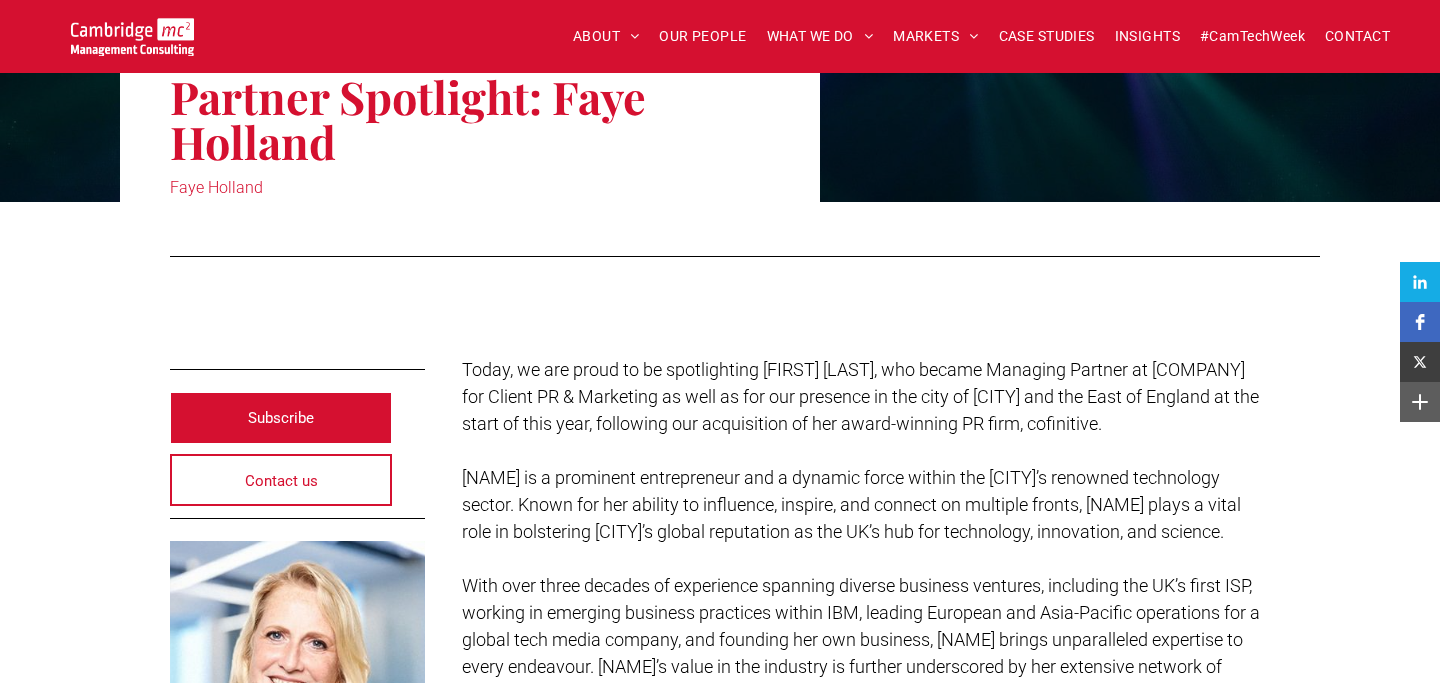 click on "Today, we are proud to be spotlighting [FIRST] [LAST], who became Managing Partner at [COMPANY] for Client PR & Marketing as well as for our presence in the city of [CITY] and the East of England at the start of this year, following our acquisition of her award-winning PR firm, cofinitive." at bounding box center [860, 396] 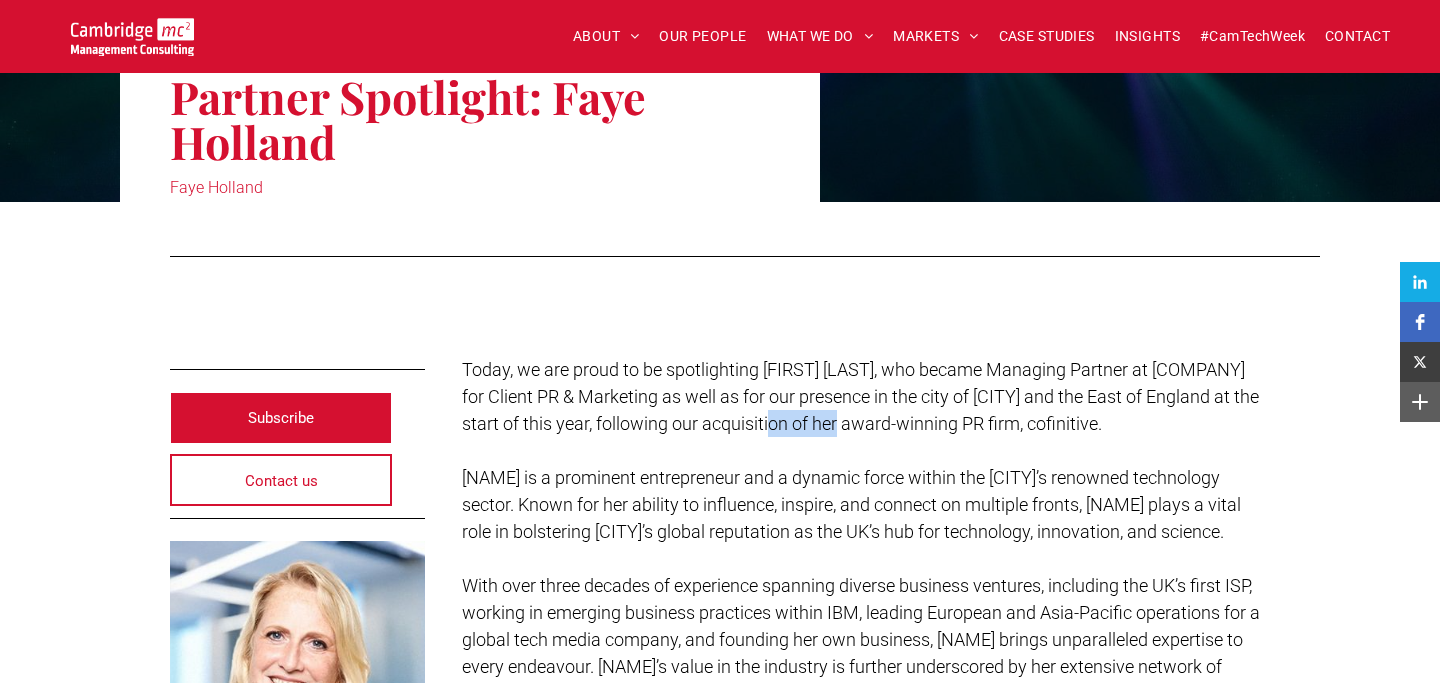 click on "Today, we are proud to be spotlighting Faye Holland, who became Managing Partner at Cambridge Management Consulting for Client PR & Marketing as well as for our presence in the city of Cambridge and the East of England at the start of this year, following our acquisition of her award-winning PR firm, cofinitive." at bounding box center [860, 396] 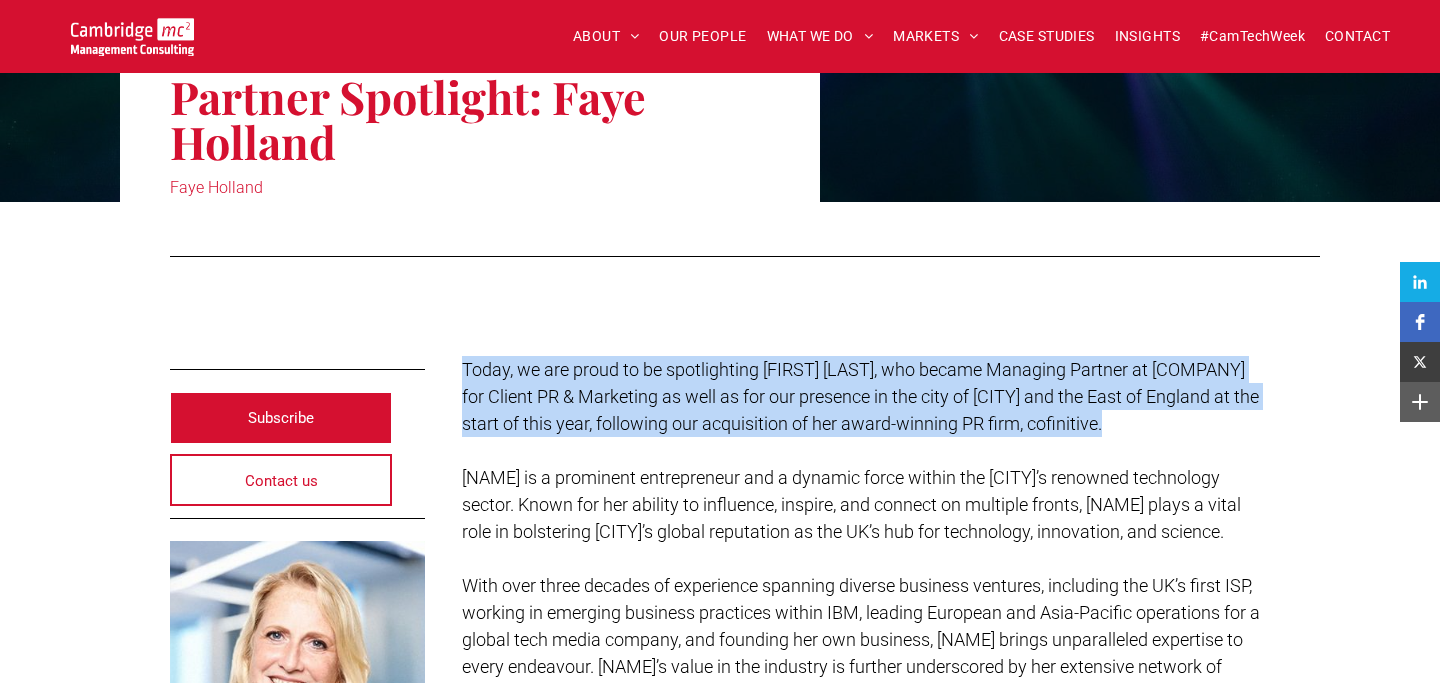 click on "Today, we are proud to be spotlighting Faye Holland, who became Managing Partner at Cambridge Management Consulting for Client PR & Marketing as well as for our presence in the city of Cambridge and the East of England at the start of this year, following our acquisition of her award-winning PR firm, cofinitive." at bounding box center (860, 396) 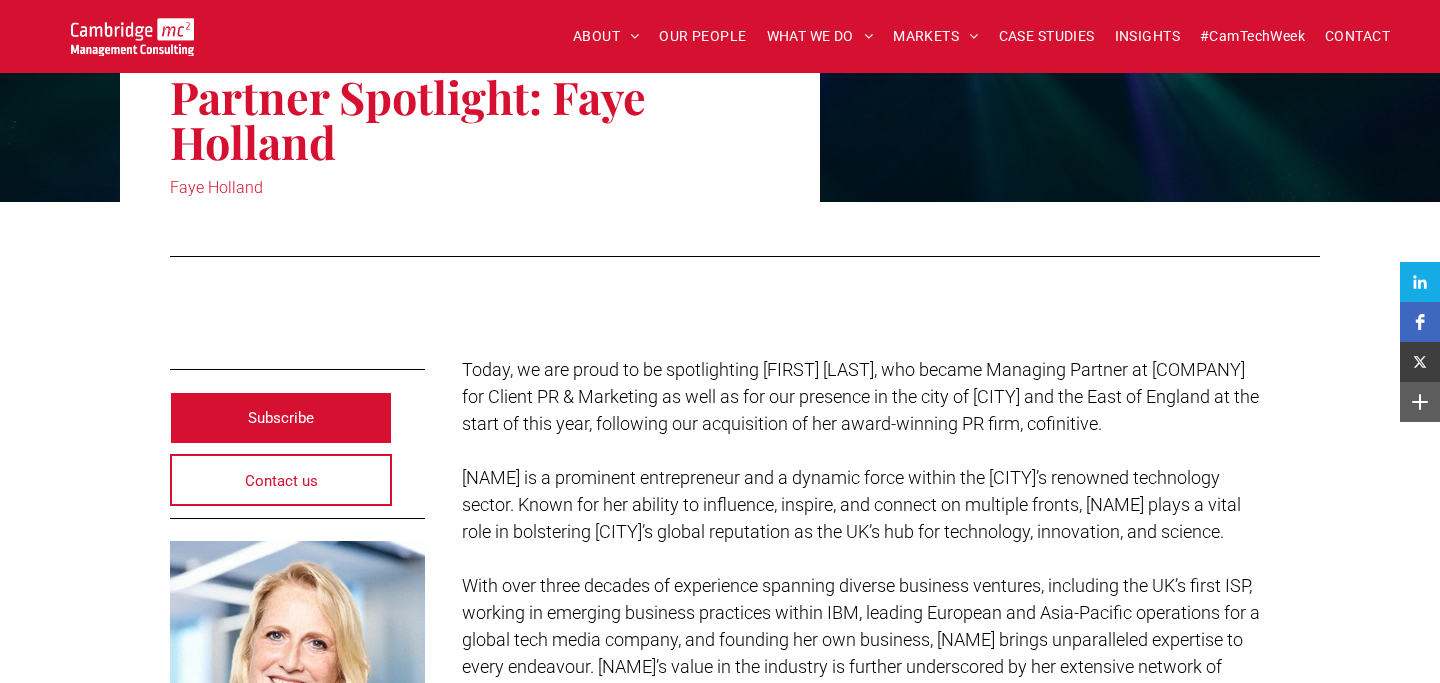 click on "Today, we are proud to be spotlighting Faye Holland, who became Managing Partner at Cambridge Management Consulting for Client PR & Marketing as well as for our presence in the city of Cambridge and the East of England at the start of this year, following our acquisition of her award-winning PR firm, cofinitive." at bounding box center [860, 396] 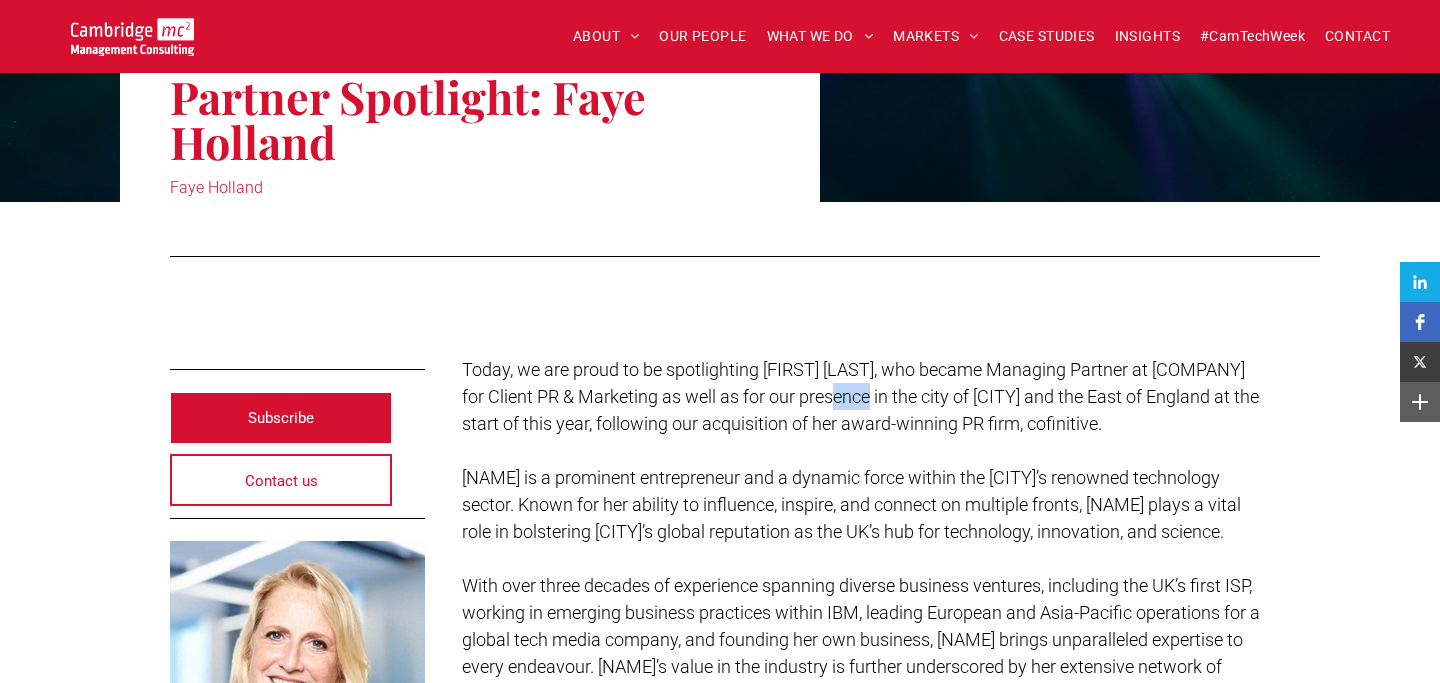 click on "Today, we are proud to be spotlighting Faye Holland, who became Managing Partner at Cambridge Management Consulting for Client PR & Marketing as well as for our presence in the city of Cambridge and the East of England at the start of this year, following our acquisition of her award-winning PR firm, cofinitive." at bounding box center [860, 396] 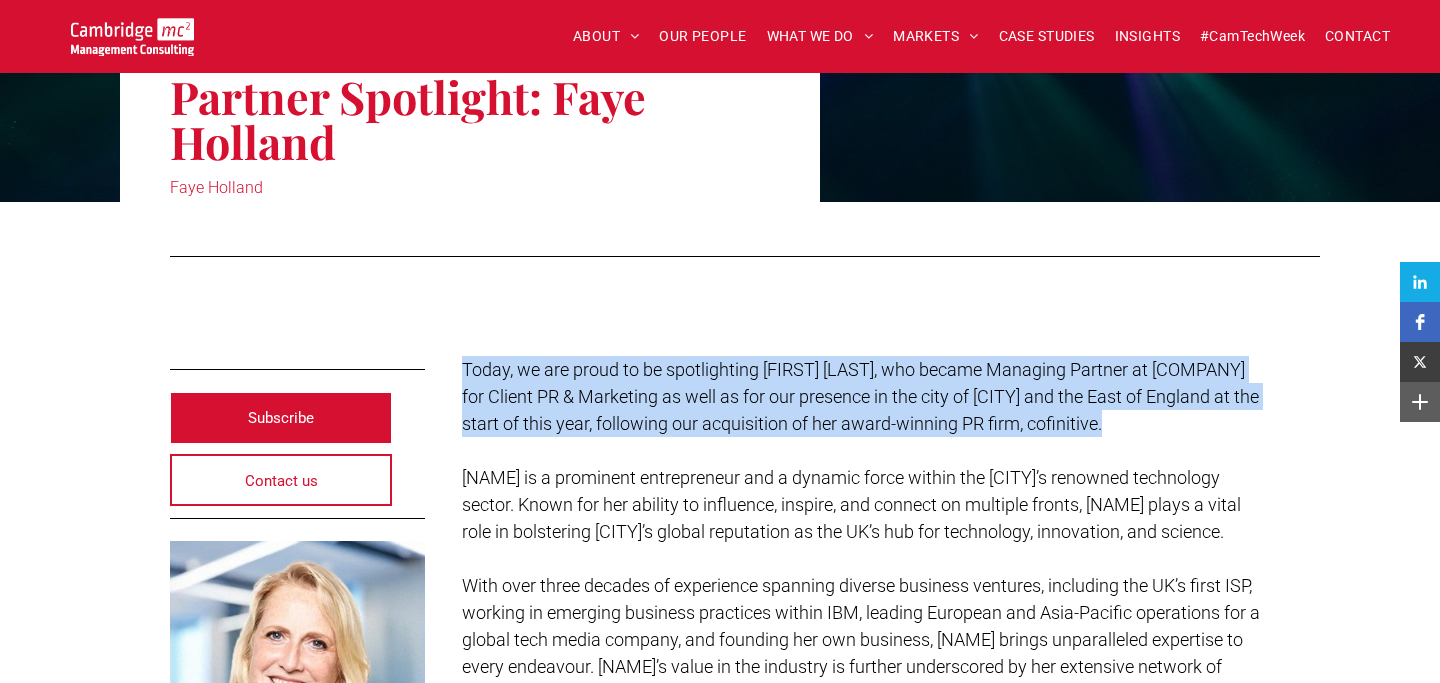 click on "Today, we are proud to be spotlighting Faye Holland, who became Managing Partner at Cambridge Management Consulting for Client PR & Marketing as well as for our presence in the city of Cambridge and the East of England at the start of this year, following our acquisition of her award-winning PR firm, cofinitive." at bounding box center (866, 396) 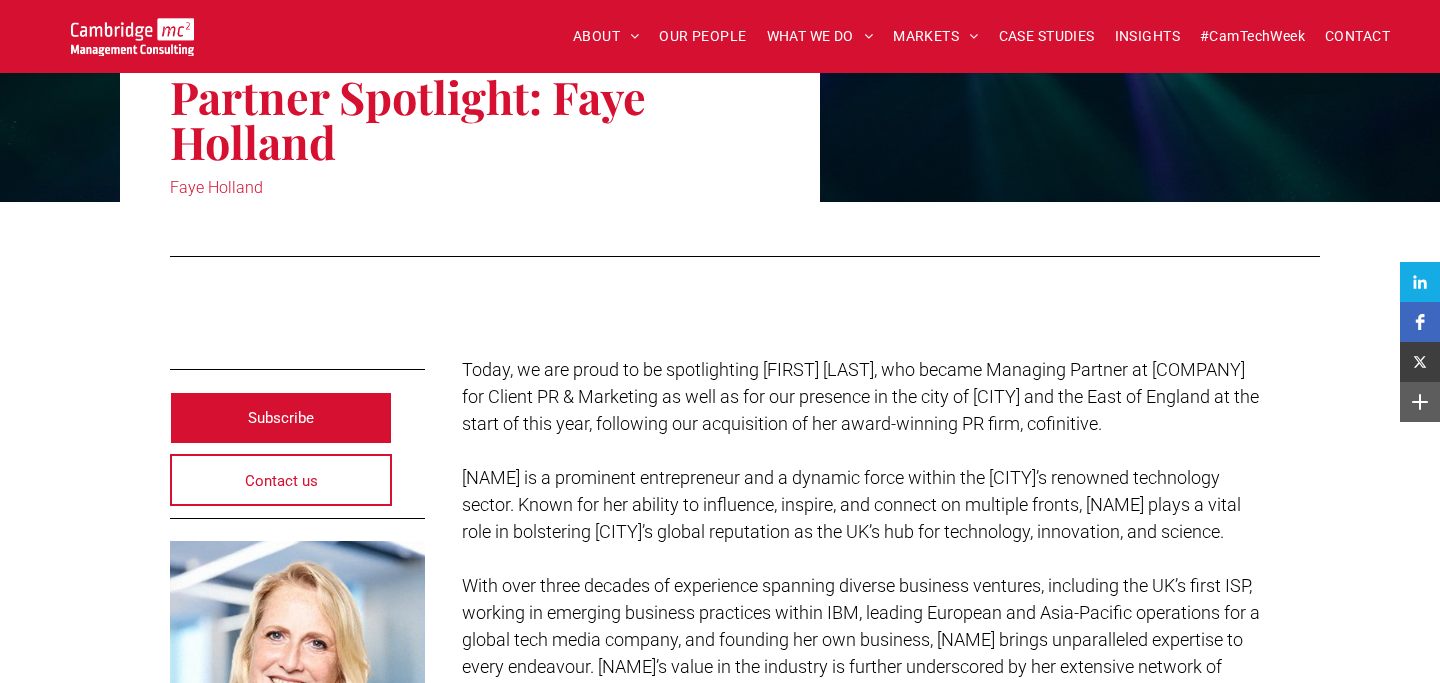 click on "Today, we are proud to be spotlighting Faye Holland, who became Managing Partner at Cambridge Management Consulting for Client PR & Marketing as well as for our presence in the city of Cambridge and the East of England at the start of this year, following our acquisition of her award-winning PR firm, cofinitive." at bounding box center [860, 396] 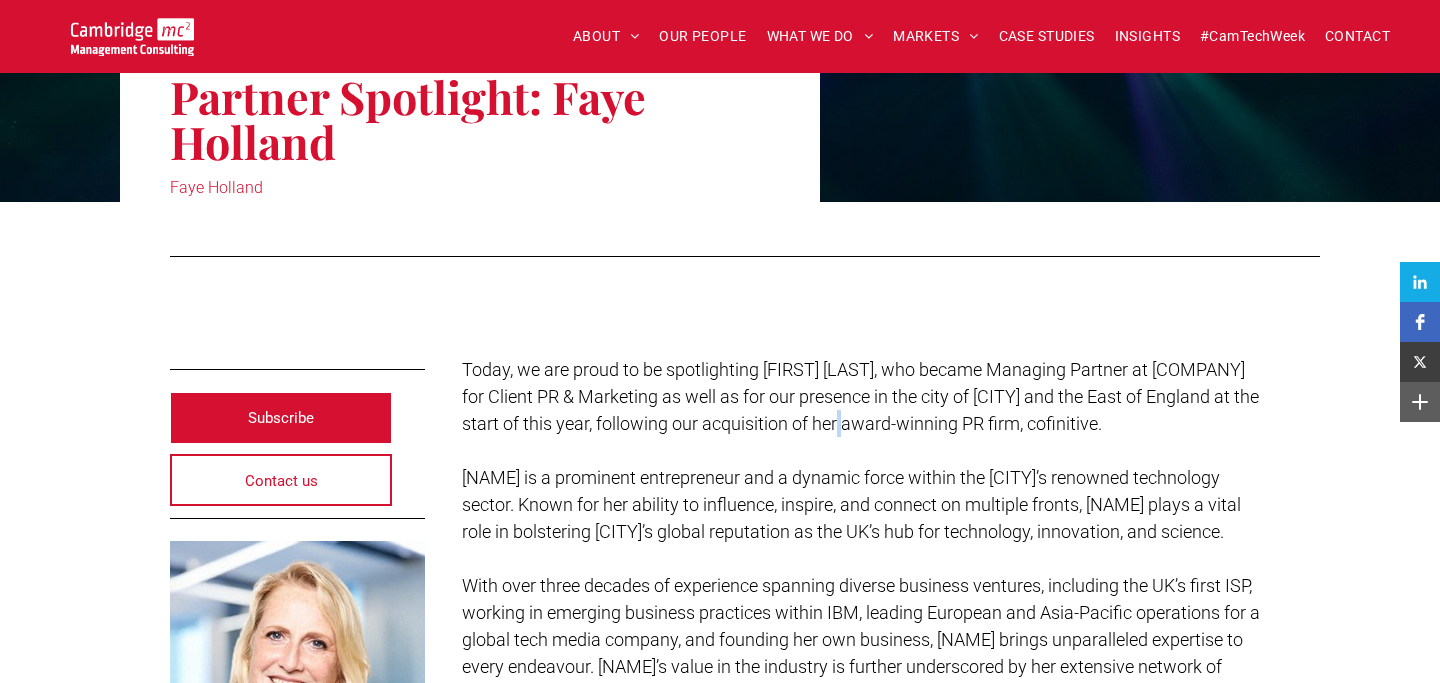 click on "Today, we are proud to be spotlighting Faye Holland, who became Managing Partner at Cambridge Management Consulting for Client PR & Marketing as well as for our presence in the city of Cambridge and the East of England at the start of this year, following our acquisition of her award-winning PR firm, cofinitive." at bounding box center (860, 396) 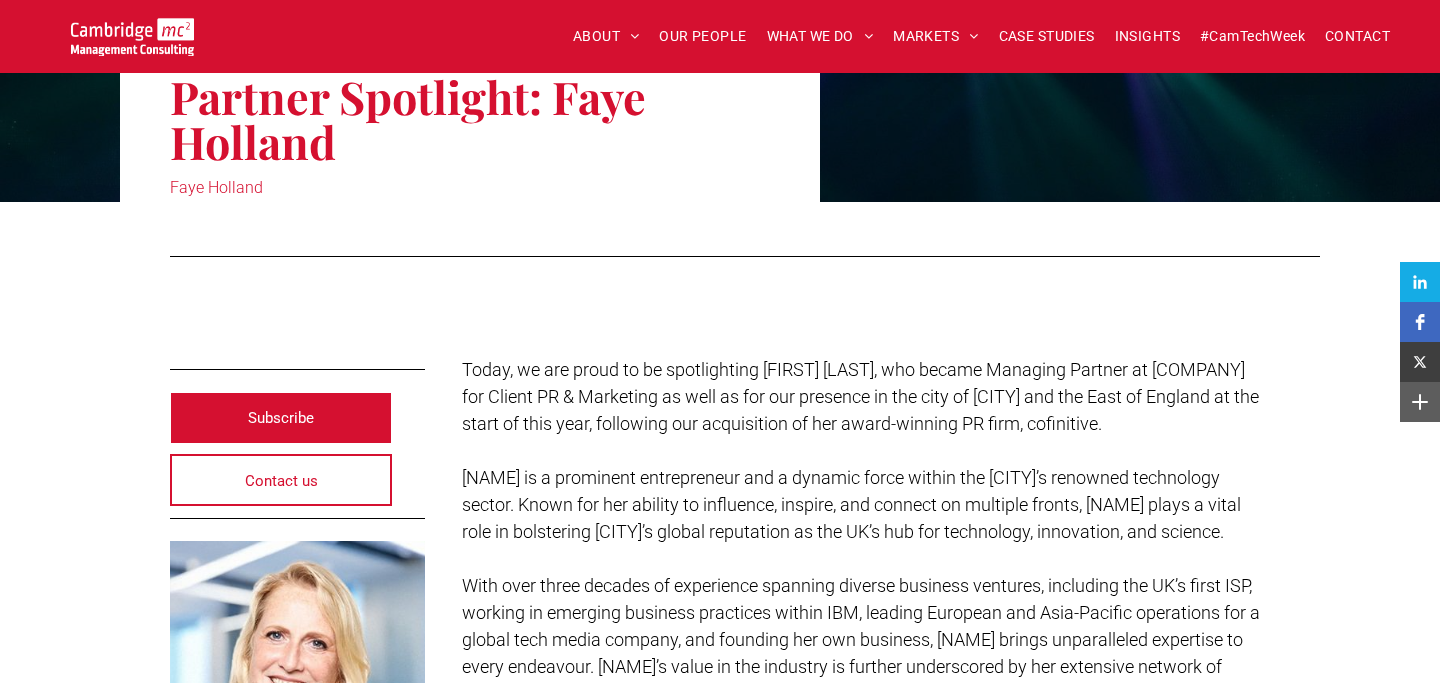 click on "Today, we are proud to be spotlighting Faye Holland, who became Managing Partner at Cambridge Management Consulting for Client PR & Marketing as well as for our presence in the city of Cambridge and the East of England at the start of this year, following our acquisition of her award-winning PR firm, cofinitive." at bounding box center [860, 396] 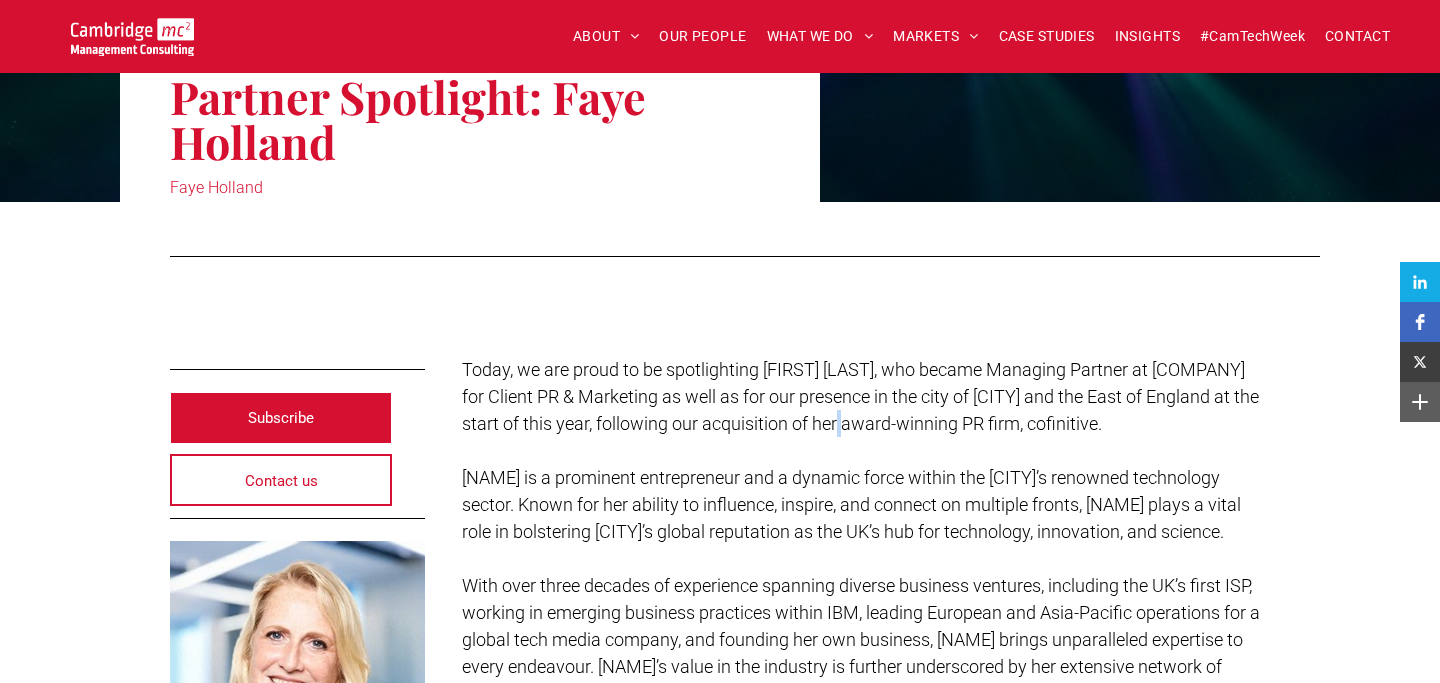 click on "Today, we are proud to be spotlighting Faye Holland, who became Managing Partner at Cambridge Management Consulting for Client PR & Marketing as well as for our presence in the city of Cambridge and the East of England at the start of this year, following our acquisition of her award-winning PR firm, cofinitive." at bounding box center [860, 396] 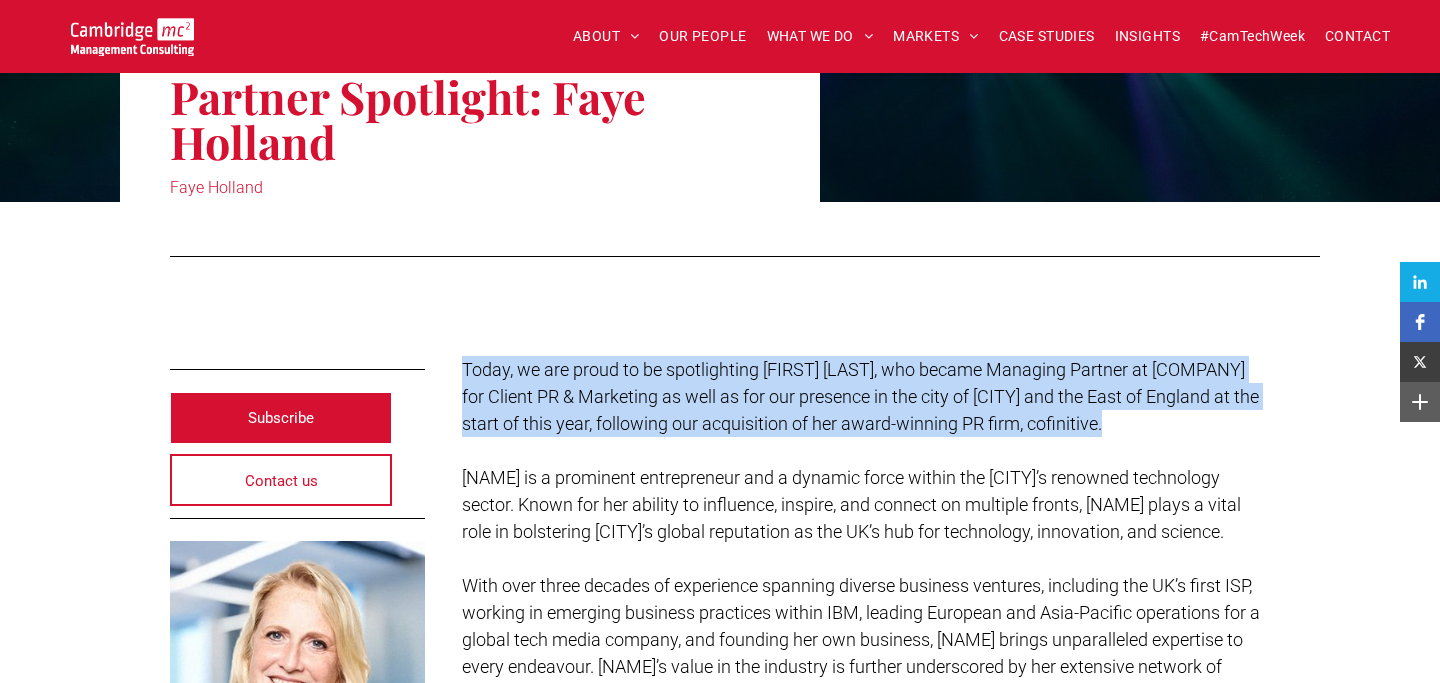 click on "Today, we are proud to be spotlighting Faye Holland, who became Managing Partner at Cambridge Management Consulting for Client PR & Marketing as well as for our presence in the city of Cambridge and the East of England at the start of this year, following our acquisition of her award-winning PR firm, cofinitive." at bounding box center (860, 396) 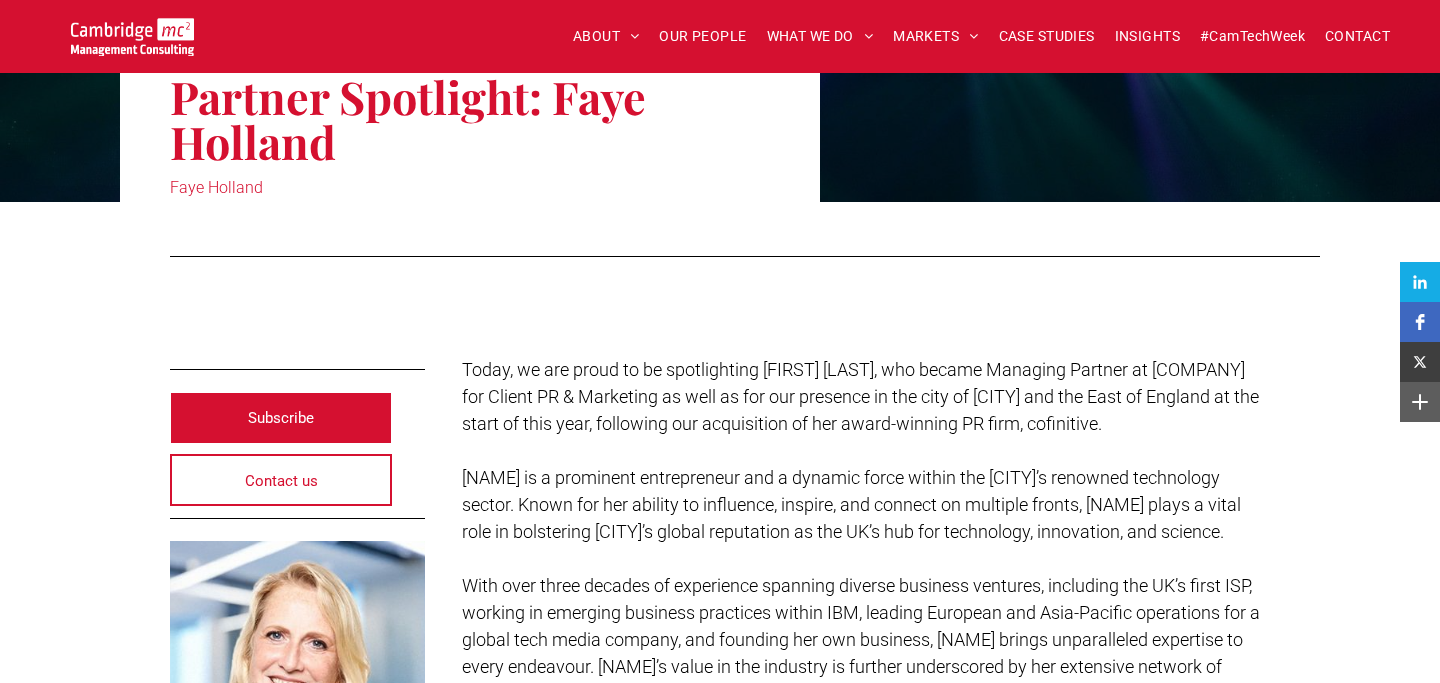 click on "Today, we are proud to be spotlighting Faye Holland, who became Managing Partner at Cambridge Management Consulting for Client PR & Marketing as well as for our presence in the city of Cambridge and the East of England at the start of this year, following our acquisition of her award-winning PR firm, cofinitive." at bounding box center [860, 396] 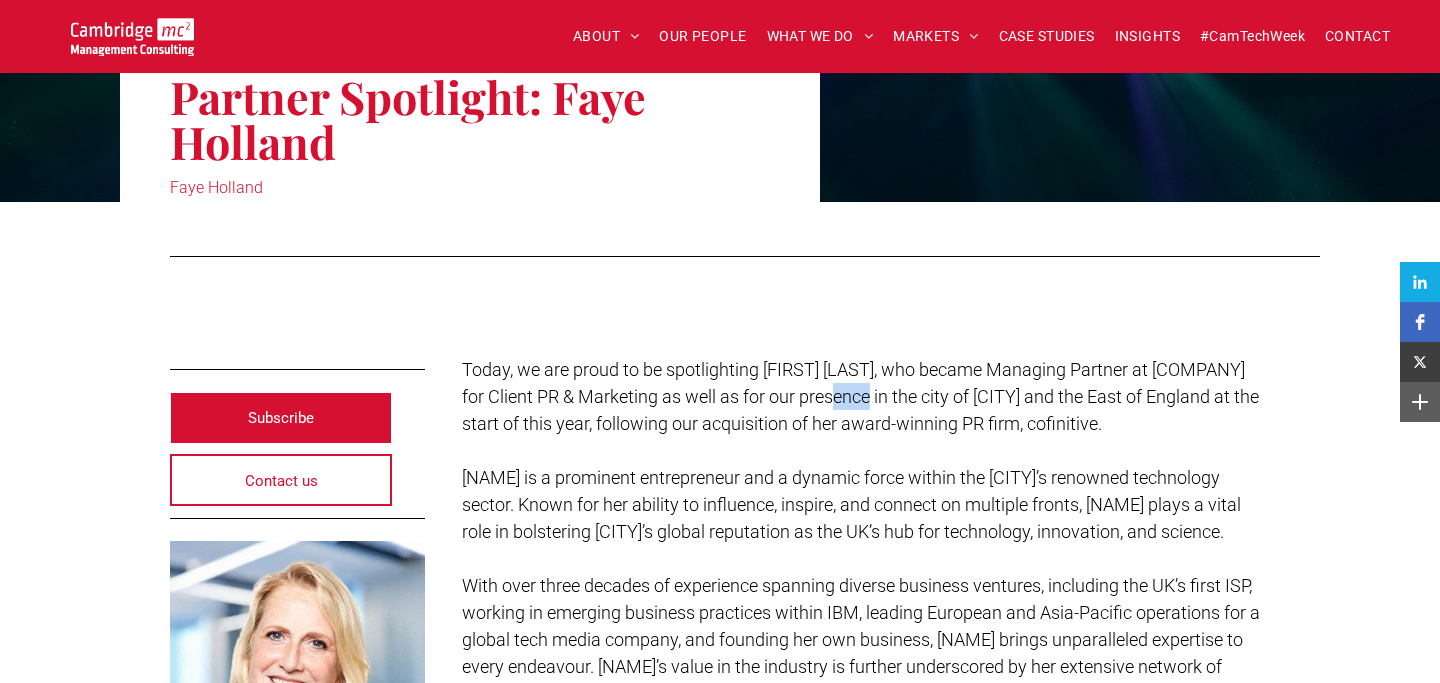 click on "Today, we are proud to be spotlighting Faye Holland, who became Managing Partner at Cambridge Management Consulting for Client PR & Marketing as well as for our presence in the city of Cambridge and the East of England at the start of this year, following our acquisition of her award-winning PR firm, cofinitive." at bounding box center (860, 396) 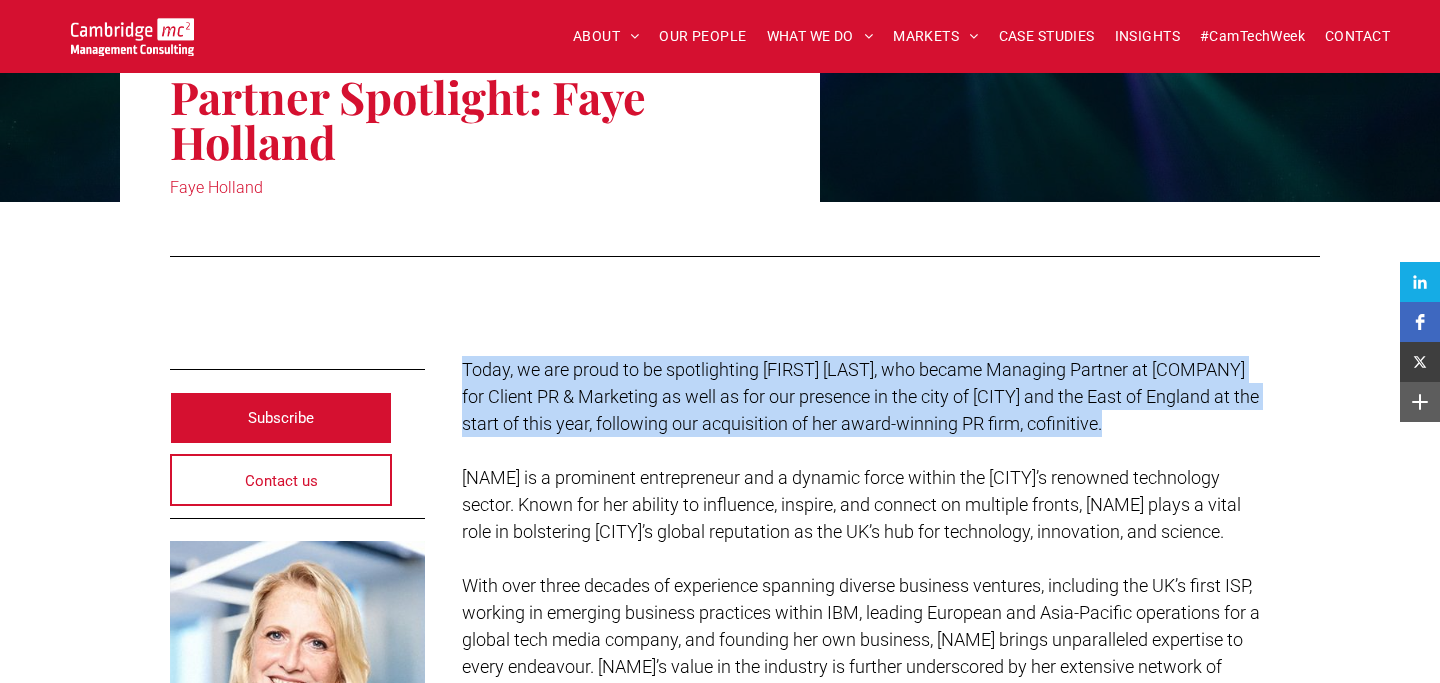click on "Today, we are proud to be spotlighting Faye Holland, who became Managing Partner at Cambridge Management Consulting for Client PR & Marketing as well as for our presence in the city of Cambridge and the East of England at the start of this year, following our acquisition of her award-winning PR firm, cofinitive." at bounding box center [860, 396] 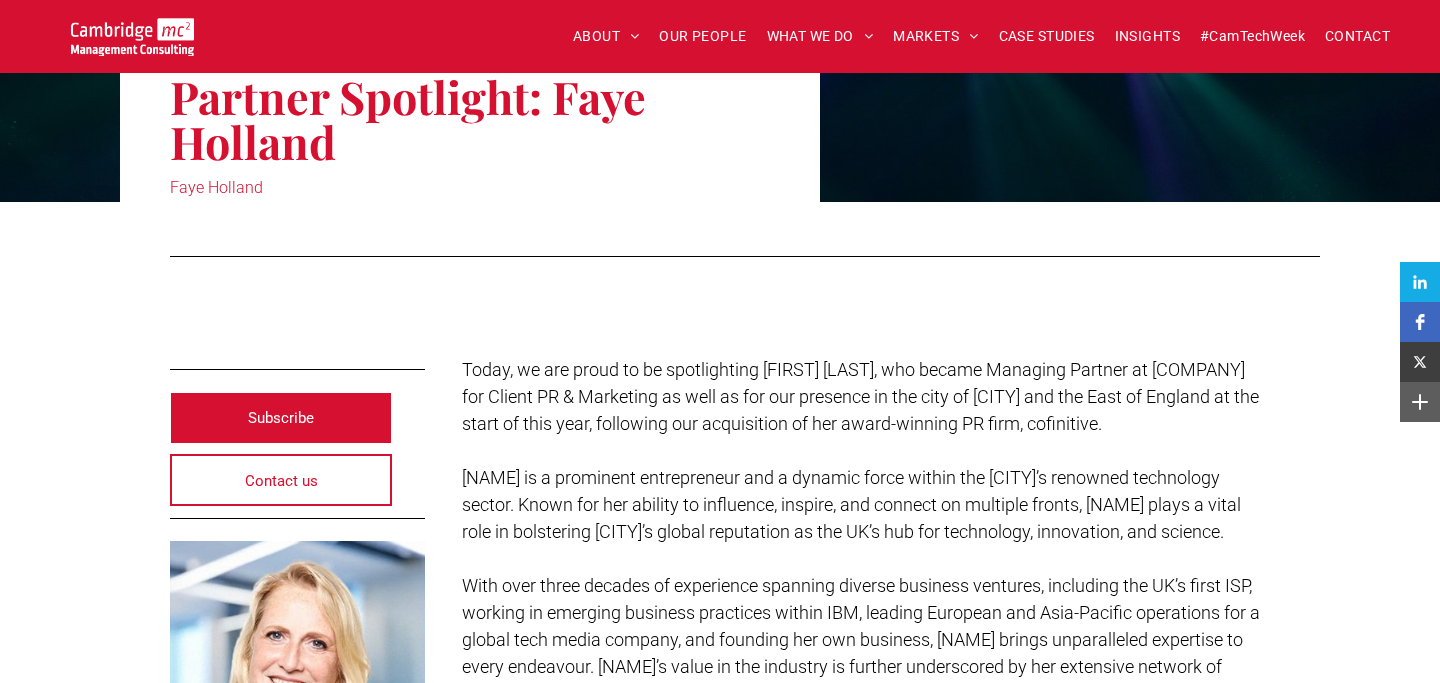 click on "Today, we are proud to be spotlighting Faye Holland, who became Managing Partner at Cambridge Management Consulting for Client PR & Marketing as well as for our presence in the city of Cambridge and the East of England at the start of this year, following our acquisition of her award-winning PR firm, cofinitive." at bounding box center [860, 396] 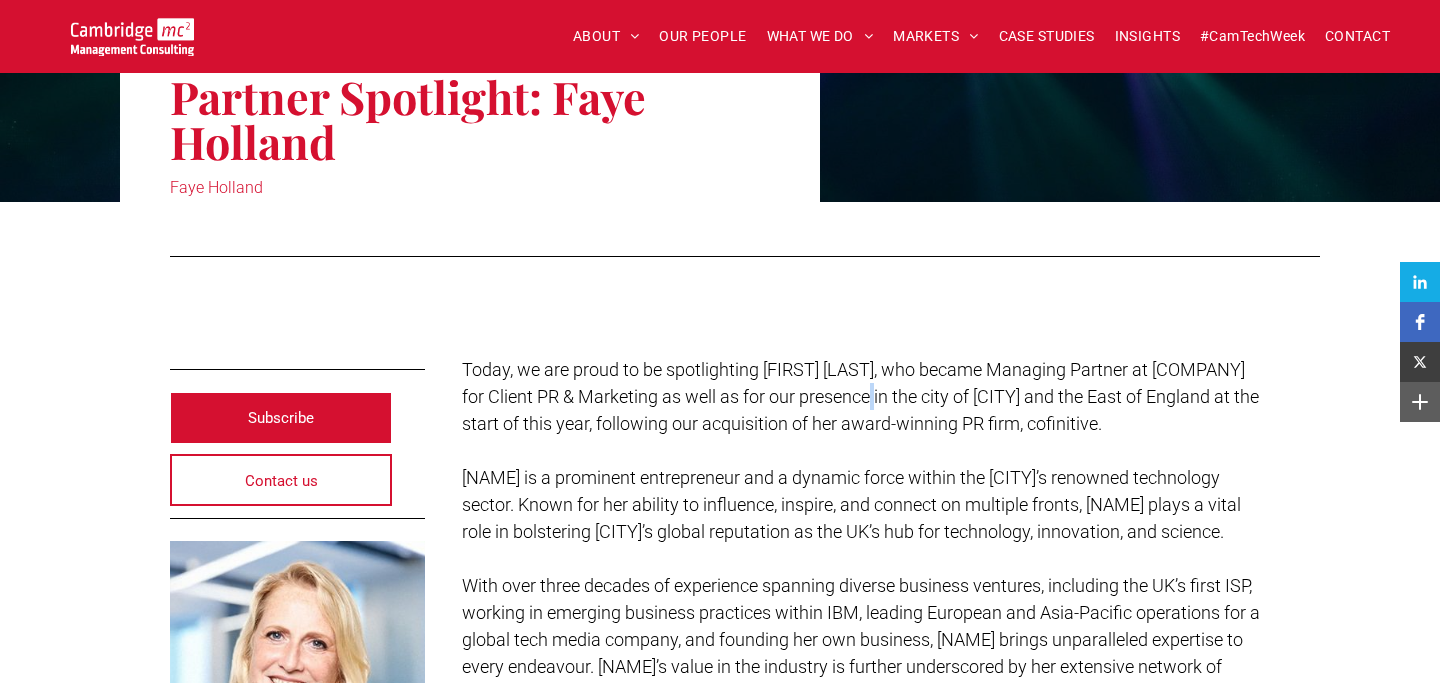 click on "Today, we are proud to be spotlighting Faye Holland, who became Managing Partner at Cambridge Management Consulting for Client PR & Marketing as well as for our presence in the city of Cambridge and the East of England at the start of this year, following our acquisition of her award-winning PR firm, cofinitive." at bounding box center (860, 396) 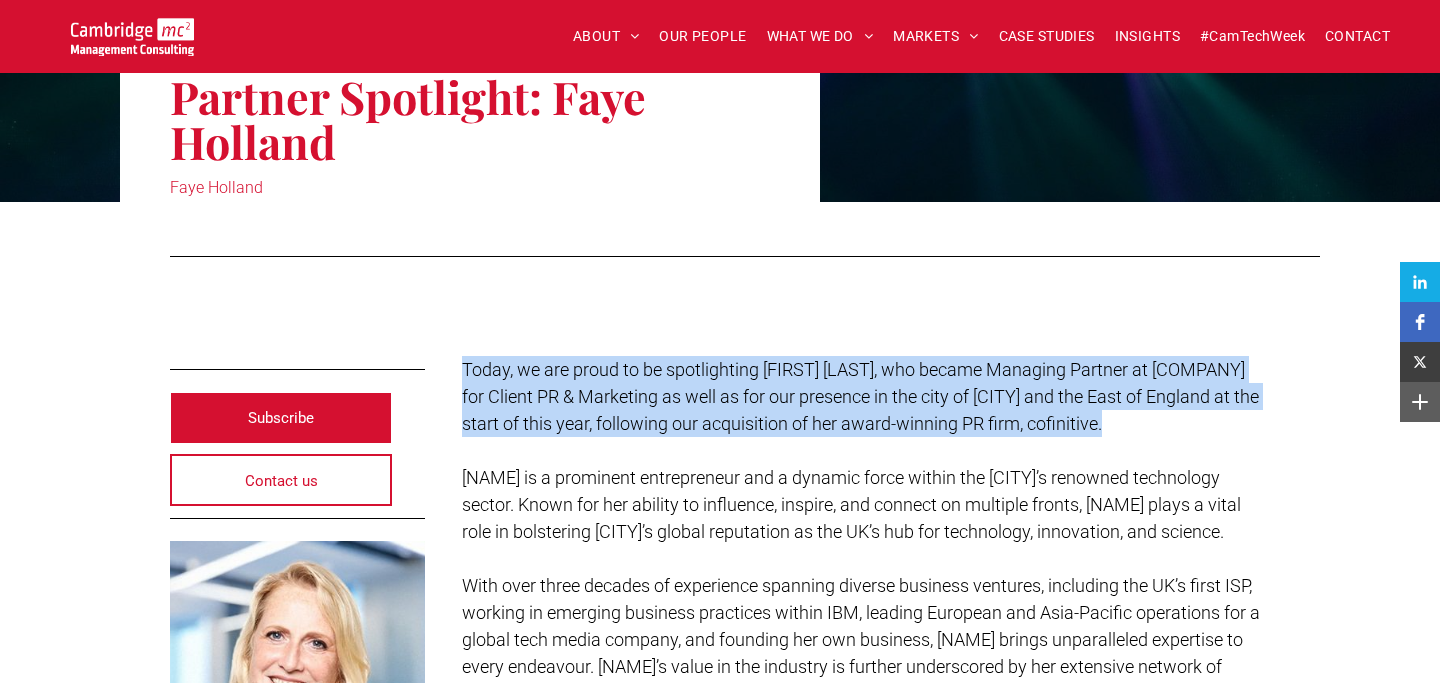 click on "Today, we are proud to be spotlighting Faye Holland, who became Managing Partner at Cambridge Management Consulting for Client PR & Marketing as well as for our presence in the city of Cambridge and the East of England at the start of this year, following our acquisition of her award-winning PR firm, cofinitive." at bounding box center (860, 396) 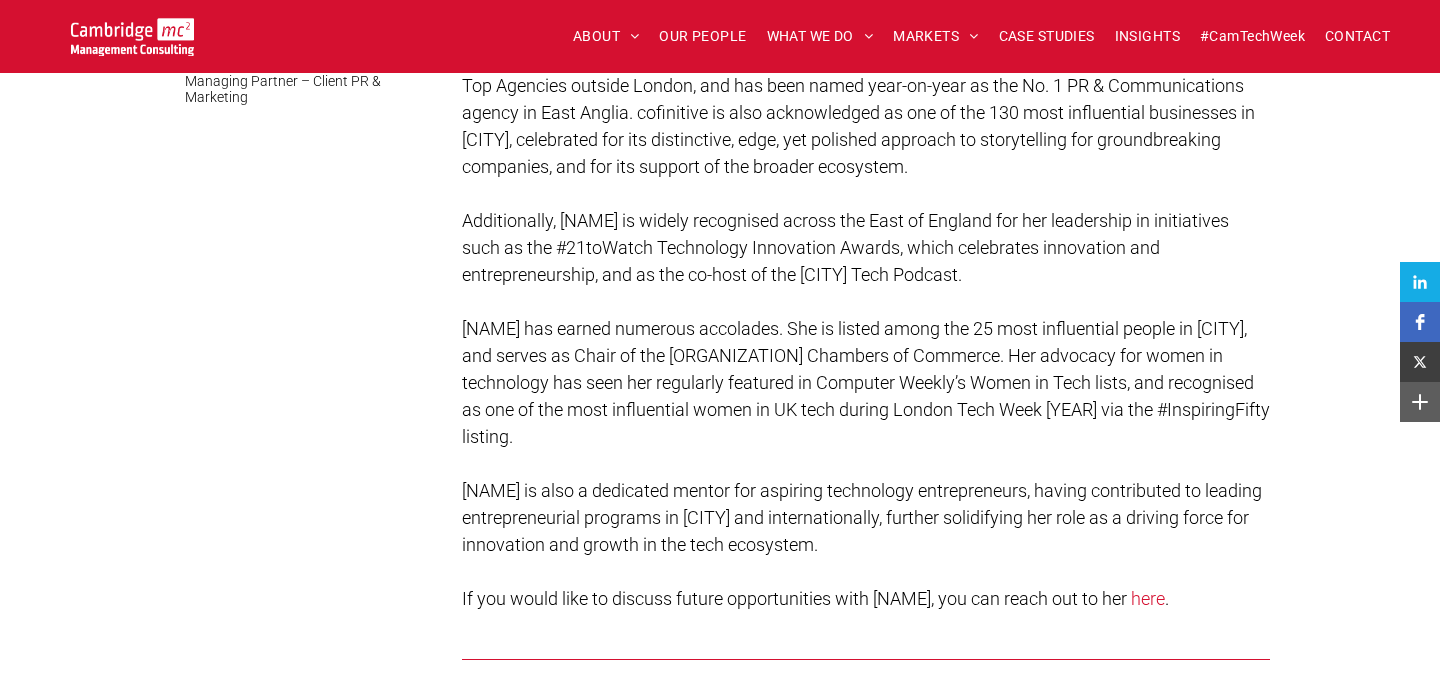 scroll, scrollTop: 1001, scrollLeft: 0, axis: vertical 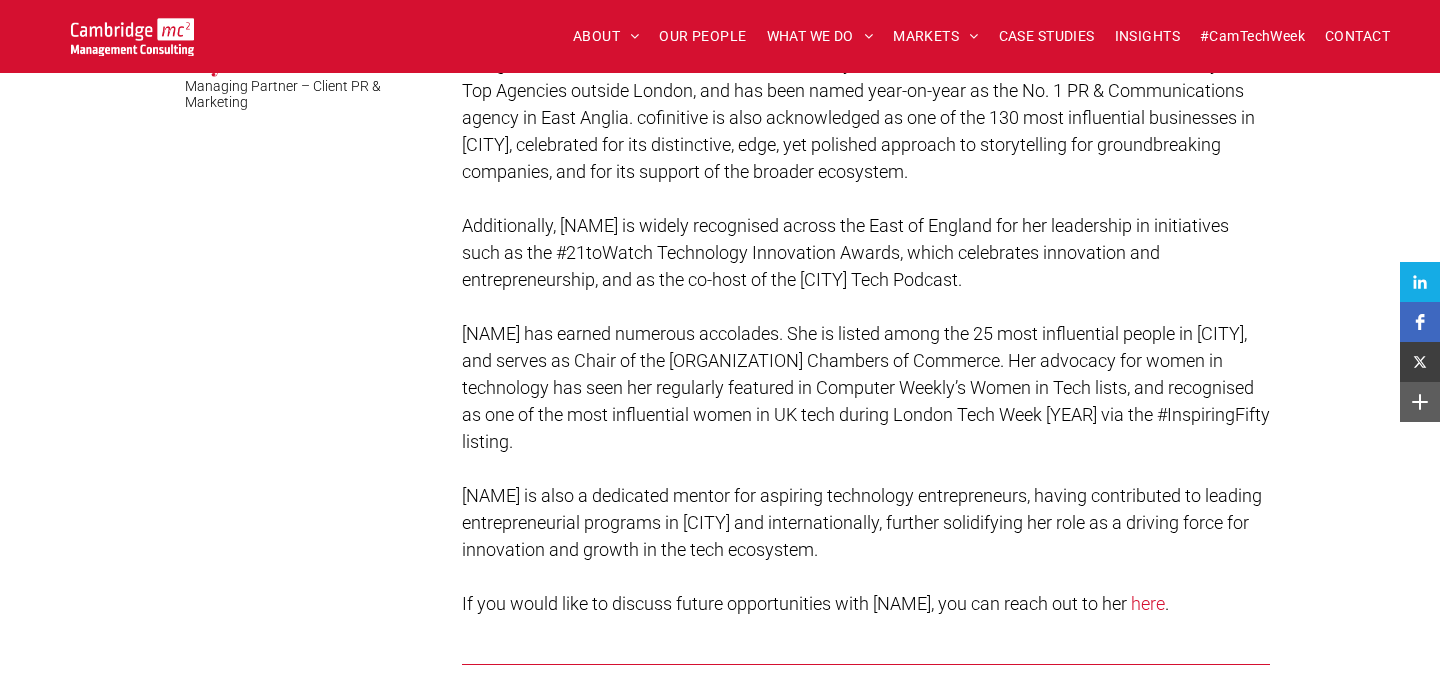 click on "Individually, Faye has earned numerous accolades. She is listed among the 25 most influential people in Cambridge, and serves as Chair of the Cambridgeshire Chambers of Commerce. Her advocacy for women in technology has seen her regularly featured in Computer Weekly’s Women in Tech lists, and recognised as one of the most influential women in UK tech during London Tech Week 2024 via the #InspiringFifty listing." at bounding box center (866, 387) 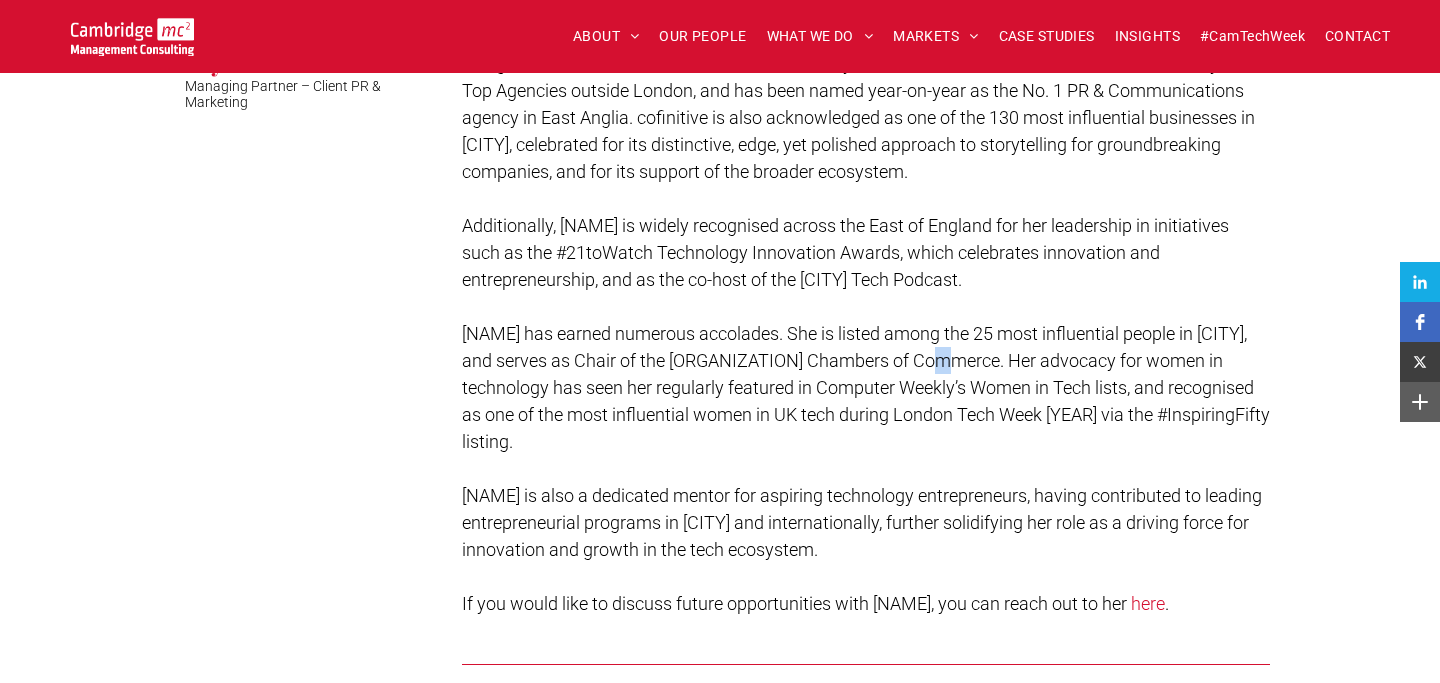click on "Individually, Faye has earned numerous accolades. She is listed among the 25 most influential people in Cambridge, and serves as Chair of the Cambridgeshire Chambers of Commerce. Her advocacy for women in technology has seen her regularly featured in Computer Weekly’s Women in Tech lists, and recognised as one of the most influential women in UK tech during London Tech Week 2024 via the #InspiringFifty listing." at bounding box center (866, 387) 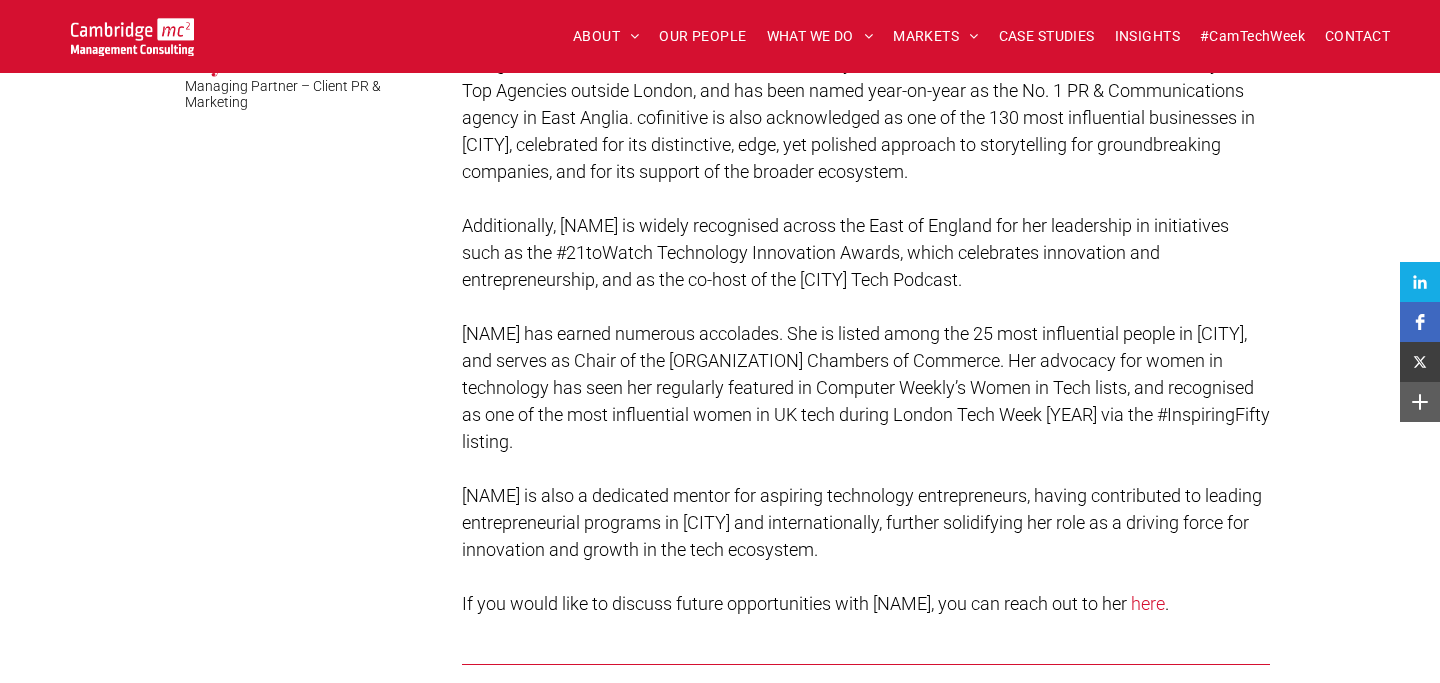 click on "Individually, Faye has earned numerous accolades. She is listed among the 25 most influential people in Cambridge, and serves as Chair of the Cambridgeshire Chambers of Commerce. Her advocacy for women in technology has seen her regularly featured in Computer Weekly’s Women in Tech lists, and recognised as one of the most influential women in UK tech during London Tech Week 2024 via the #InspiringFifty listing." at bounding box center (866, 387) 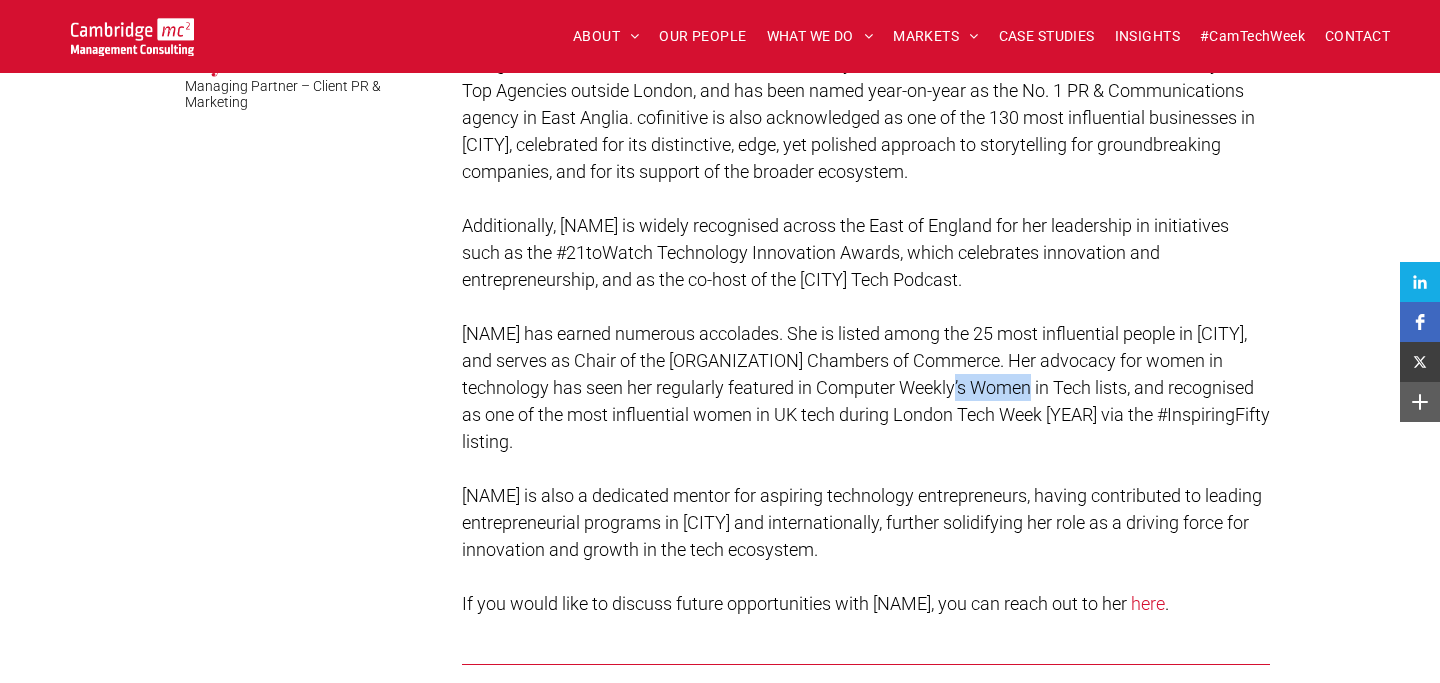 click on "Individually, Faye has earned numerous accolades. She is listed among the 25 most influential people in Cambridge, and serves as Chair of the Cambridgeshire Chambers of Commerce. Her advocacy for women in technology has seen her regularly featured in Computer Weekly’s Women in Tech lists, and recognised as one of the most influential women in UK tech during London Tech Week 2024 via the #InspiringFifty listing." at bounding box center (866, 387) 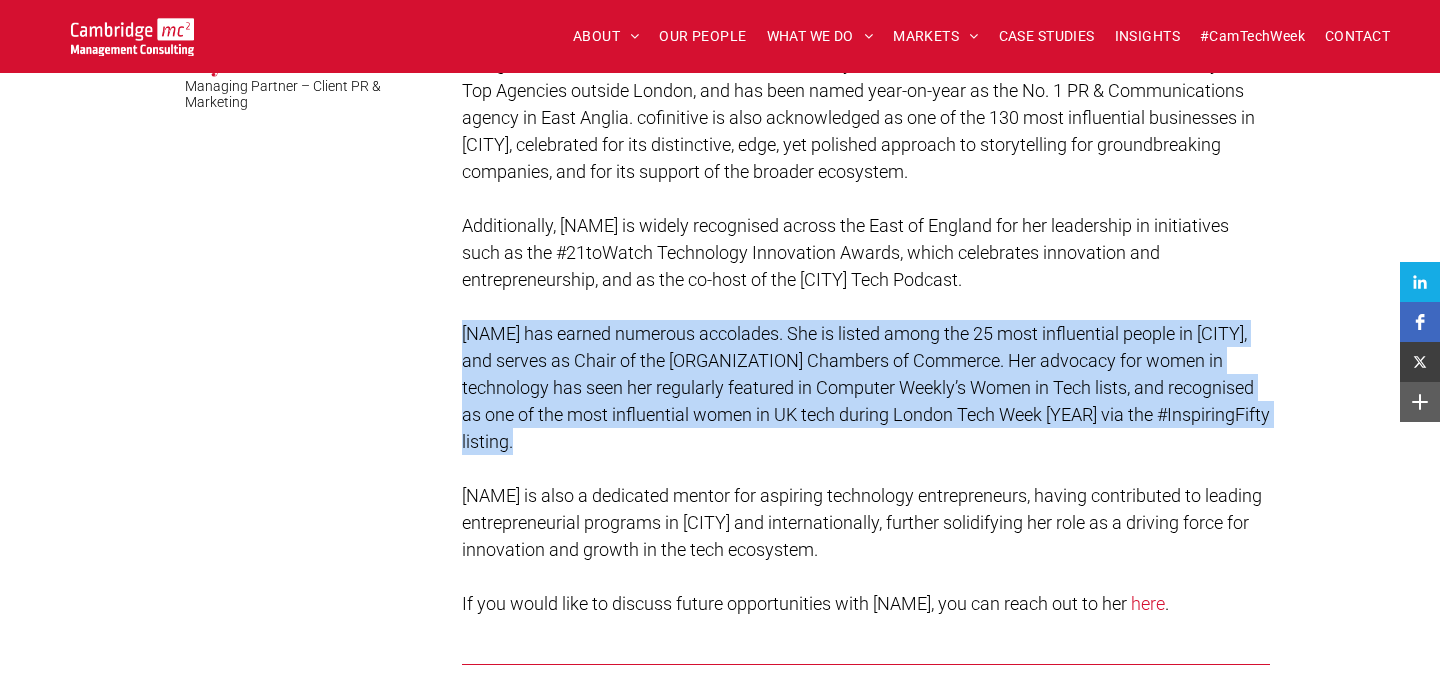 click on "Individually, Faye has earned numerous accolades. She is listed among the 25 most influential people in Cambridge, and serves as Chair of the Cambridgeshire Chambers of Commerce. Her advocacy for women in technology has seen her regularly featured in Computer Weekly’s Women in Tech lists, and recognised as one of the most influential women in UK tech during London Tech Week 2024 via the #InspiringFifty listing." at bounding box center [866, 387] 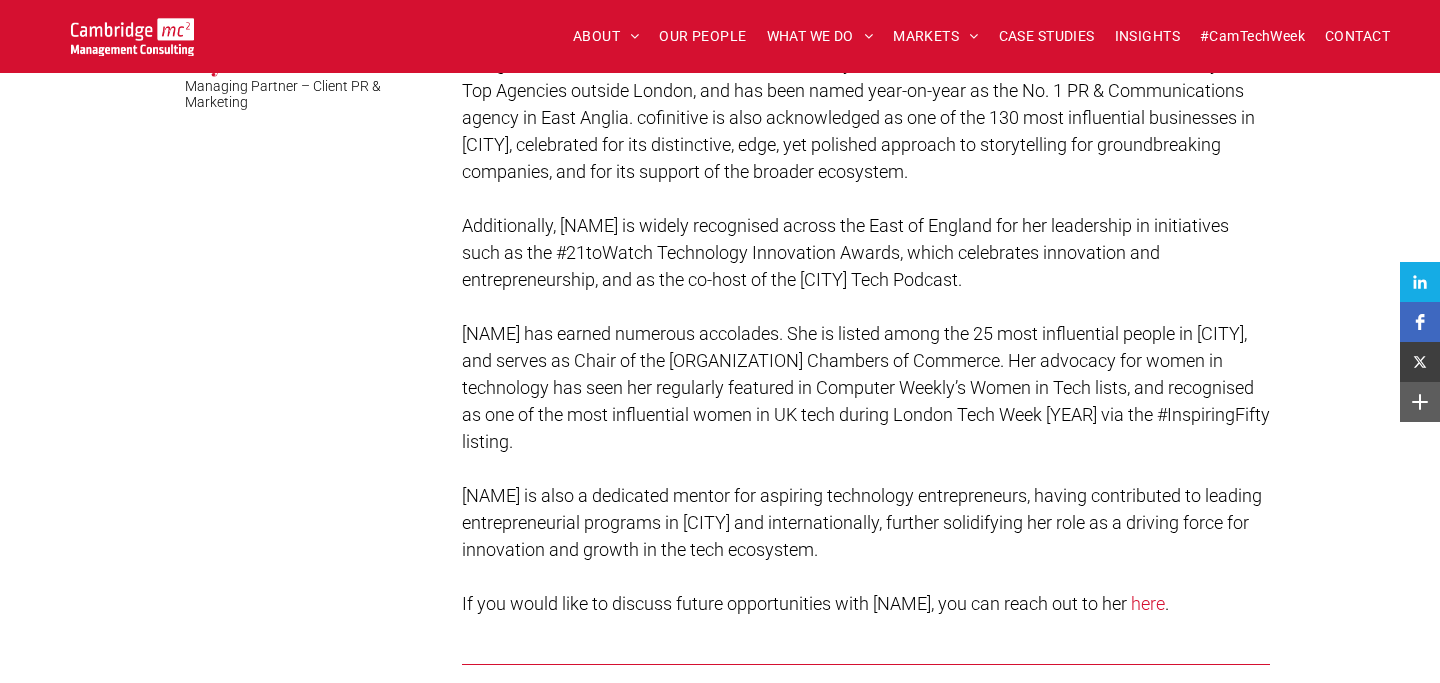 click on "Individually, Faye has earned numerous accolades. She is listed among the 25 most influential people in Cambridge, and serves as Chair of the Cambridgeshire Chambers of Commerce. Her advocacy for women in technology has seen her regularly featured in Computer Weekly’s Women in Tech lists, and recognised as one of the most influential women in UK tech during London Tech Week 2024 via the #InspiringFifty listing." at bounding box center (866, 387) 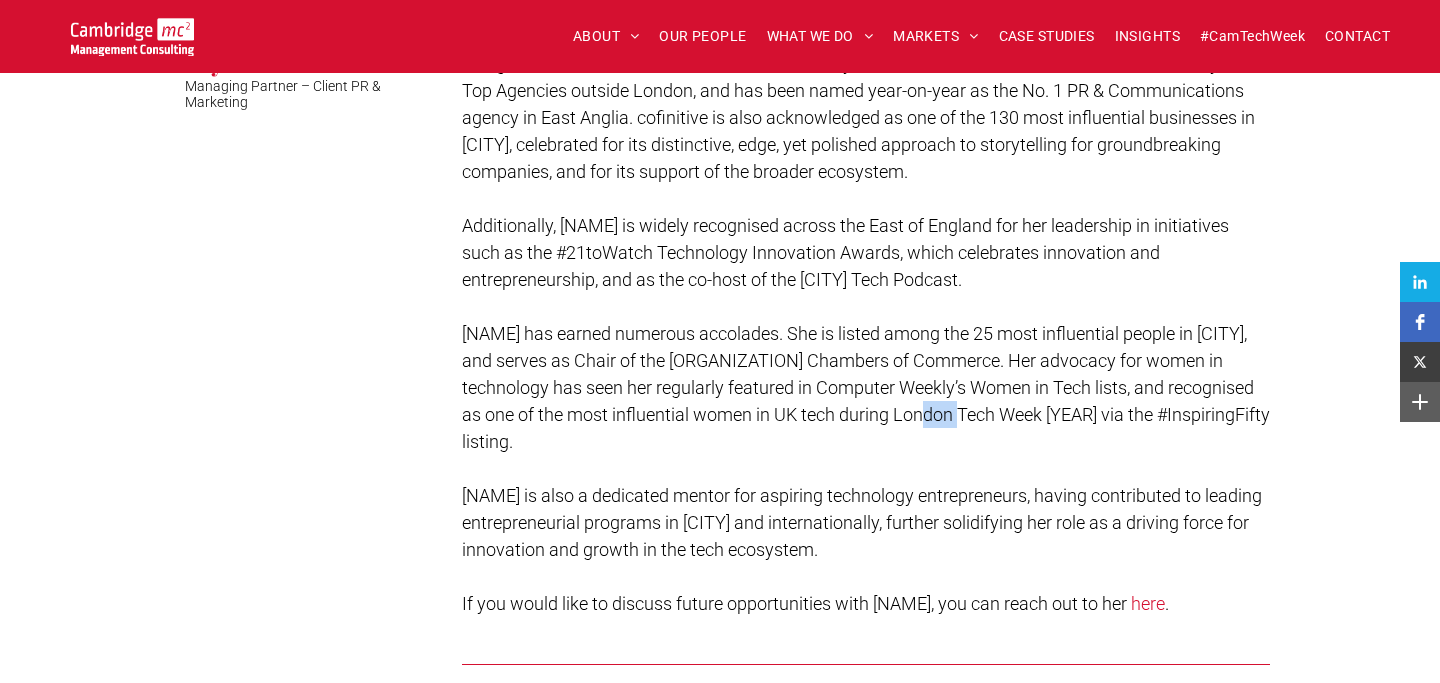 click on "Individually, Faye has earned numerous accolades. She is listed among the 25 most influential people in Cambridge, and serves as Chair of the Cambridgeshire Chambers of Commerce. Her advocacy for women in technology has seen her regularly featured in Computer Weekly’s Women in Tech lists, and recognised as one of the most influential women in UK tech during London Tech Week 2024 via the #InspiringFifty listing." at bounding box center (866, 387) 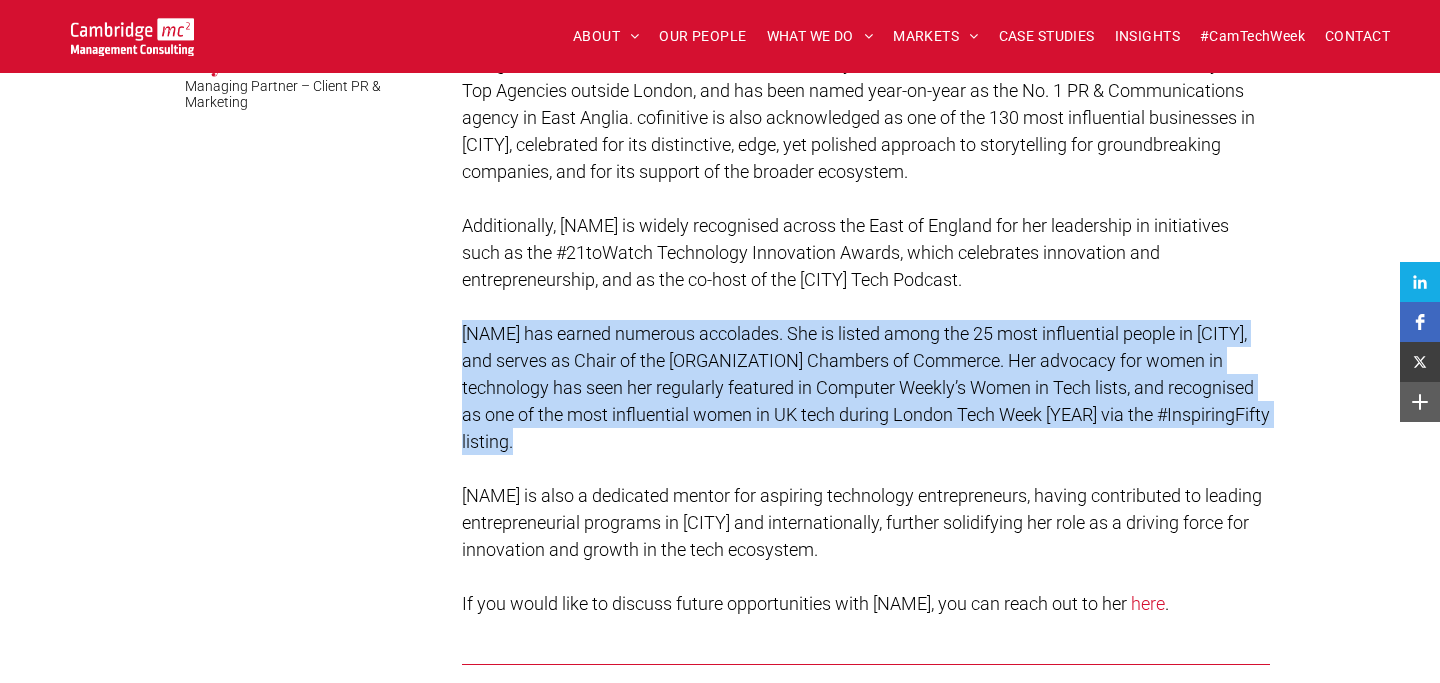 click on "Individually, Faye has earned numerous accolades. She is listed among the 25 most influential people in Cambridge, and serves as Chair of the Cambridgeshire Chambers of Commerce. Her advocacy for women in technology has seen her regularly featured in Computer Weekly’s Women in Tech lists, and recognised as one of the most influential women in UK tech during London Tech Week 2024 via the #InspiringFifty listing." at bounding box center (866, 387) 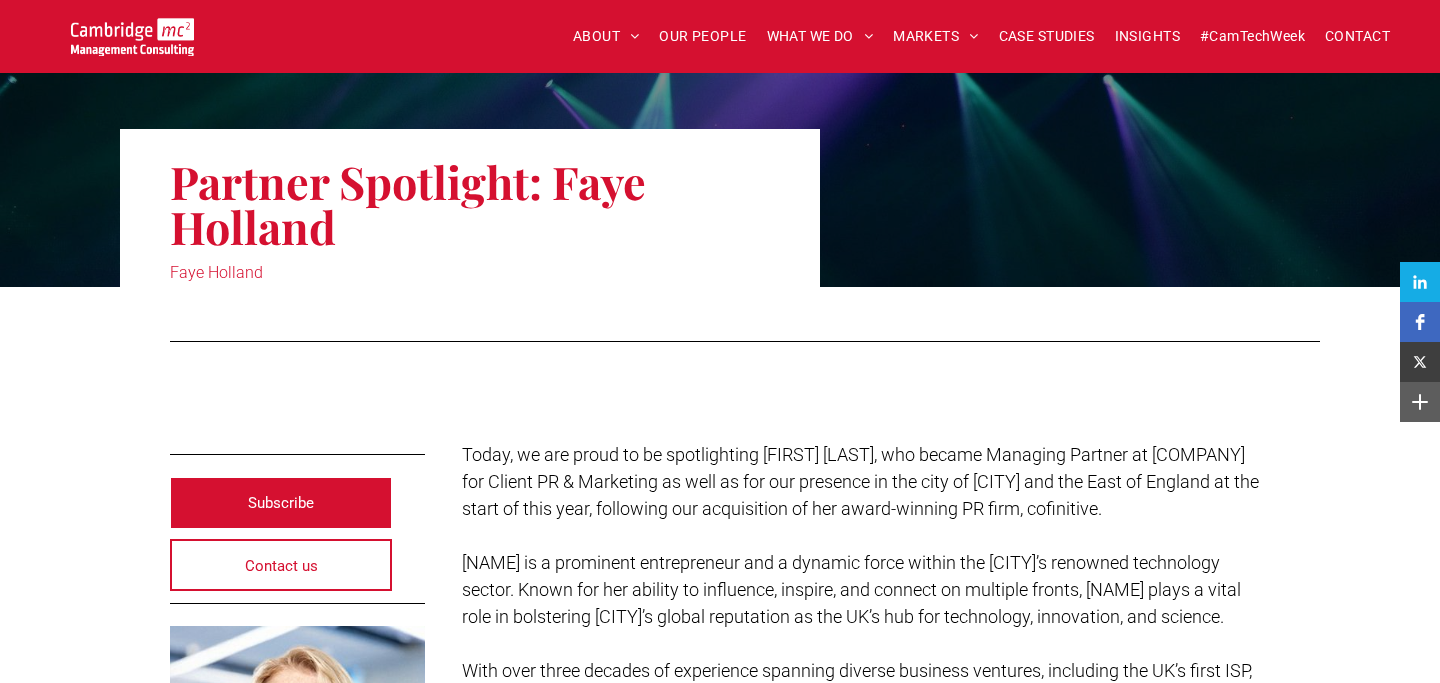 scroll, scrollTop: 0, scrollLeft: 0, axis: both 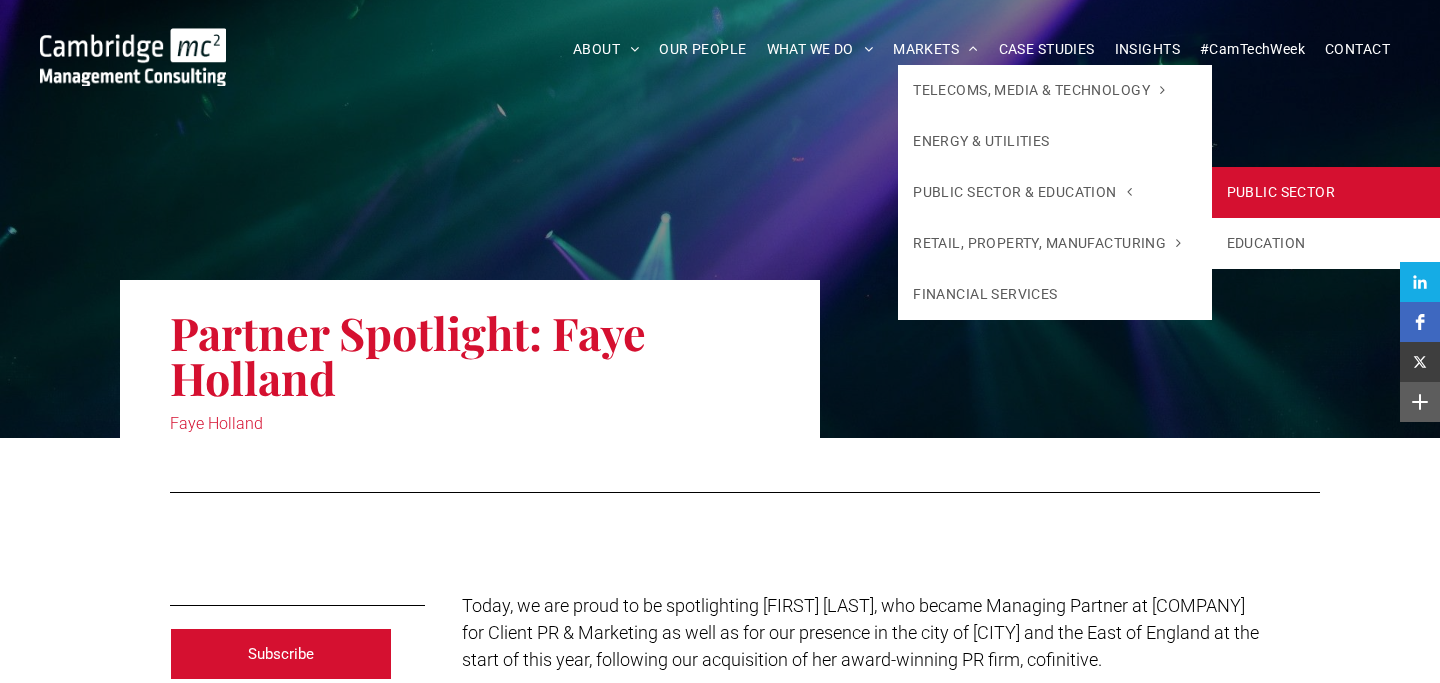 click on "PUBLIC SECTOR" at bounding box center [1368, 192] 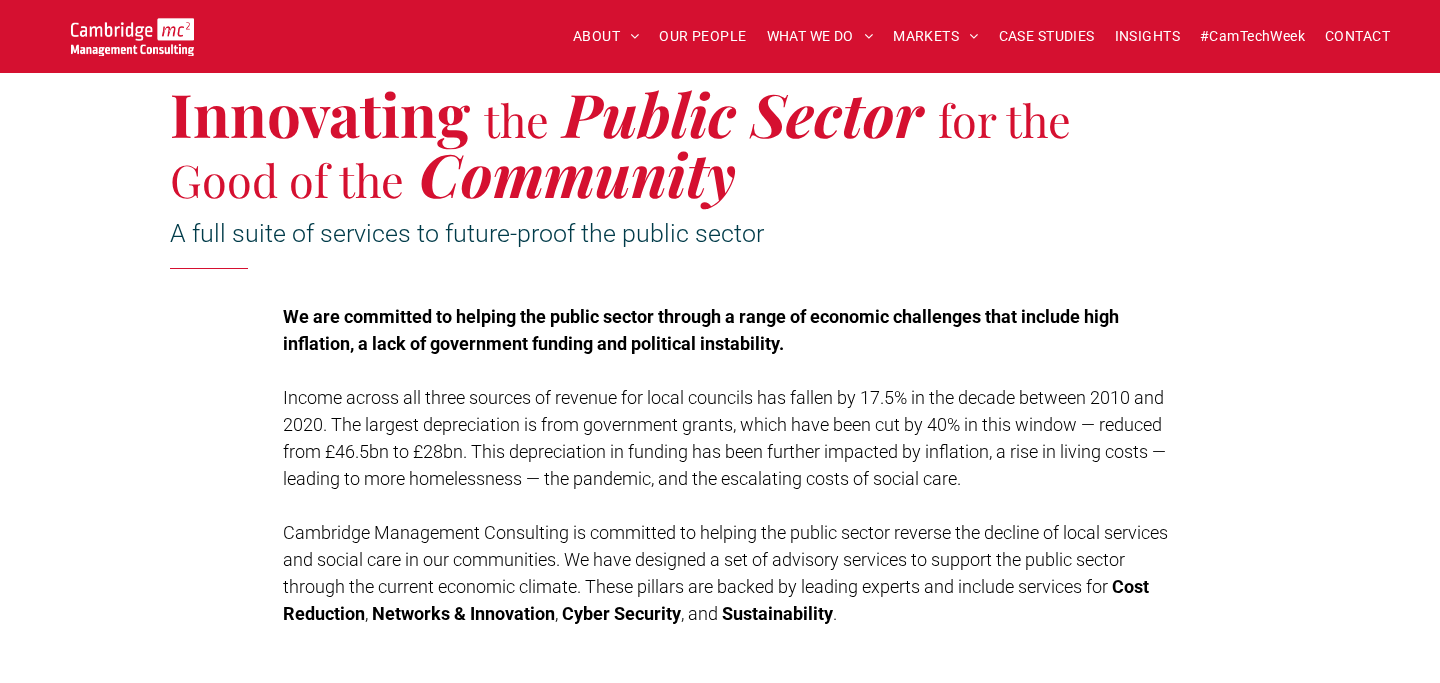 scroll, scrollTop: 568, scrollLeft: 0, axis: vertical 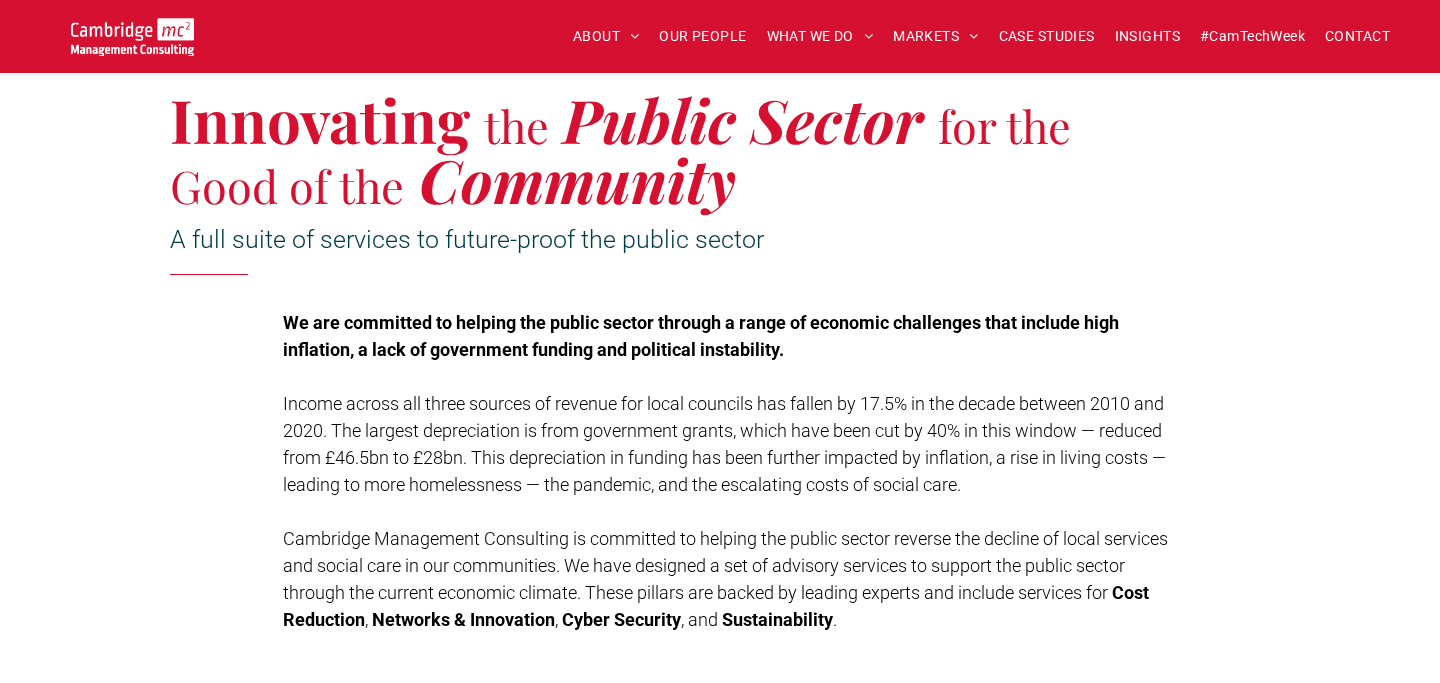 click on "We are committed to helping the public sector through a range of economic challenges that include high inflation, a lack of government funding and political instability." at bounding box center (701, 336) 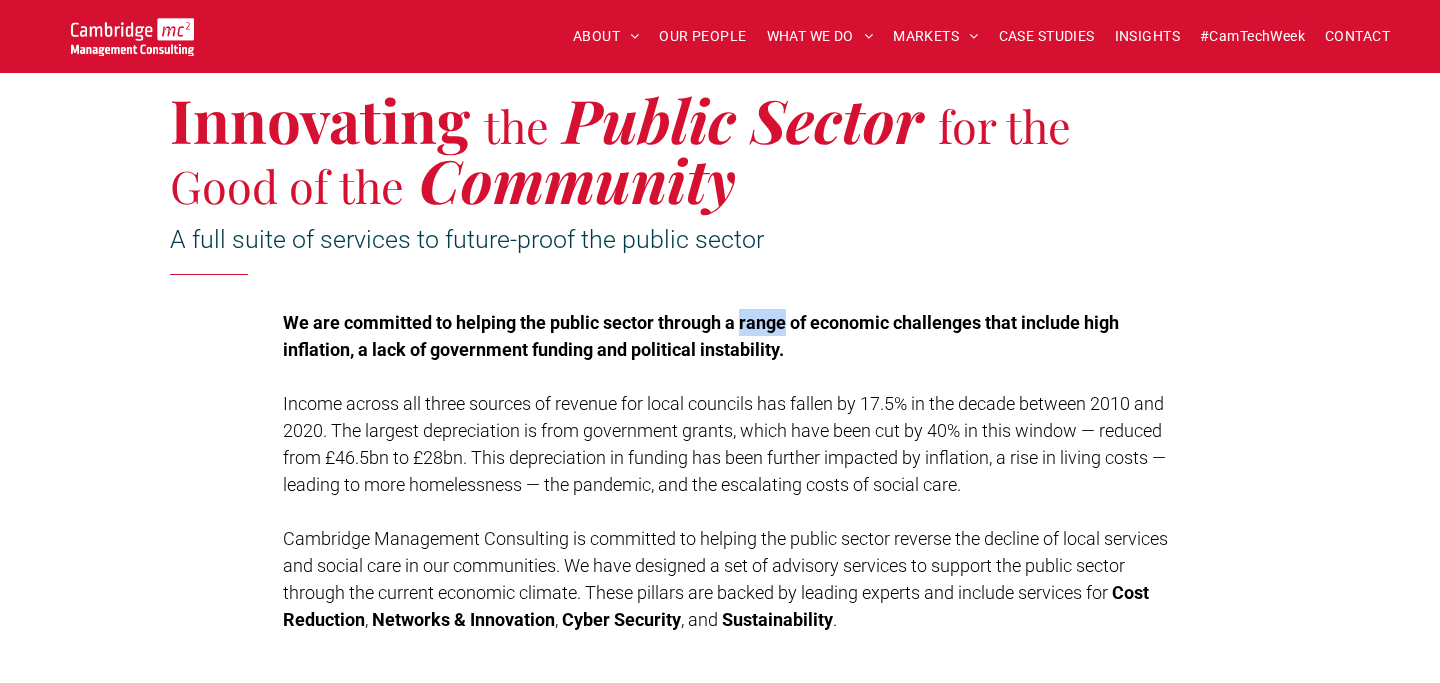 click on "We are committed to helping the public sector through a range of economic challenges that include high inflation, a lack of government funding and political instability." at bounding box center (701, 336) 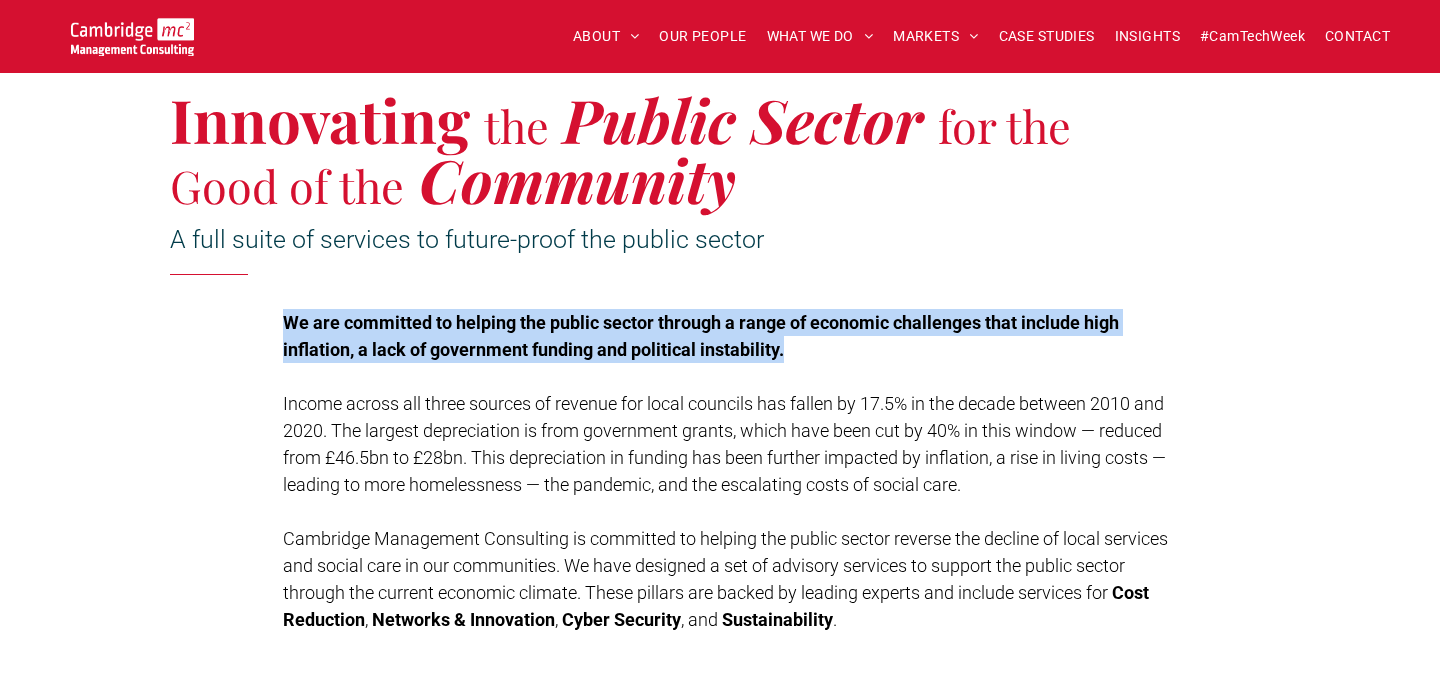 click on "Income across all three sources of revenue for local councils has fallen by 17.5% in the decade between 2010 and 2020. The largest depreciation is from government grants, which have been cut by 40% in this window — reduced from £46.5bn to £28bn. This depreciation in funding has been further impacted by inflation, a rise in living costs —leading to more homelessness — the pandemic, and the escalating costs of social care." at bounding box center [724, 444] 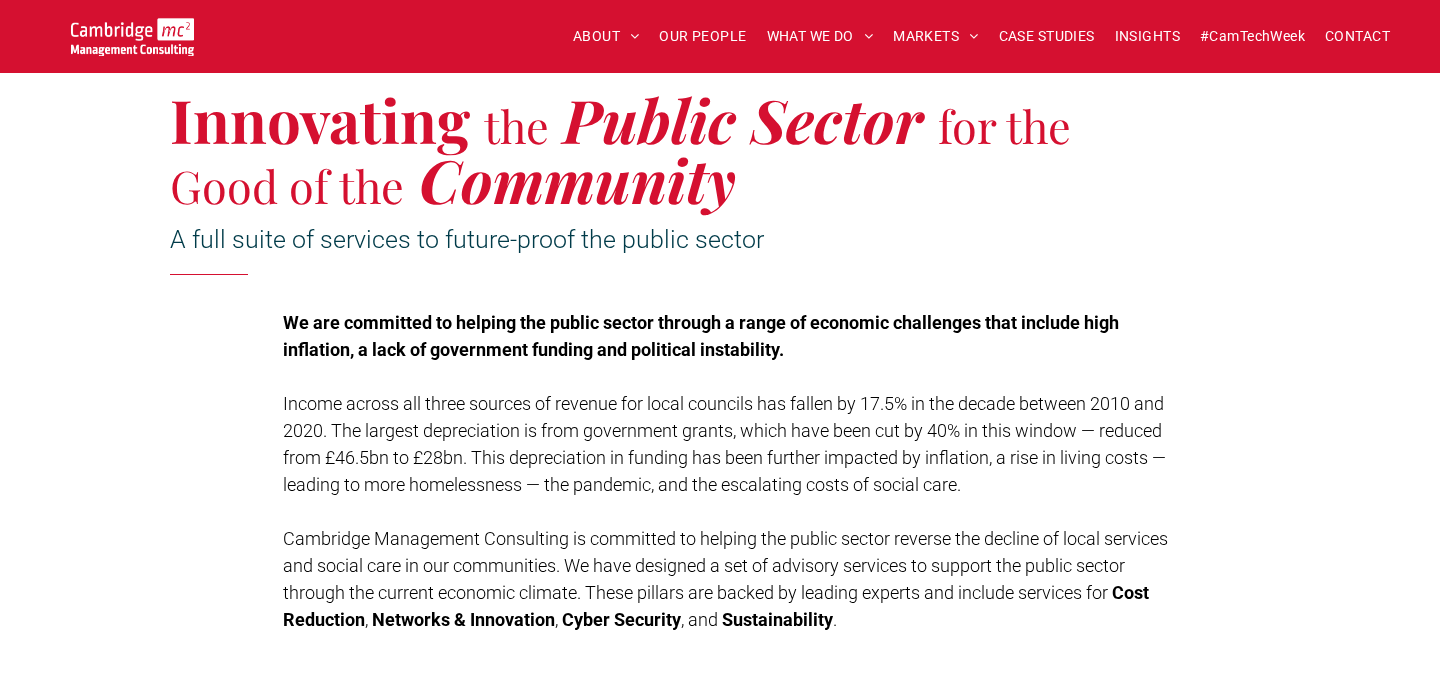 click on "Income across all three sources of revenue for local councils has fallen by 17.5% in the decade between 2010 and 2020. The largest depreciation is from government grants, which have been cut by 40% in this window — reduced from £46.5bn to £28bn. This depreciation in funding has been further impacted by inflation, a rise in living costs —leading to more homelessness — the pandemic, and the escalating costs of social care." at bounding box center [724, 444] 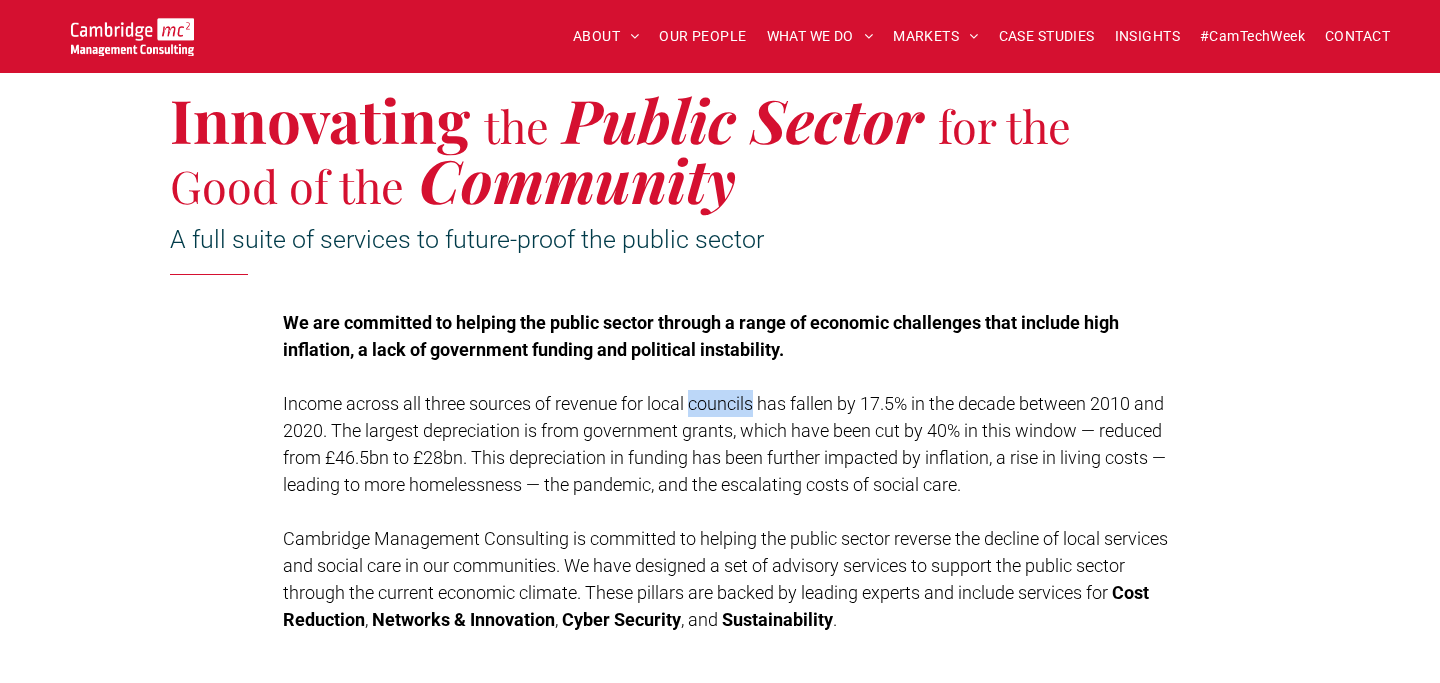 click on "Income across all three sources of revenue for local councils has fallen by 17.5% in the decade between 2010 and 2020. The largest depreciation is from government grants, which have been cut by 40% in this window — reduced from £46.5bn to £28bn. This depreciation in funding has been further impacted by inflation, a rise in living costs —leading to more homelessness — the pandemic, and the escalating costs of social care." at bounding box center [724, 444] 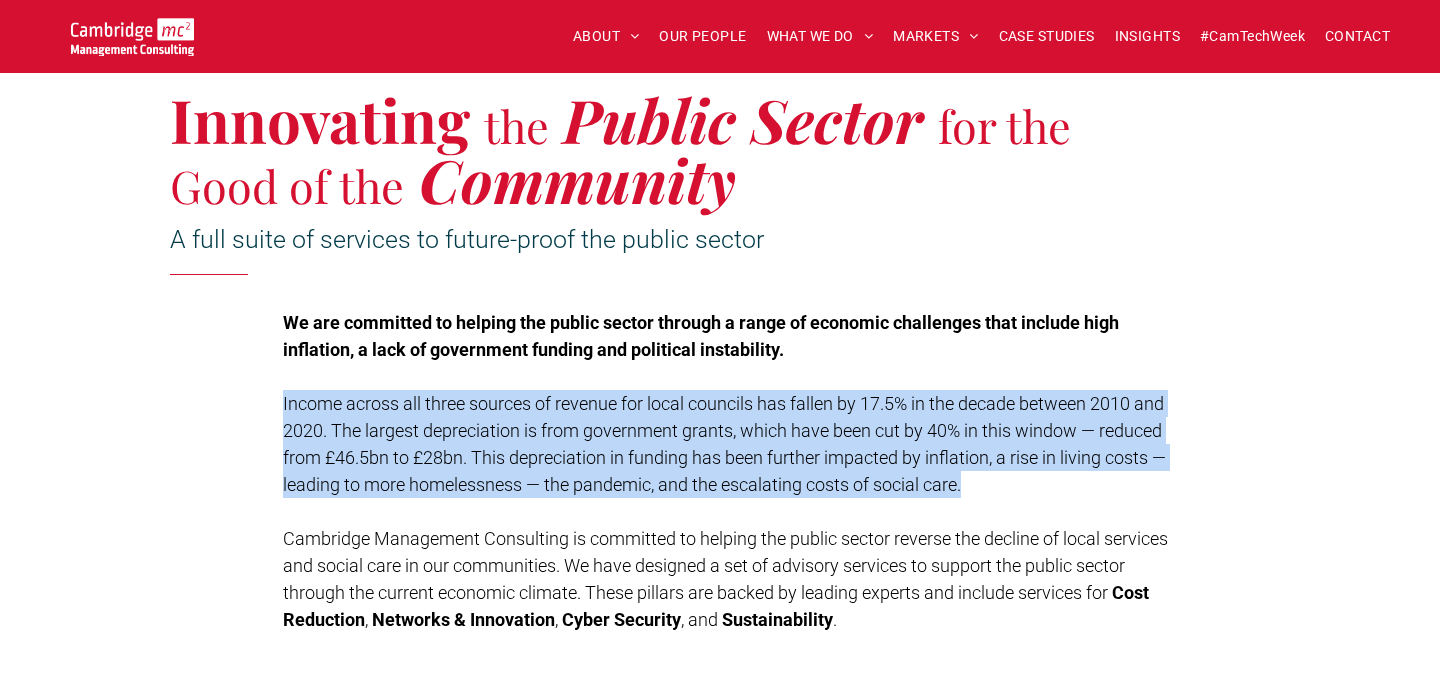 click on "Income across all three sources of revenue for local councils has fallen by 17.5% in the decade between 2010 and 2020. The largest depreciation is from government grants, which have been cut by 40% in this window — reduced from £46.5bn to £28bn. This depreciation in funding has been further impacted by inflation, a rise in living costs —leading to more homelessness — the pandemic, and the escalating costs of social care." at bounding box center [724, 444] 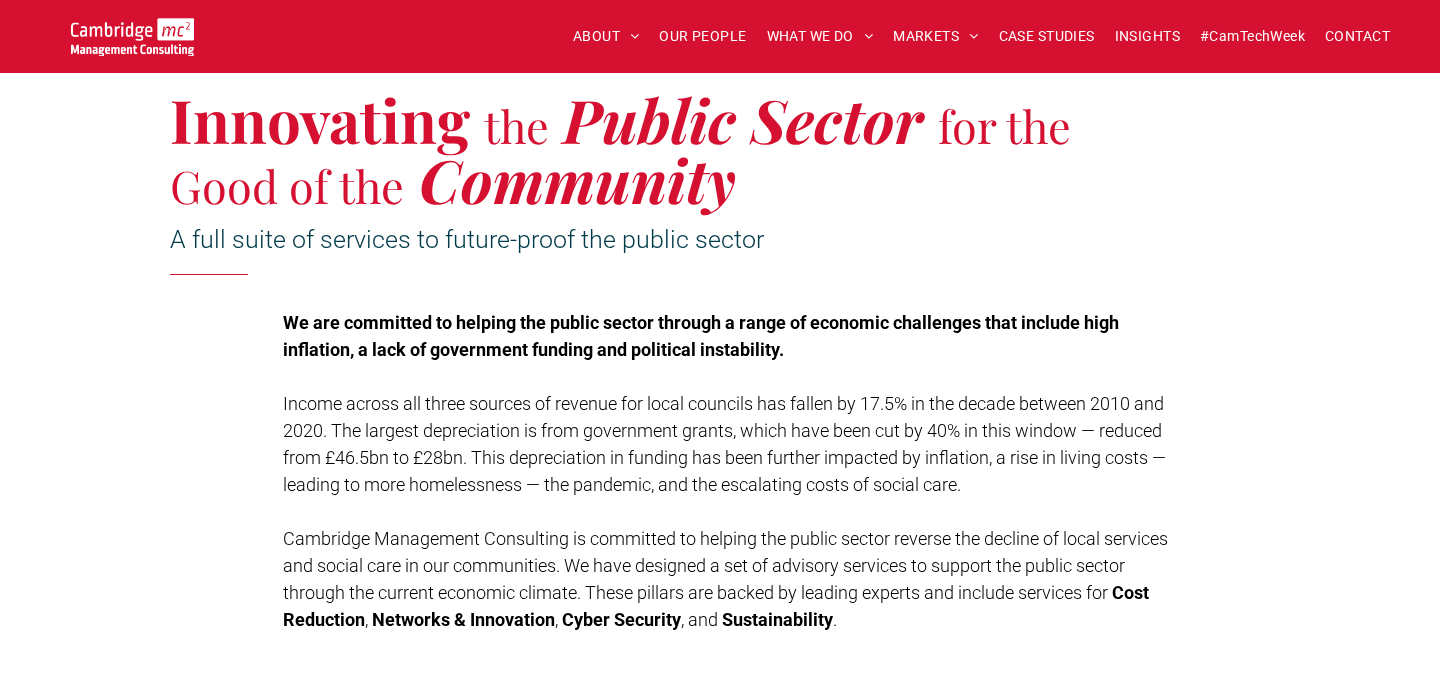 click on "Income across all three sources of revenue for local councils has fallen by 17.5% in the decade between 2010 and 2020. The largest depreciation is from government grants, which have been cut by 40% in this window — reduced from £46.5bn to £28bn. This depreciation in funding has been further impacted by inflation, a rise in living costs —leading to more homelessness — the pandemic, and the escalating costs of social care." at bounding box center (724, 444) 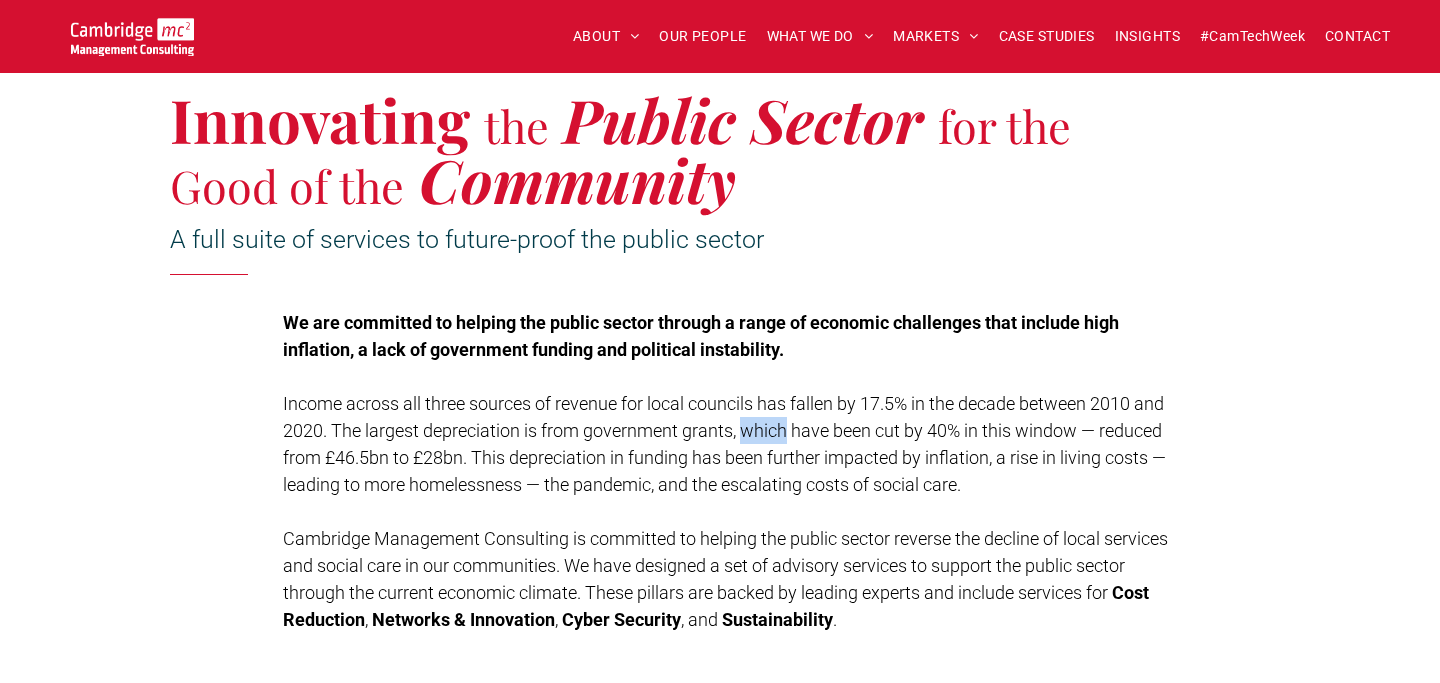 click on "Income across all three sources of revenue for local councils has fallen by 17.5% in the decade between 2010 and 2020. The largest depreciation is from government grants, which have been cut by 40% in this window — reduced from £46.5bn to £28bn. This depreciation in funding has been further impacted by inflation, a rise in living costs —leading to more homelessness — the pandemic, and the escalating costs of social care." at bounding box center (724, 444) 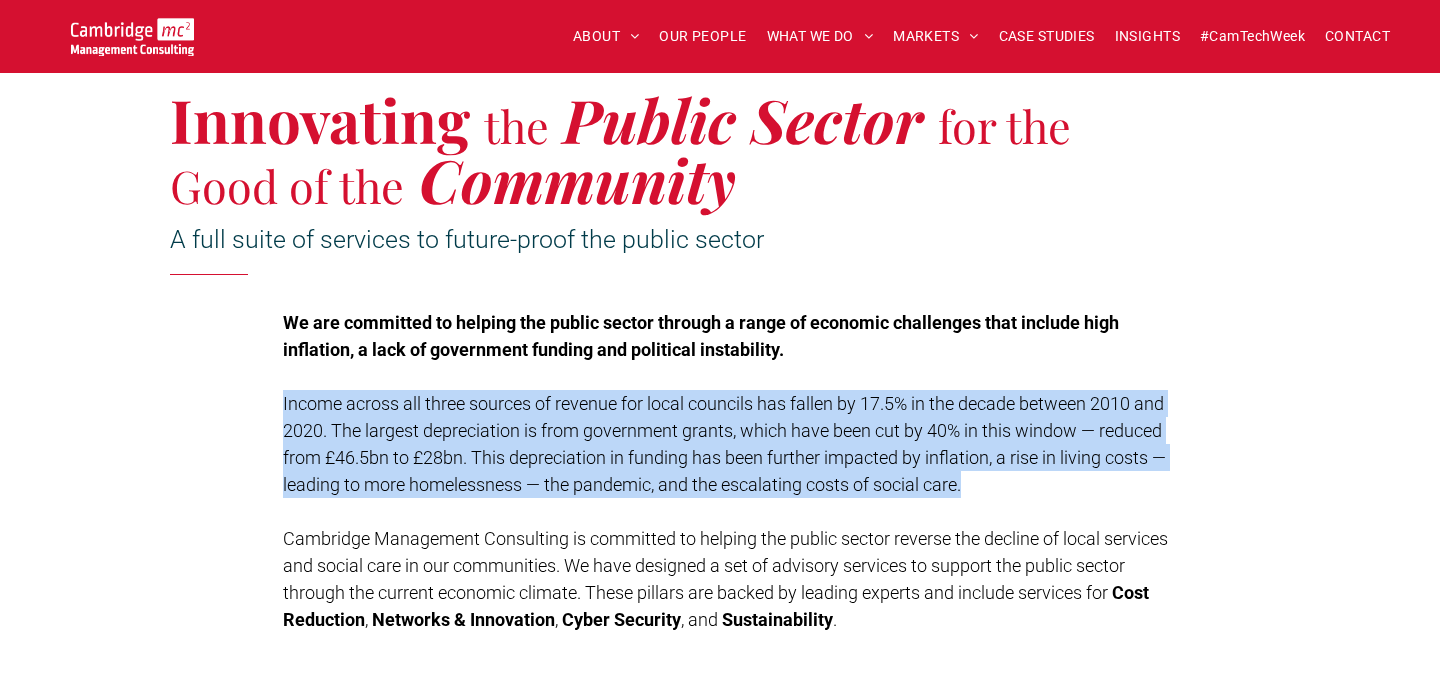 click on "Income across all three sources of revenue for local councils has fallen by 17.5% in the decade between 2010 and 2020. The largest depreciation is from government grants, which have been cut by 40% in this window — reduced from £46.5bn to £28bn. This depreciation in funding has been further impacted by inflation, a rise in living costs —leading to more homelessness — the pandemic, and the escalating costs of social care." at bounding box center (724, 444) 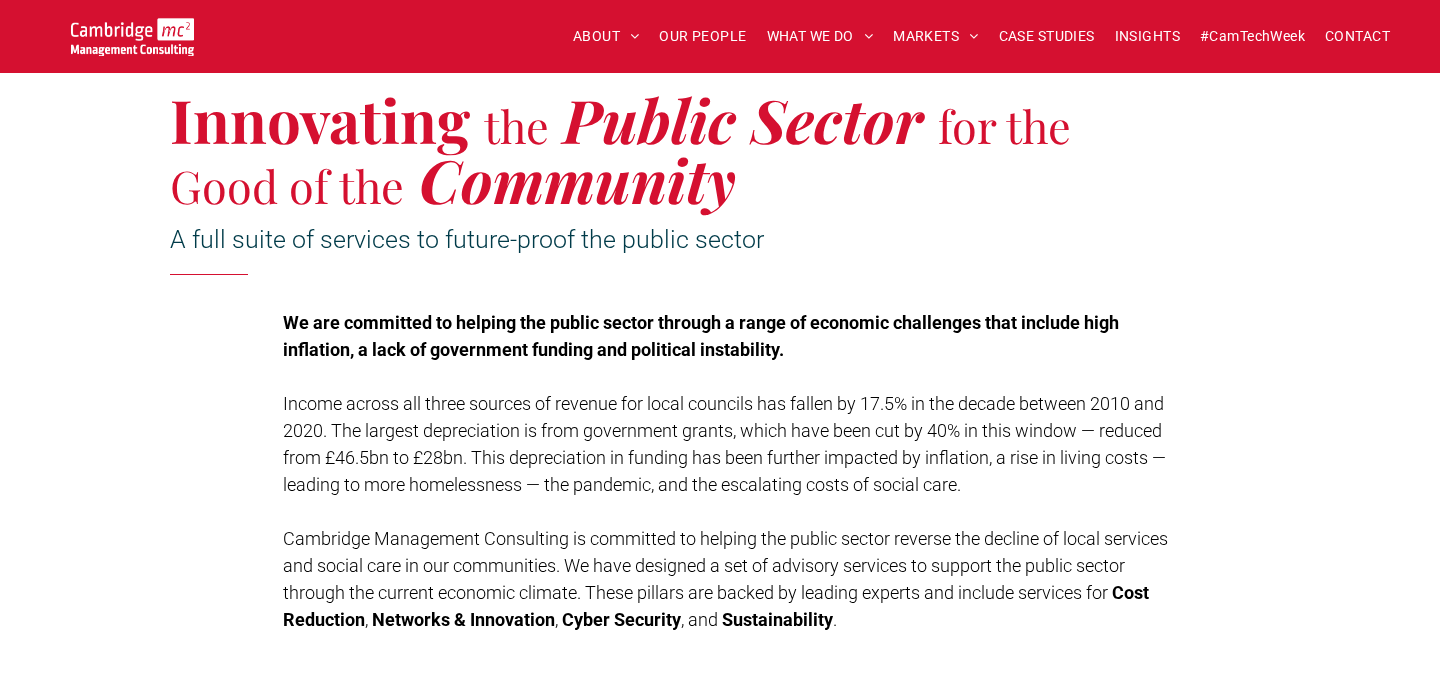 click on "Income across all three sources of revenue for local councils has fallen by 17.5% in the decade between 2010 and 2020. The largest depreciation is from government grants, which have been cut by 40% in this window — reduced from £46.5bn to £28bn. This depreciation in funding has been further impacted by inflation, a rise in living costs —leading to more homelessness — the pandemic, and the escalating costs of social care." at bounding box center (724, 444) 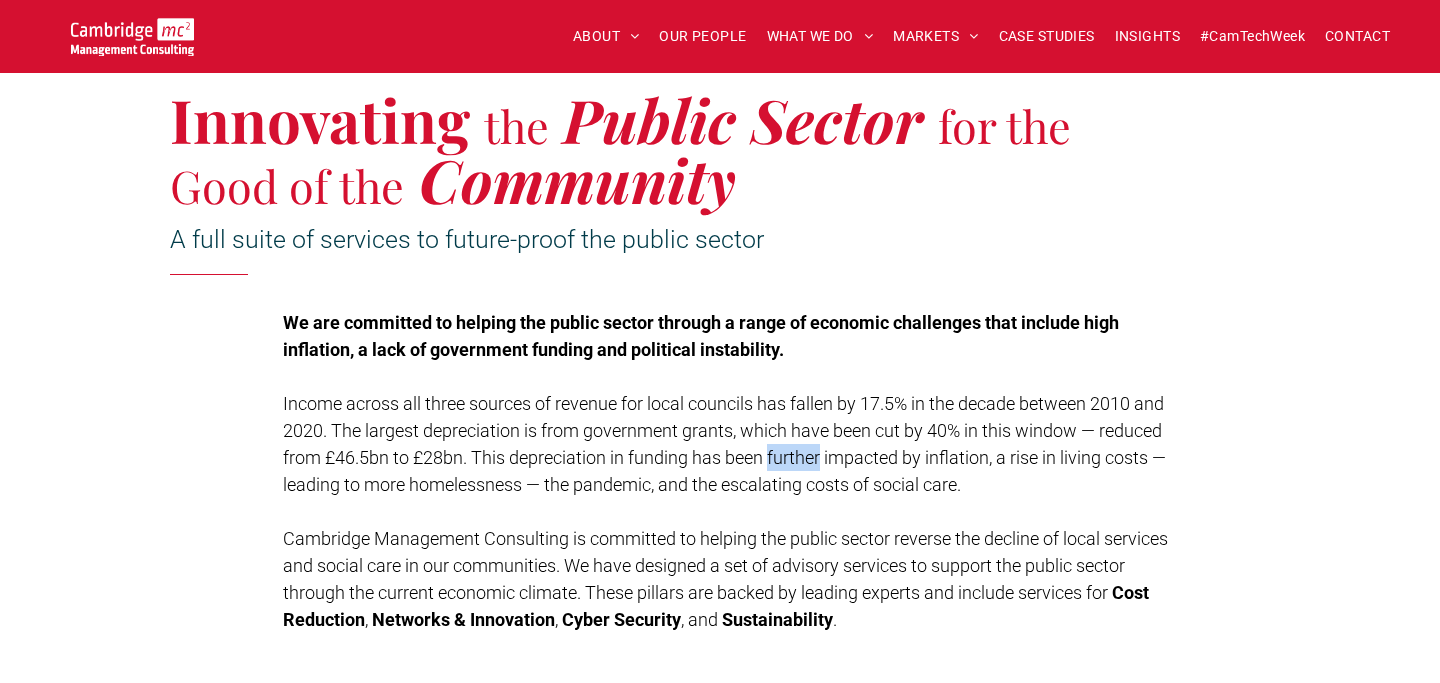click on "Income across all three sources of revenue for local councils has fallen by 17.5% in the decade between 2010 and 2020. The largest depreciation is from government grants, which have been cut by 40% in this window — reduced from £46.5bn to £28bn. This depreciation in funding has been further impacted by inflation, a rise in living costs —leading to more homelessness — the pandemic, and the escalating costs of social care." at bounding box center [724, 444] 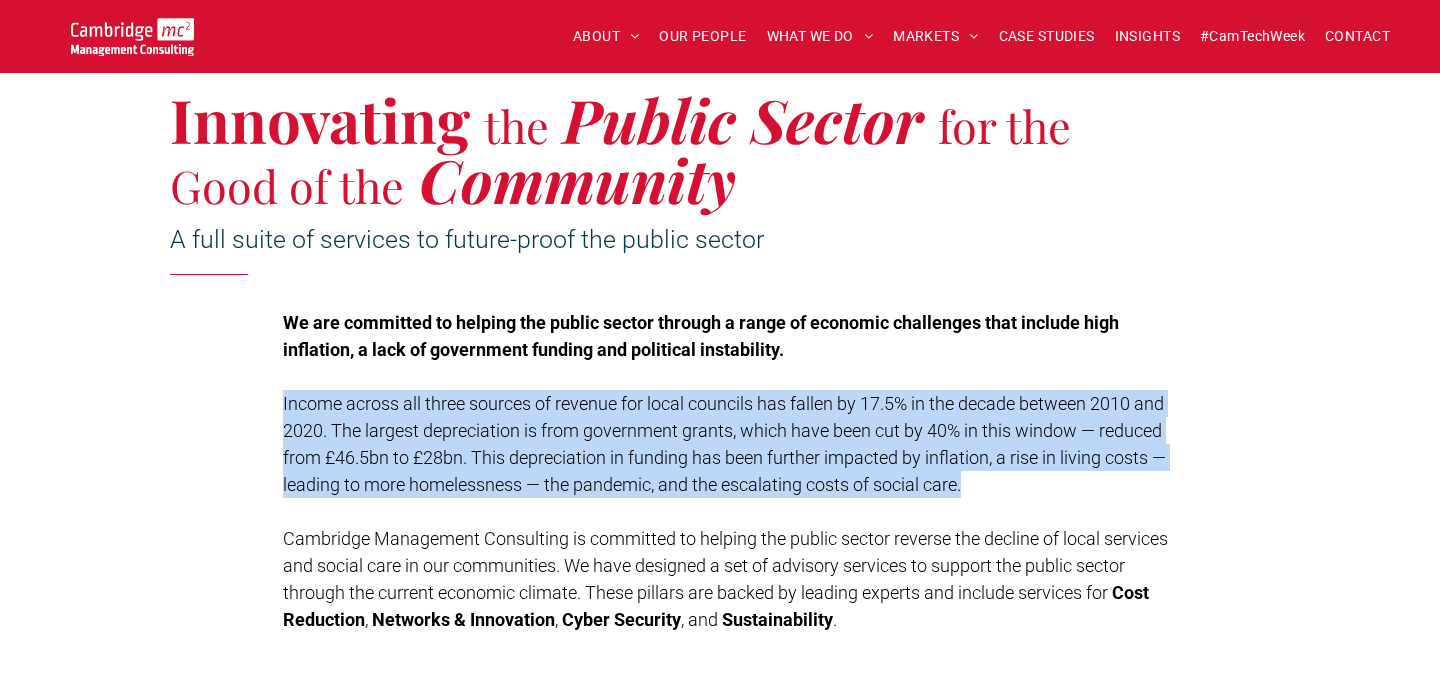 click on "Income across all three sources of revenue for local councils has fallen by 17.5% in the decade between 2010 and 2020. The largest depreciation is from government grants, which have been cut by 40% in this window — reduced from £46.5bn to £28bn. This depreciation in funding has been further impacted by inflation, a rise in living costs —leading to more homelessness — the pandemic, and the escalating costs of social care." at bounding box center (724, 444) 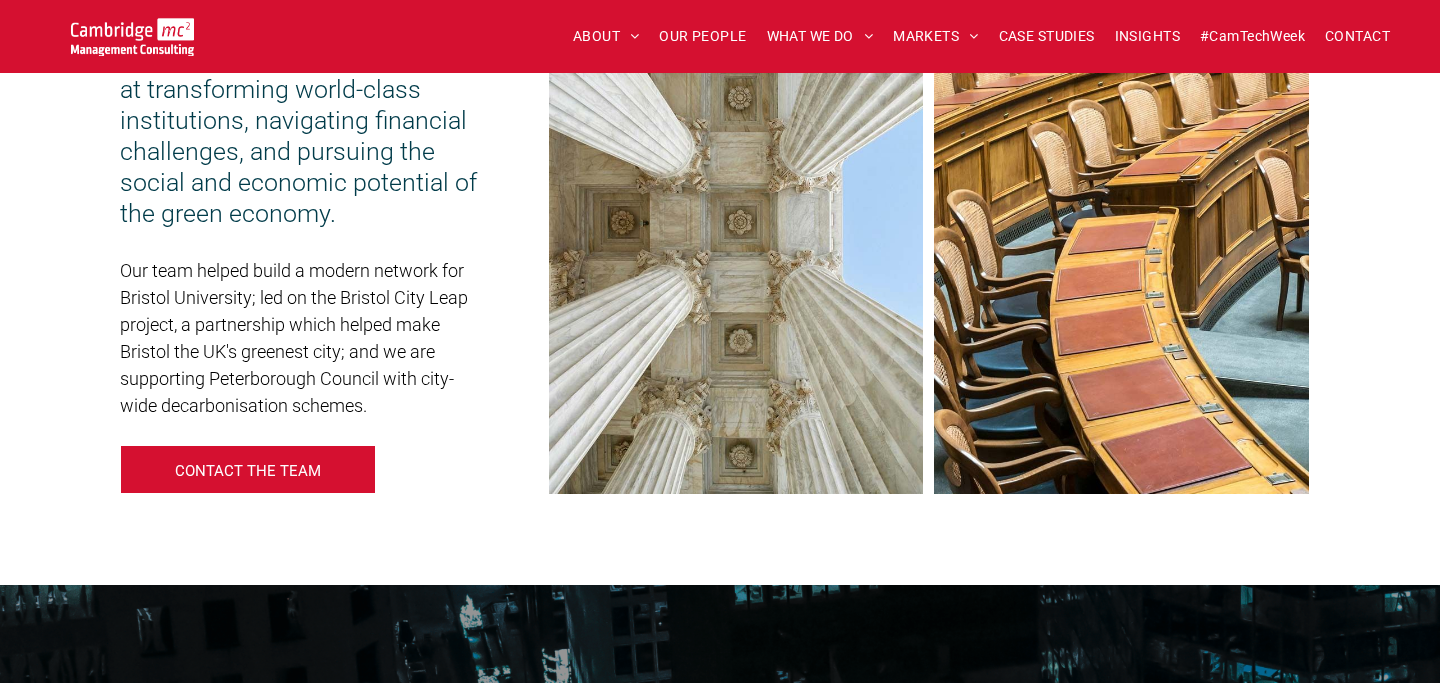 scroll, scrollTop: 1382, scrollLeft: 0, axis: vertical 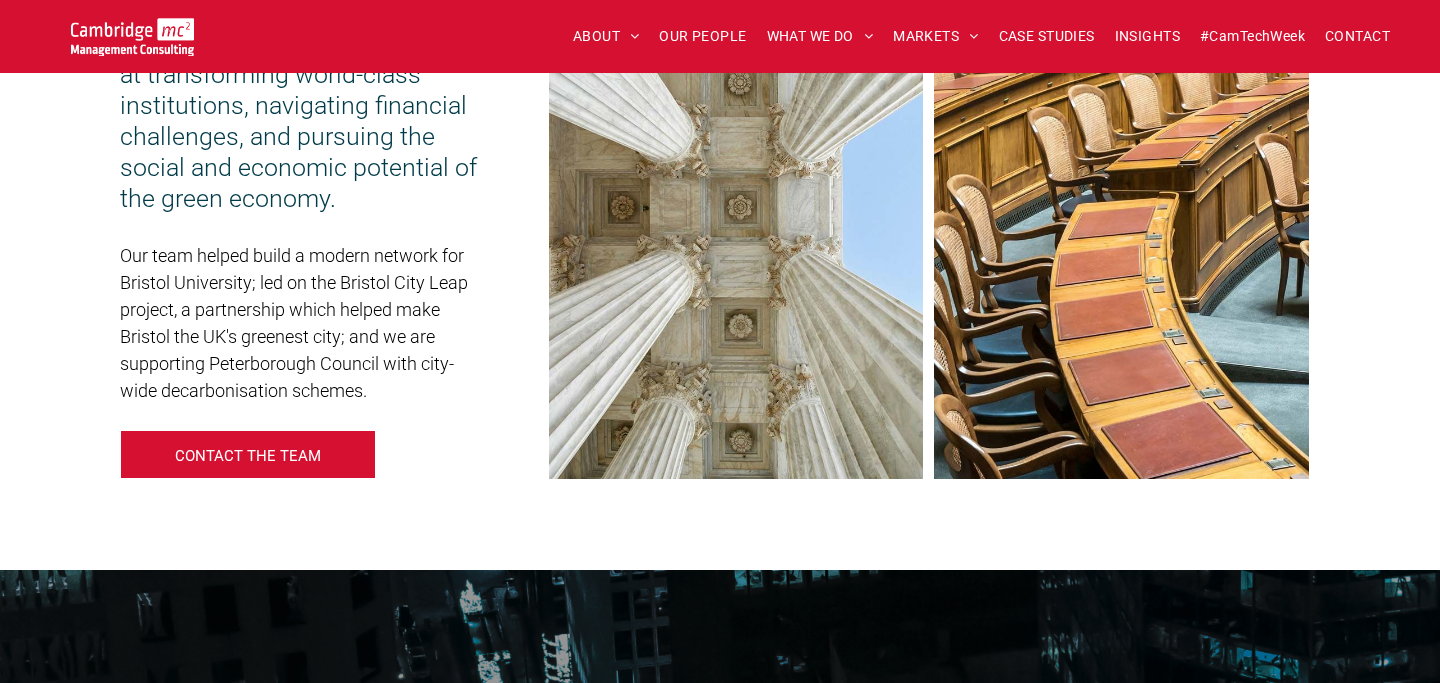 click on "Our team helped build a modern network for Bristol University; led on the Bristol City Leap project, a partnership which helped make Bristol the UK's greenest city; and we are supporting Peterborough Council with city-wide decarbonisation schemes." at bounding box center (294, 323) 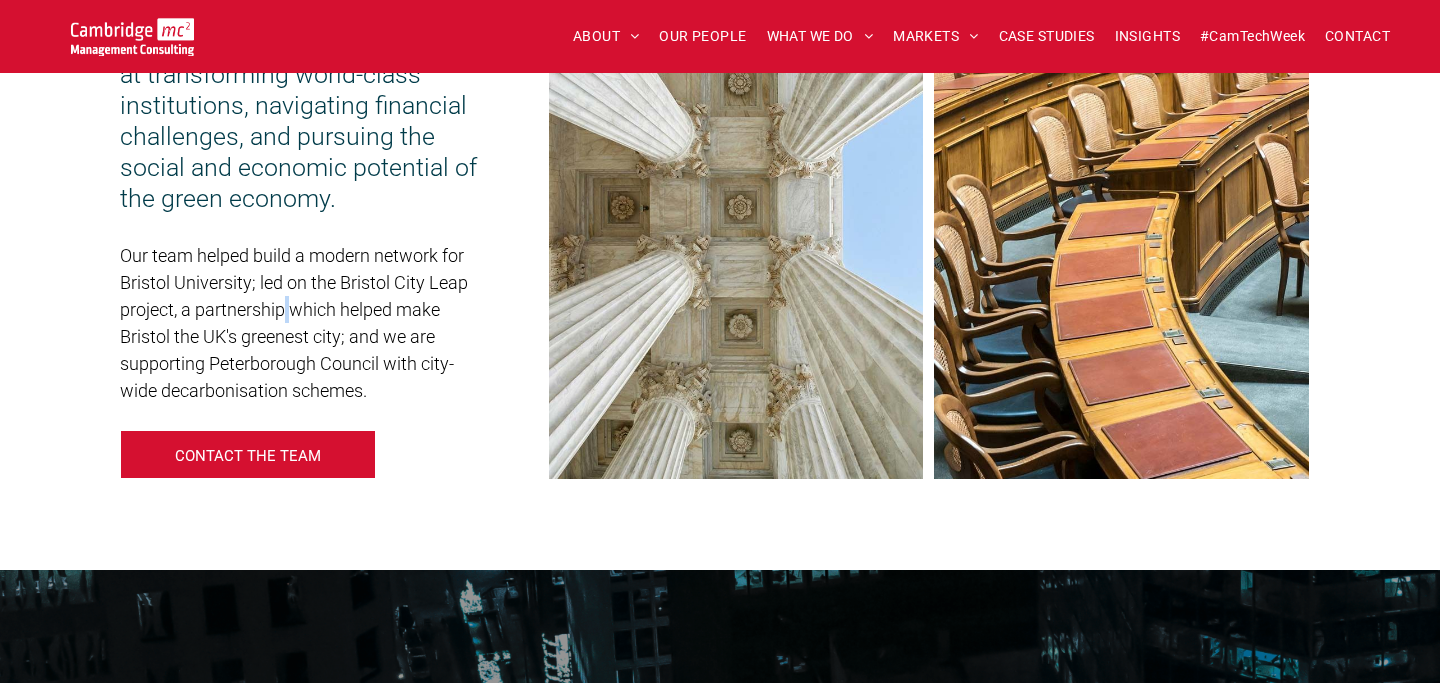 click on "Our team helped build a modern network for Bristol University; led on the Bristol City Leap project, a partnership which helped make Bristol the UK's greenest city; and we are supporting Peterborough Council with city-wide decarbonisation schemes." at bounding box center (294, 323) 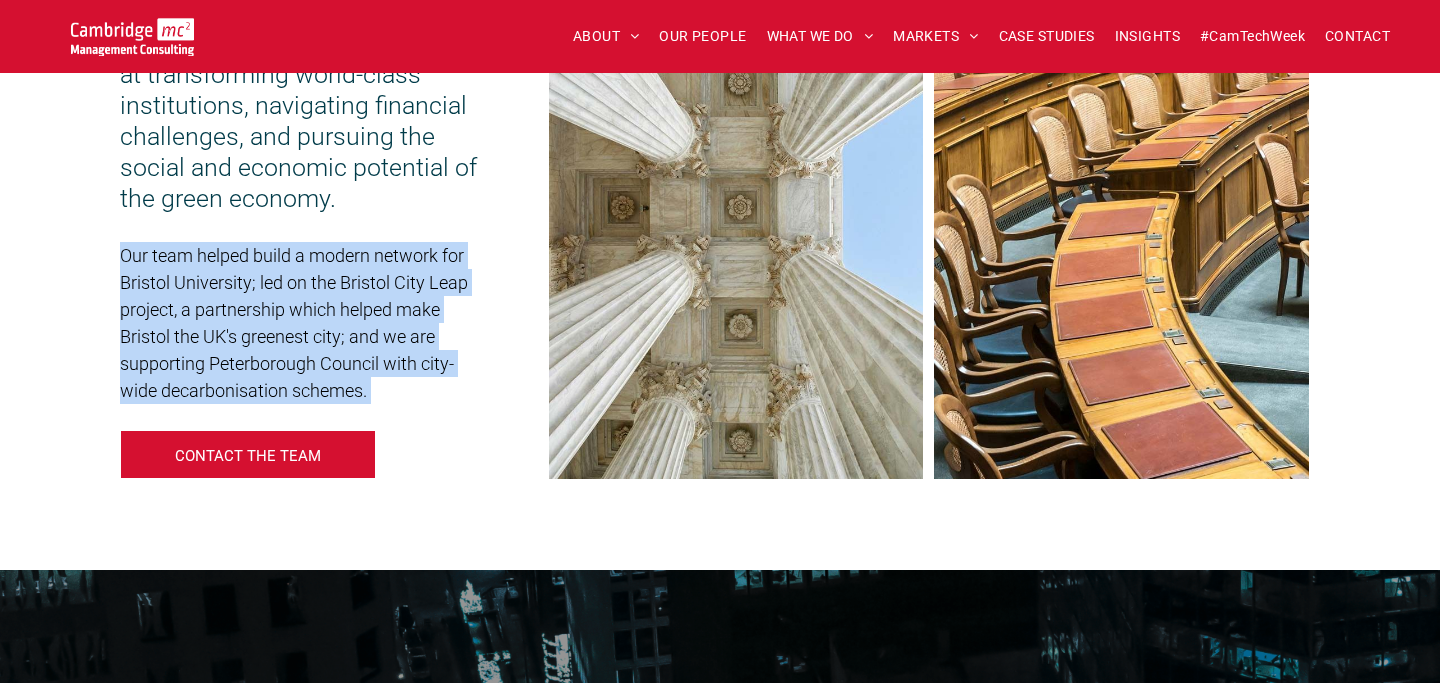 click on "Our team helped build a modern network for Bristol University; led on the Bristol City Leap project, a partnership which helped make Bristol the UK's greenest city; and we are supporting Peterborough Council with city-wide decarbonisation schemes." at bounding box center (305, 323) 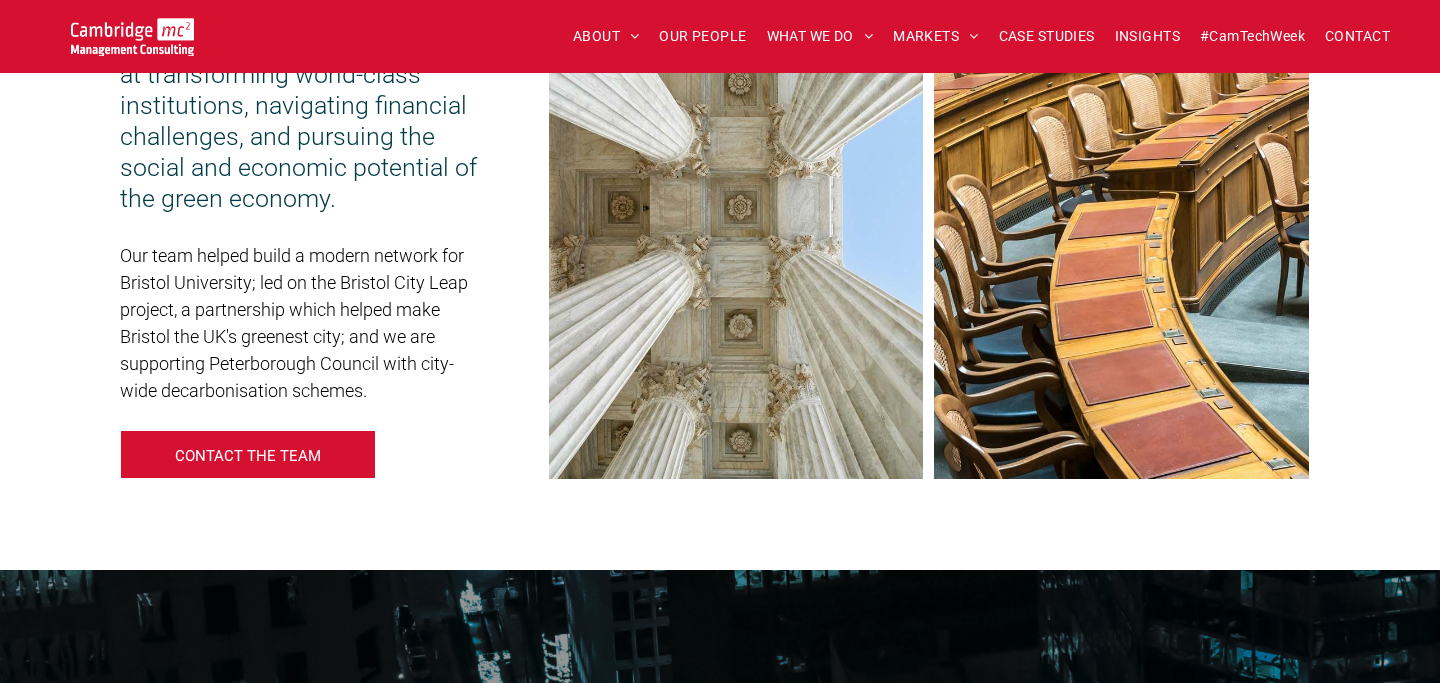 click on "Our team helped build a modern network for Bristol University; led on the Bristol City Leap project, a partnership which helped make Bristol the UK's greenest city; and we are supporting Peterborough Council with city-wide decarbonisation schemes." at bounding box center [305, 323] 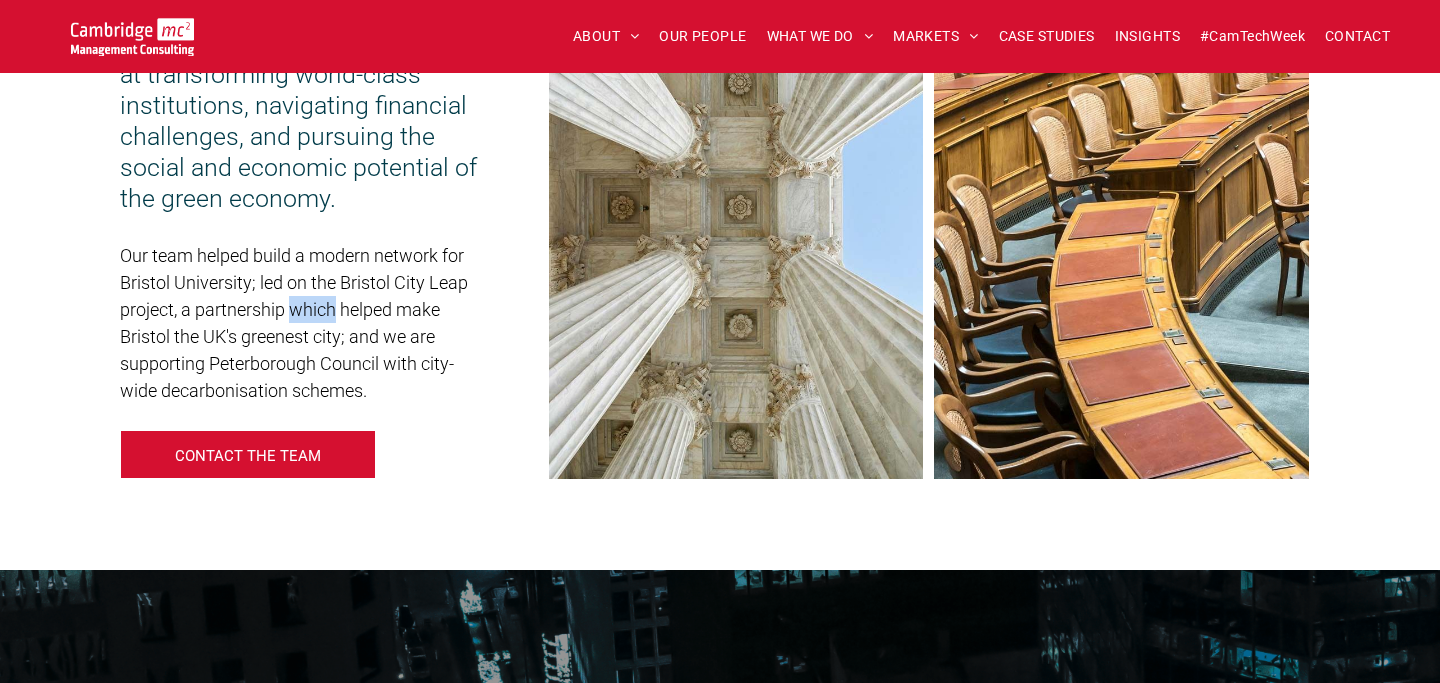 click on "Our team helped build a modern network for Bristol University; led on the Bristol City Leap project, a partnership which helped make Bristol the UK's greenest city; and we are supporting Peterborough Council with city-wide decarbonisation schemes." at bounding box center [305, 323] 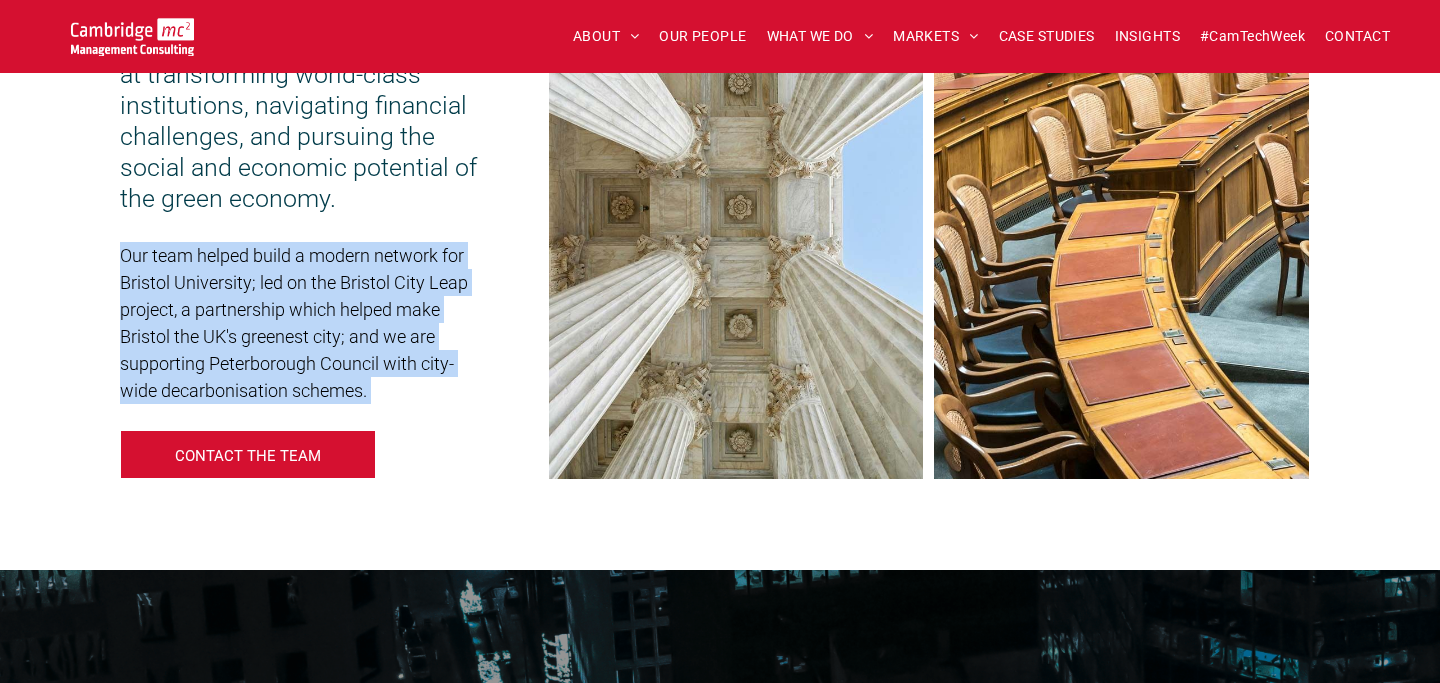 click on "Our team helped build a modern network for Bristol University; led on the Bristol City Leap project, a partnership which helped make Bristol the UK's greenest city; and we are supporting Peterborough Council with city-wide decarbonisation schemes." at bounding box center [294, 323] 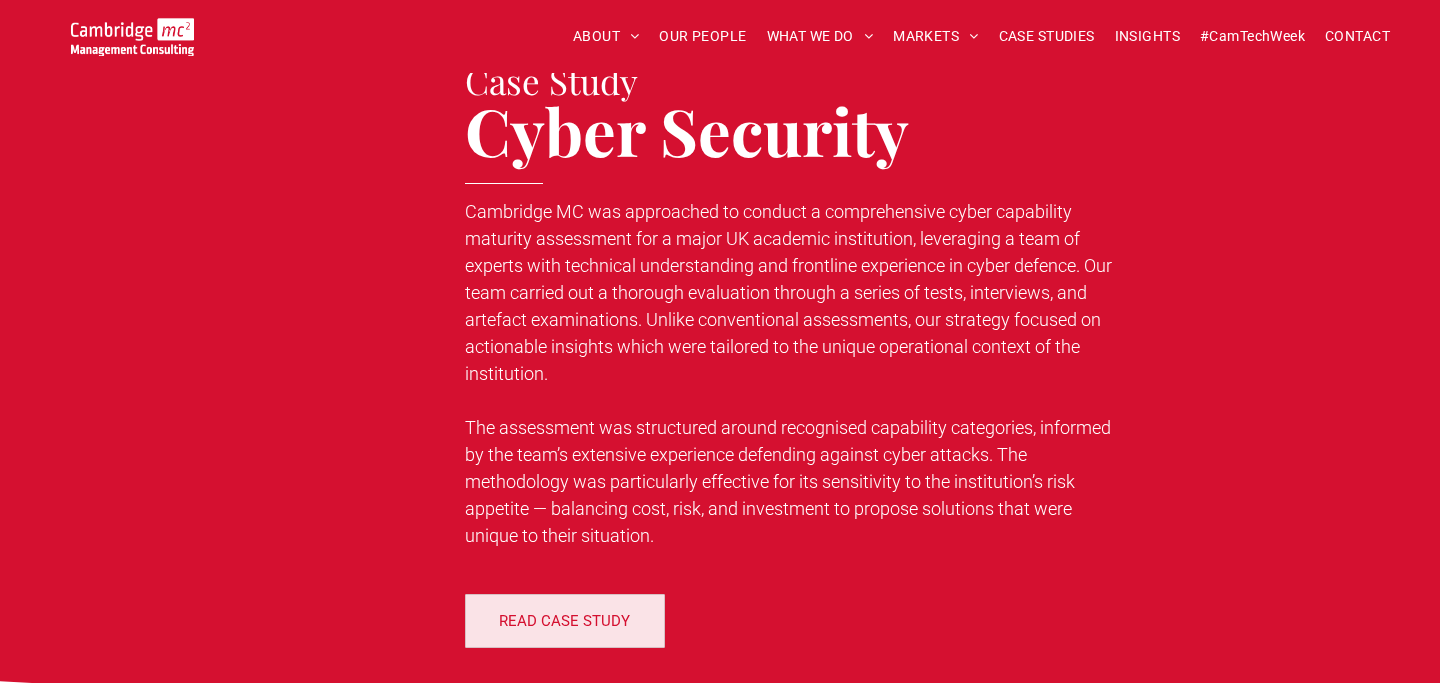 scroll, scrollTop: 2569, scrollLeft: 0, axis: vertical 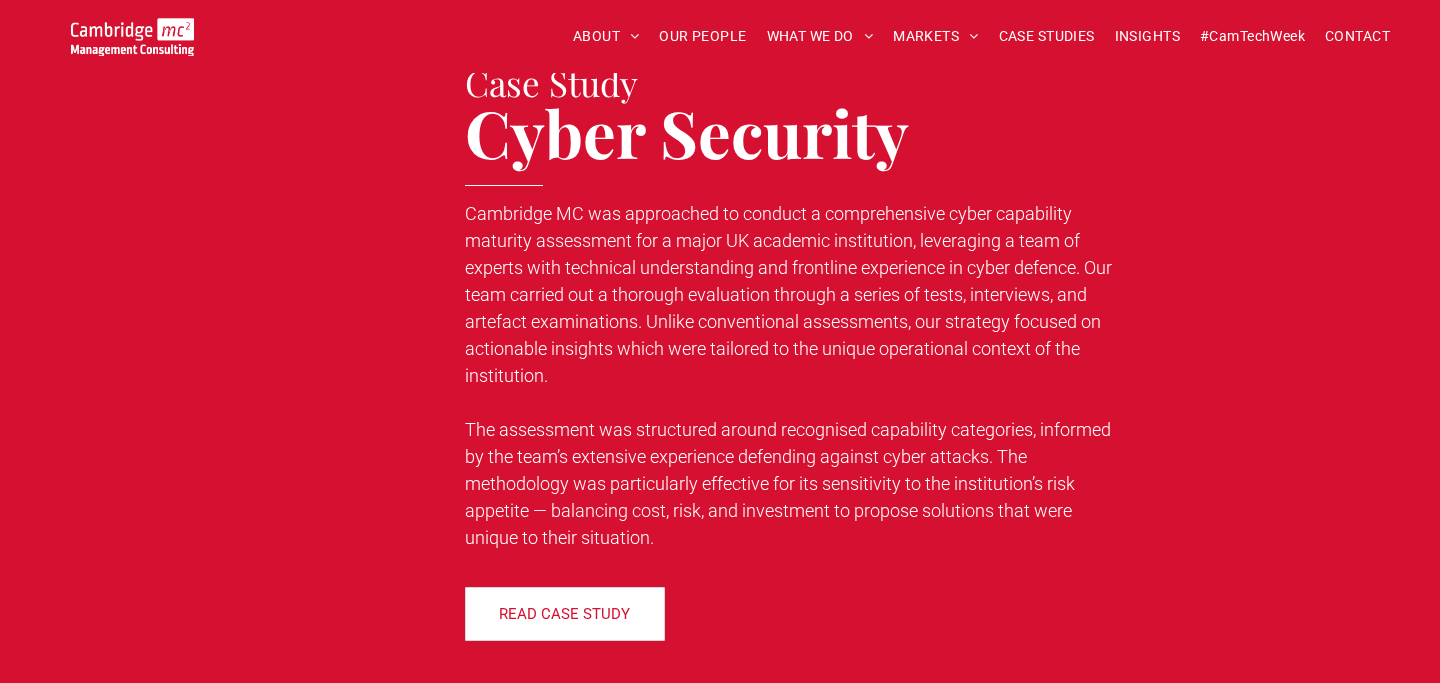 click on "Cambridge MC was approached to conduct a comprehensive cyber capability maturity assessment for a major UK academic institution, leveraging a team of experts with technical understanding and frontline experience in cyber defence. Our team carried out a thorough evaluation through a series of tests, interviews, and artefact examinations. Unlike conventional assessments, our strategy focused on actionable insights which were tailored to the unique operational context of the institution." at bounding box center (788, 294) 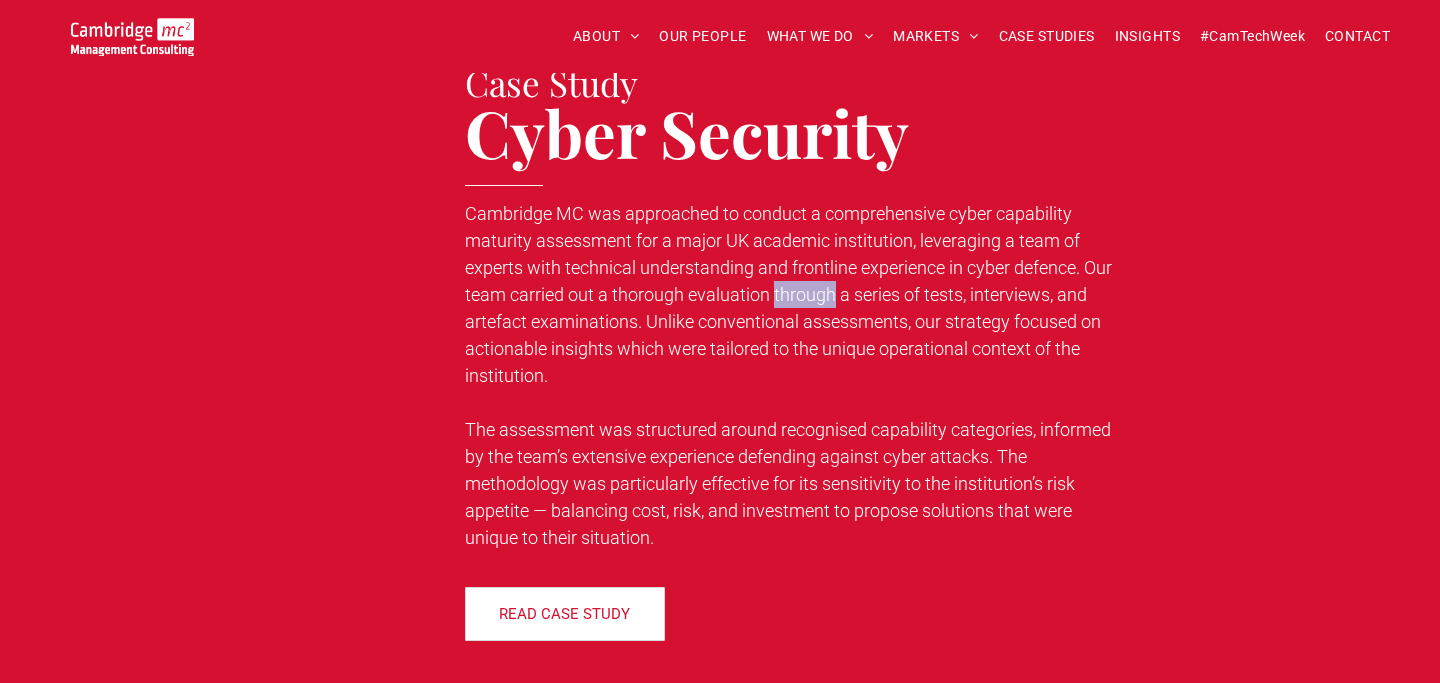 click on "Cambridge MC was approached to conduct a comprehensive cyber capability maturity assessment for a major UK academic institution, leveraging a team of experts with technical understanding and frontline experience in cyber defence. Our team carried out a thorough evaluation through a series of tests, interviews, and artefact examinations. Unlike conventional assessments, our strategy focused on actionable insights which were tailored to the unique operational context of the institution." at bounding box center (788, 294) 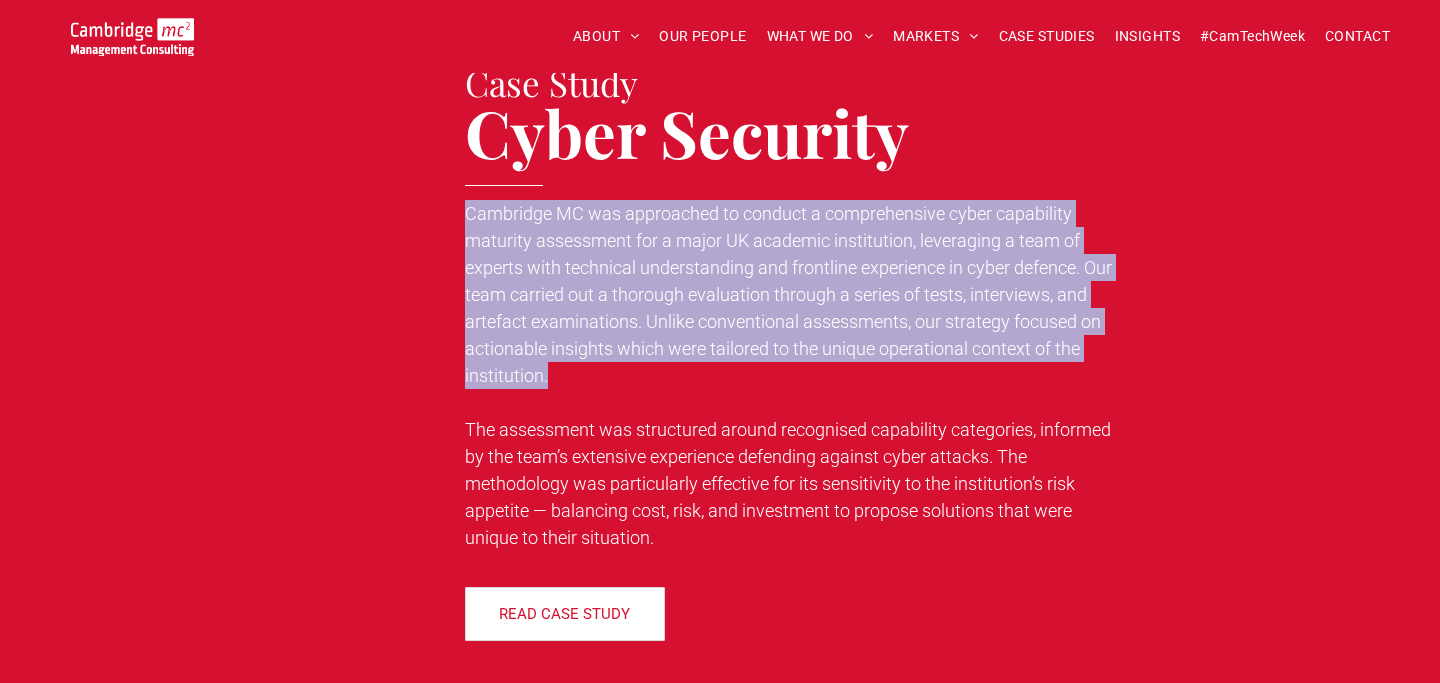 click on "Cambridge MC was approached to conduct a comprehensive cyber capability maturity assessment for a major UK academic institution, leveraging a team of experts with technical understanding and frontline experience in cyber defence. Our team carried out a thorough evaluation through a series of tests, interviews, and artefact examinations. Unlike conventional assessments, our strategy focused on actionable insights which were tailored to the unique operational context of the institution." at bounding box center (788, 294) 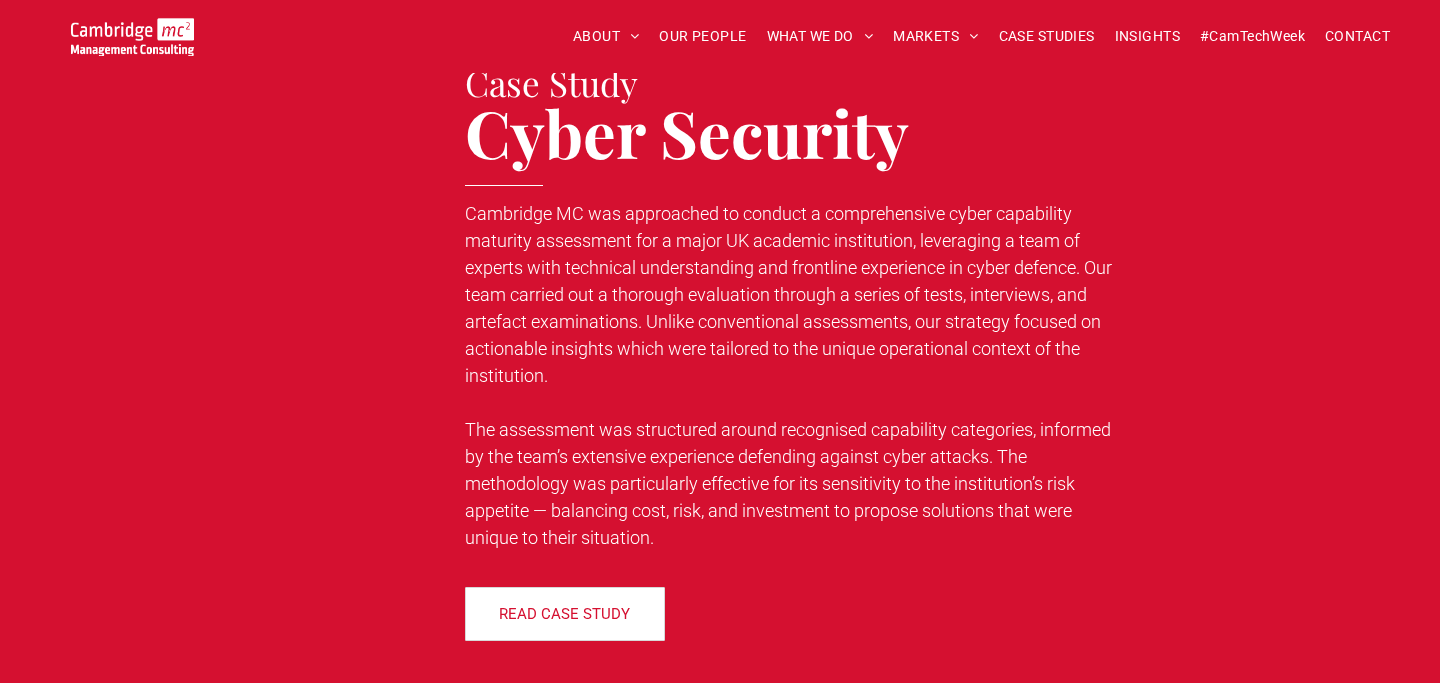 click on "Cambridge MC was approached to conduct a comprehensive cyber capability maturity assessment for a major UK academic institution, leveraging a team of experts with technical understanding and frontline experience in cyber defence. Our team carried out a thorough evaluation through a series of tests, interviews, and artefact examinations. Unlike conventional assessments, our strategy focused on actionable insights which were tailored to the unique operational context of the institution." at bounding box center (788, 294) 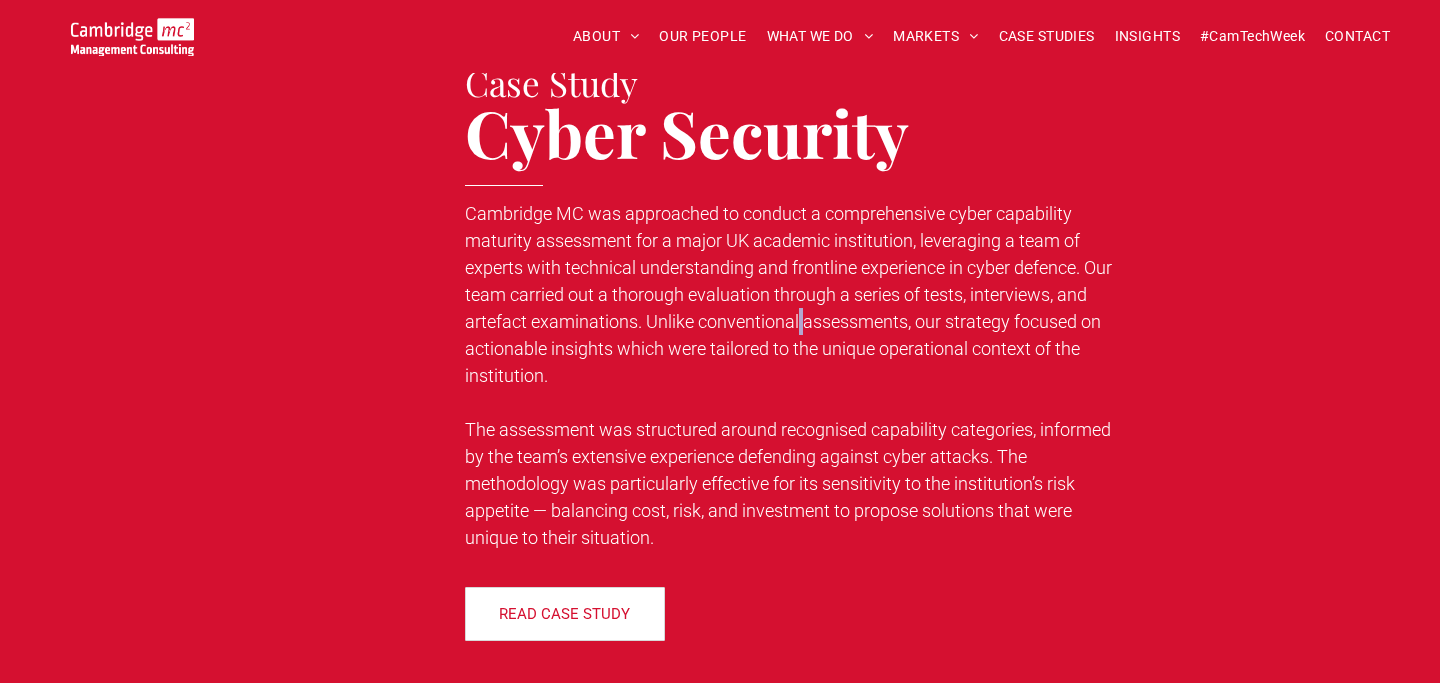 click on "Cambridge MC was approached to conduct a comprehensive cyber capability maturity assessment for a major UK academic institution, leveraging a team of experts with technical understanding and frontline experience in cyber defence. Our team carried out a thorough evaluation through a series of tests, interviews, and artefact examinations. Unlike conventional assessments, our strategy focused on actionable insights which were tailored to the unique operational context of the institution." at bounding box center [788, 294] 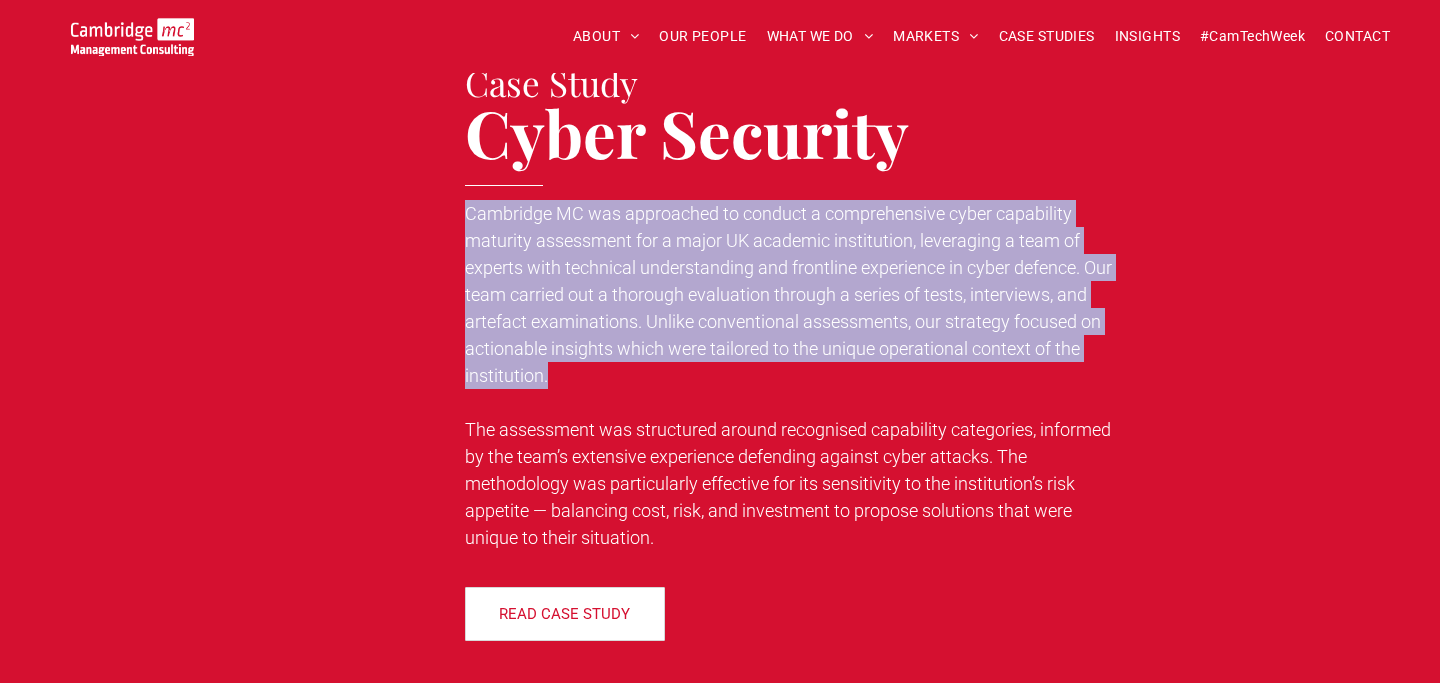 click on "Cambridge MC was approached to conduct a comprehensive cyber capability maturity assessment for a major UK academic institution, leveraging a team of experts with technical understanding and frontline experience in cyber defence. Our team carried out a thorough evaluation through a series of tests, interviews, and artefact examinations. Unlike conventional assessments, our strategy focused on actionable insights which were tailored to the unique operational context of the institution." at bounding box center [788, 294] 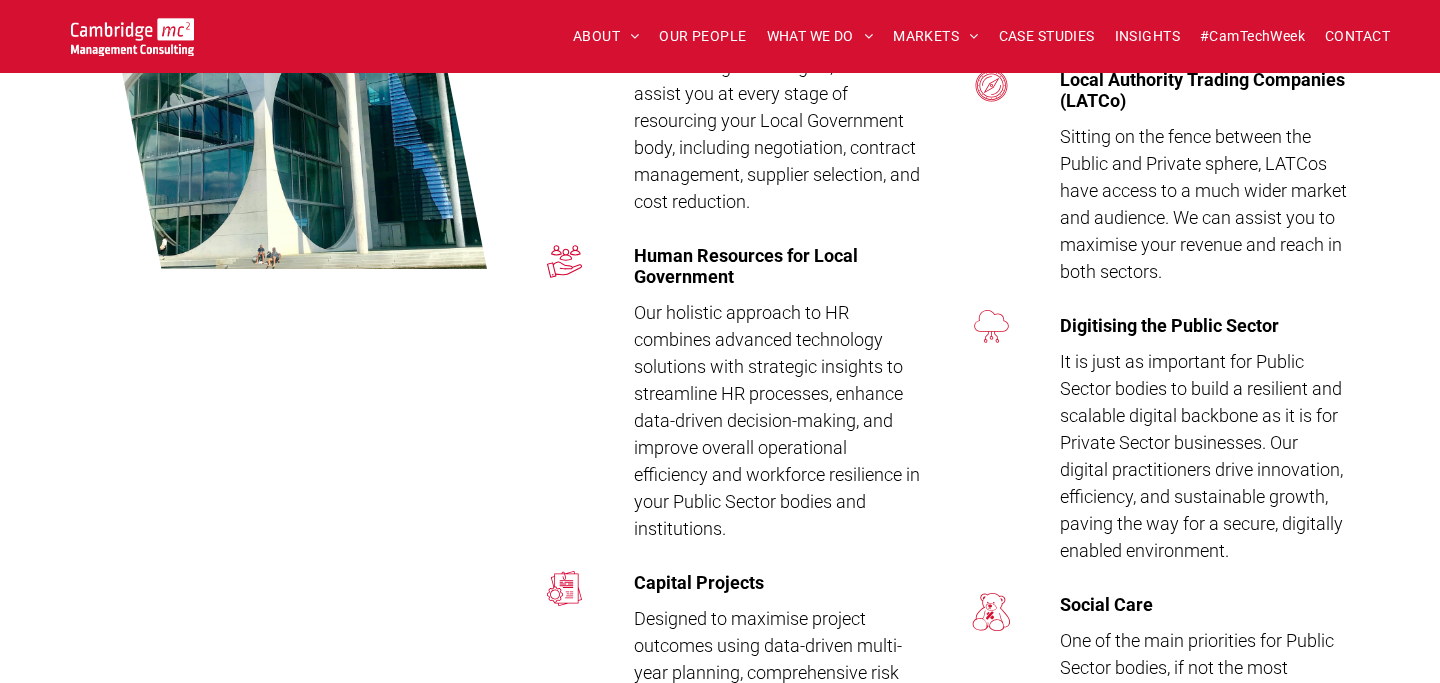 scroll, scrollTop: 3760, scrollLeft: 0, axis: vertical 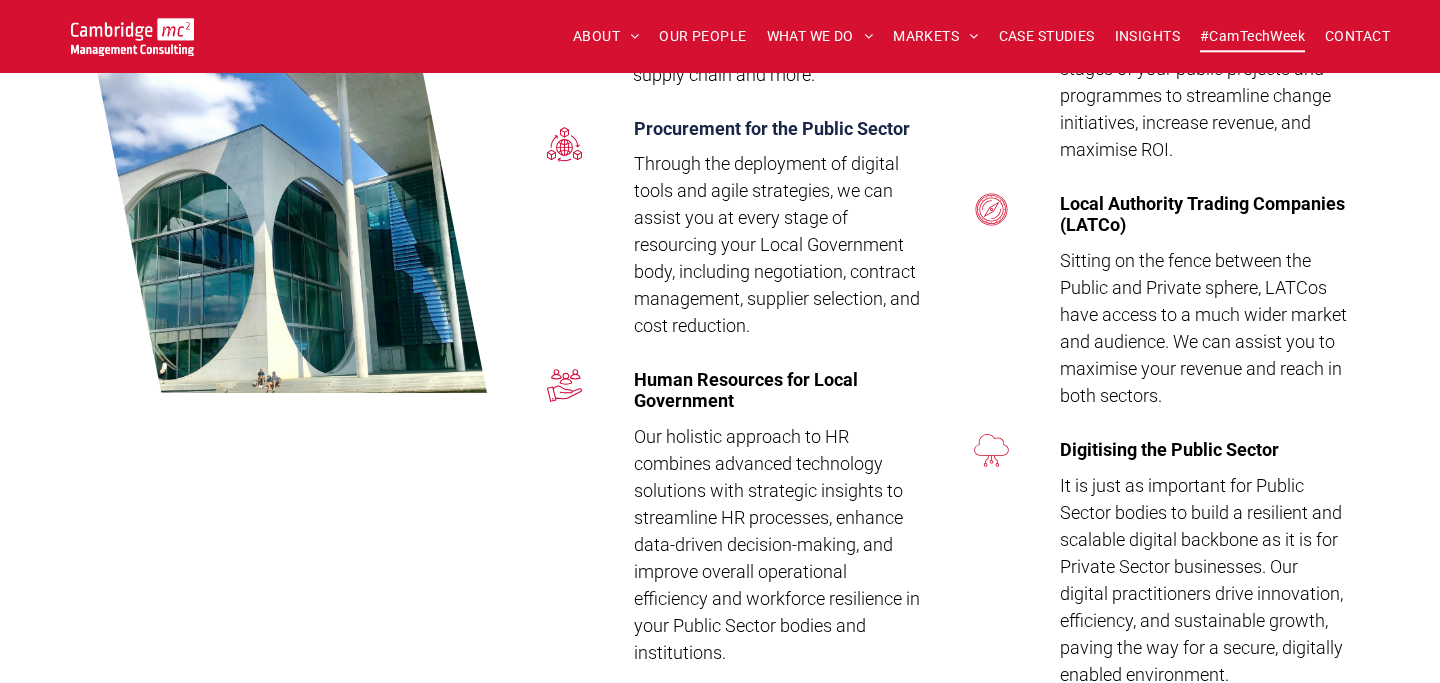 click on "#CamTechWeek" at bounding box center [1252, 36] 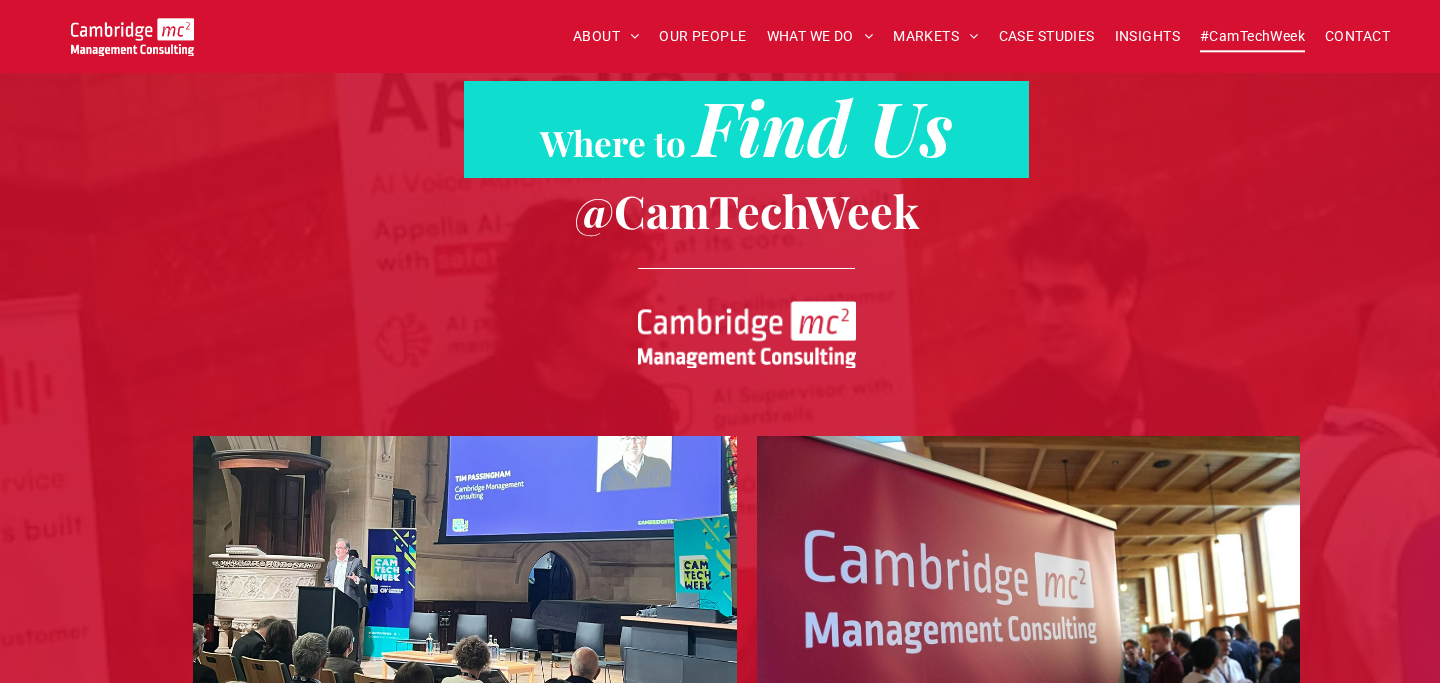 scroll, scrollTop: 2874, scrollLeft: 0, axis: vertical 